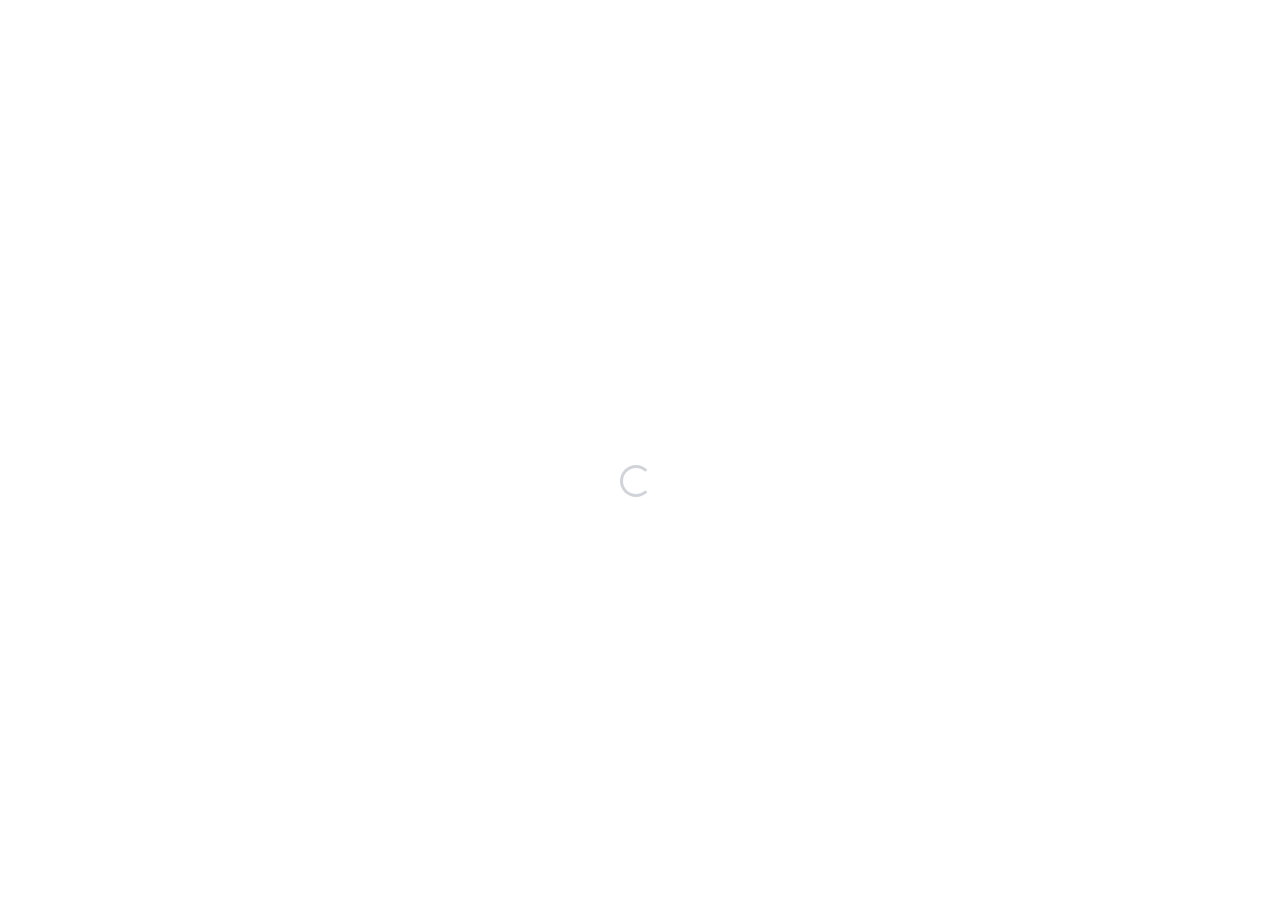 scroll, scrollTop: 0, scrollLeft: 0, axis: both 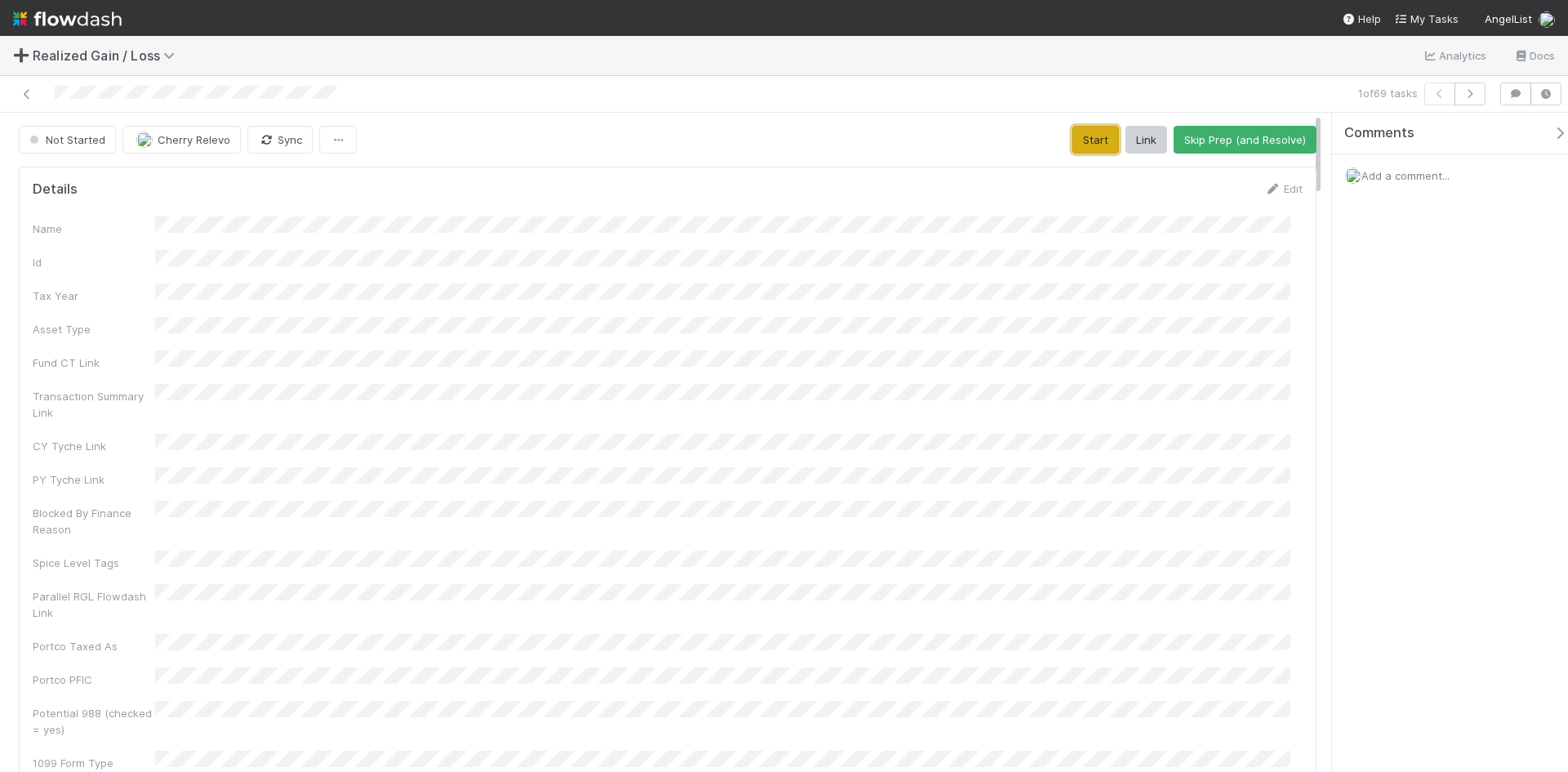 click on "Start" at bounding box center (1095, 140) 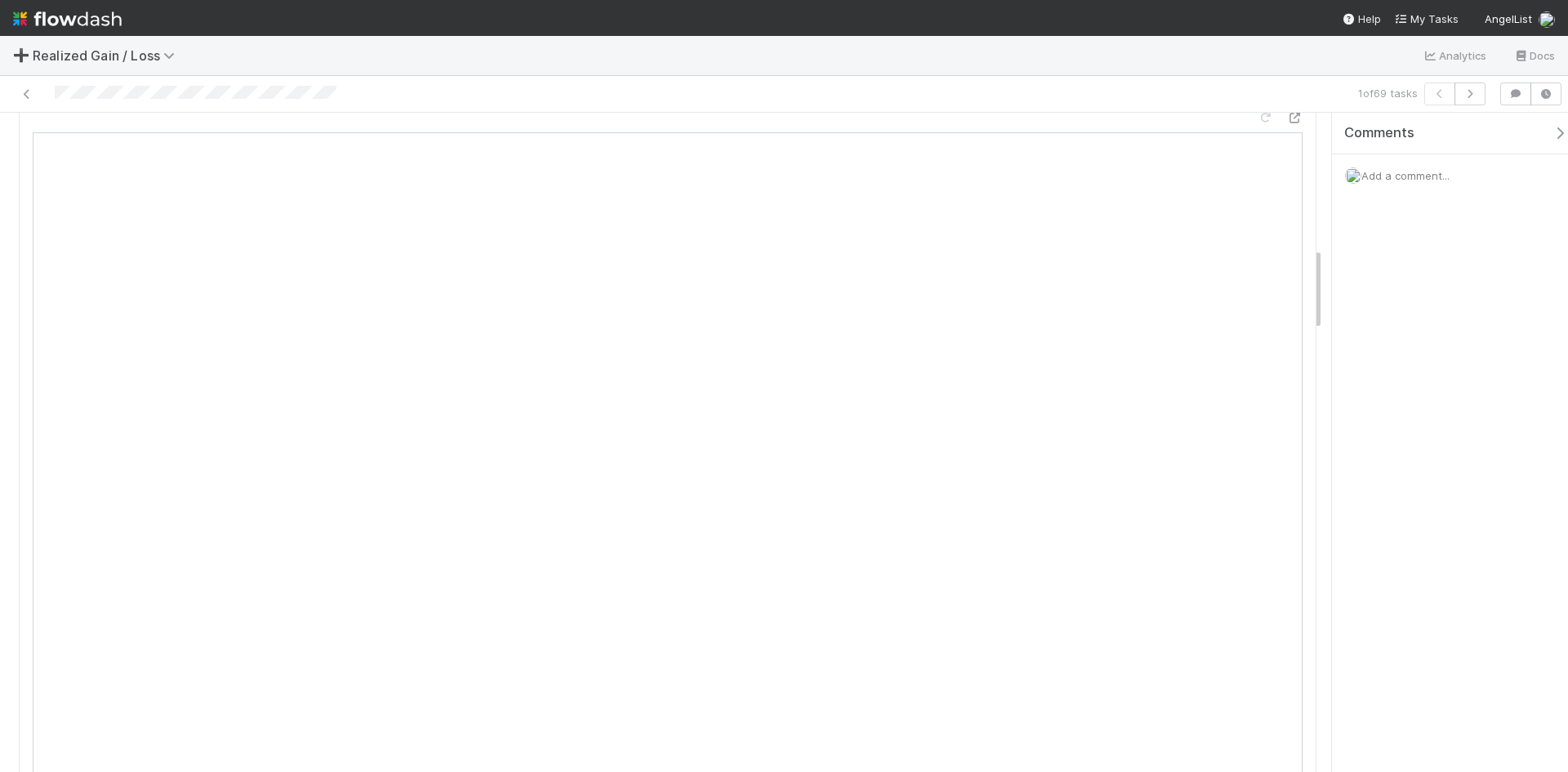 scroll, scrollTop: 1225, scrollLeft: 0, axis: vertical 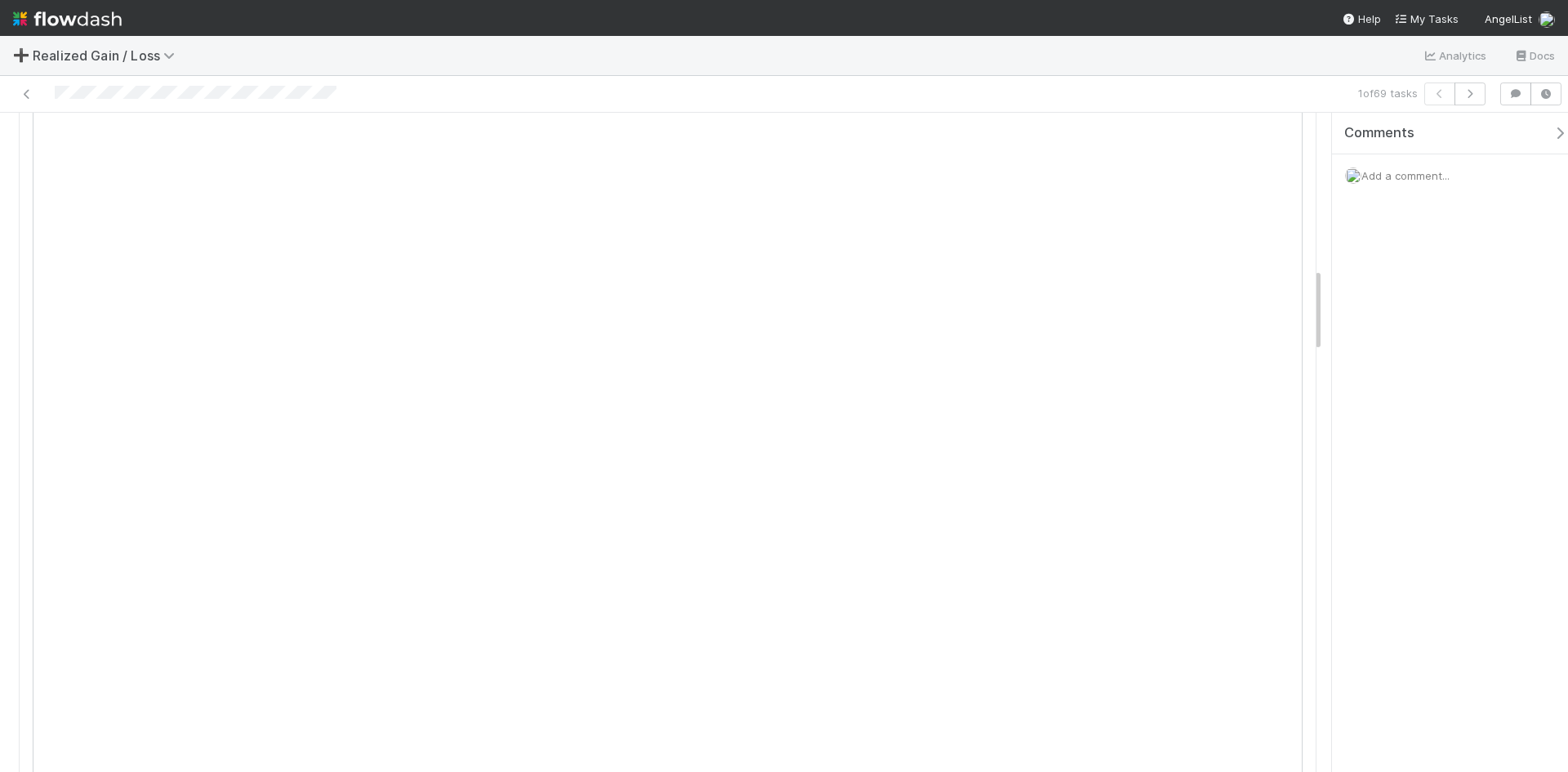 click at bounding box center [379, 94] 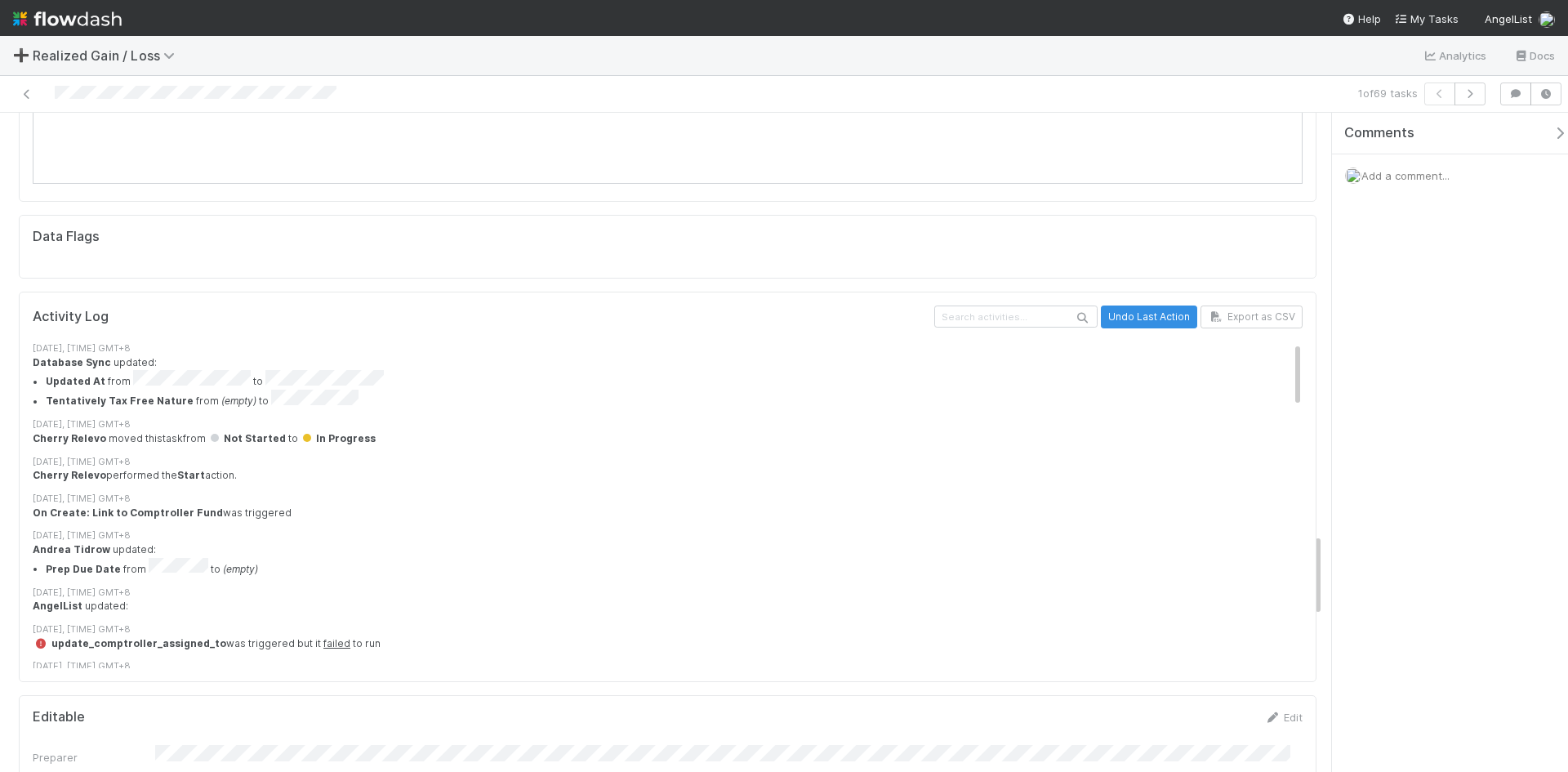 scroll, scrollTop: 3268, scrollLeft: 0, axis: vertical 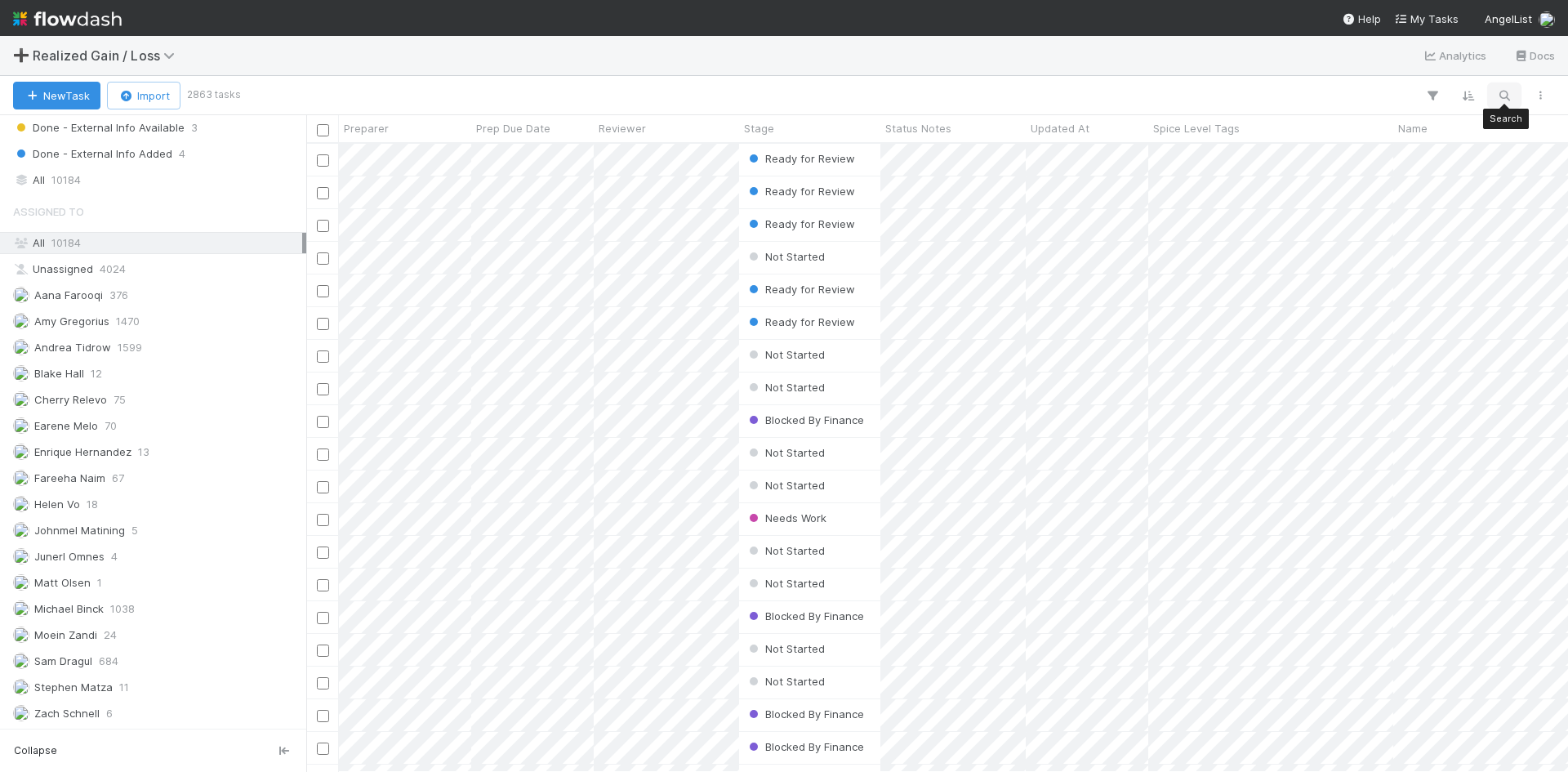 click at bounding box center [1504, 96] 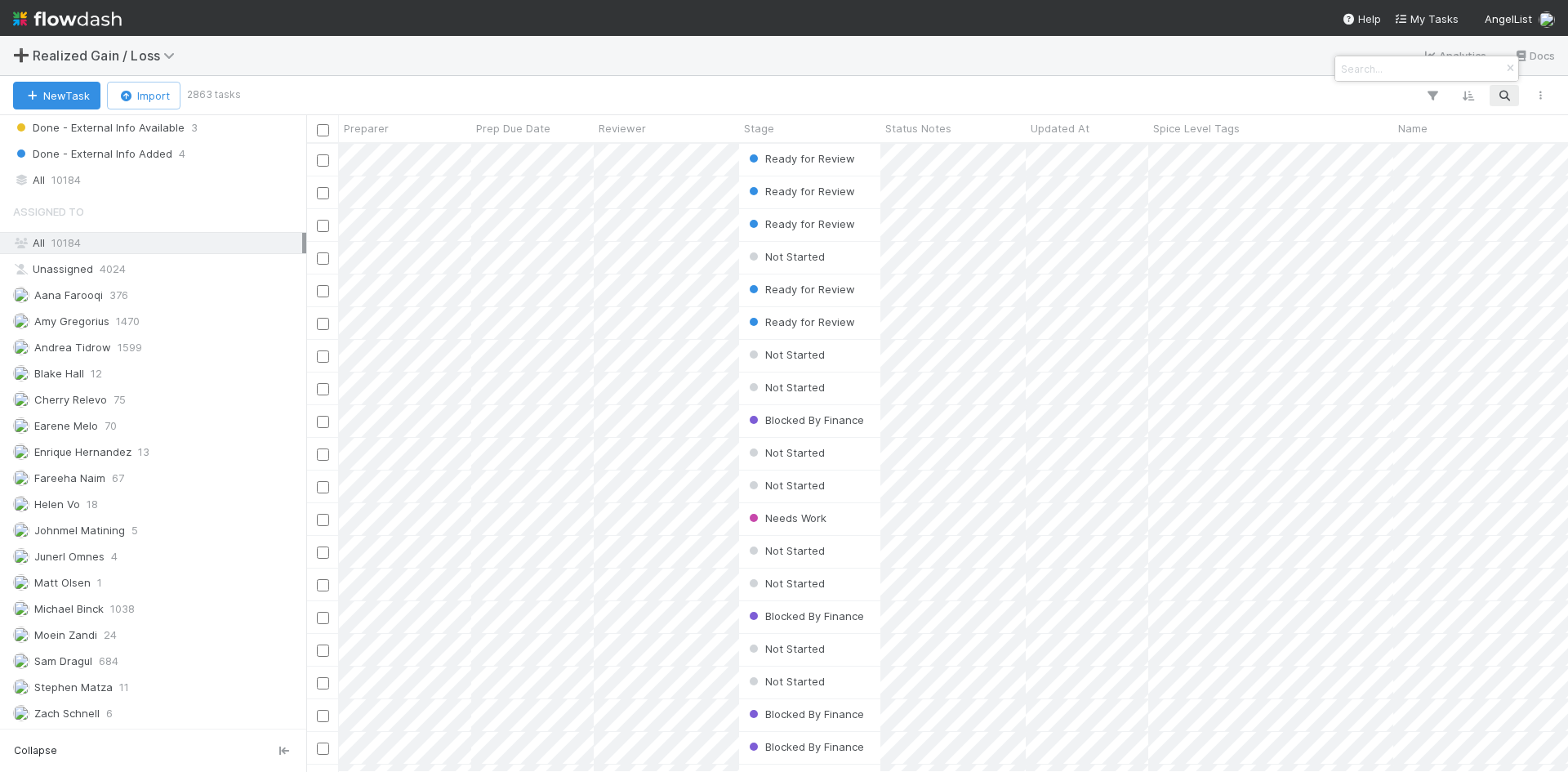 click at bounding box center [784, 386] 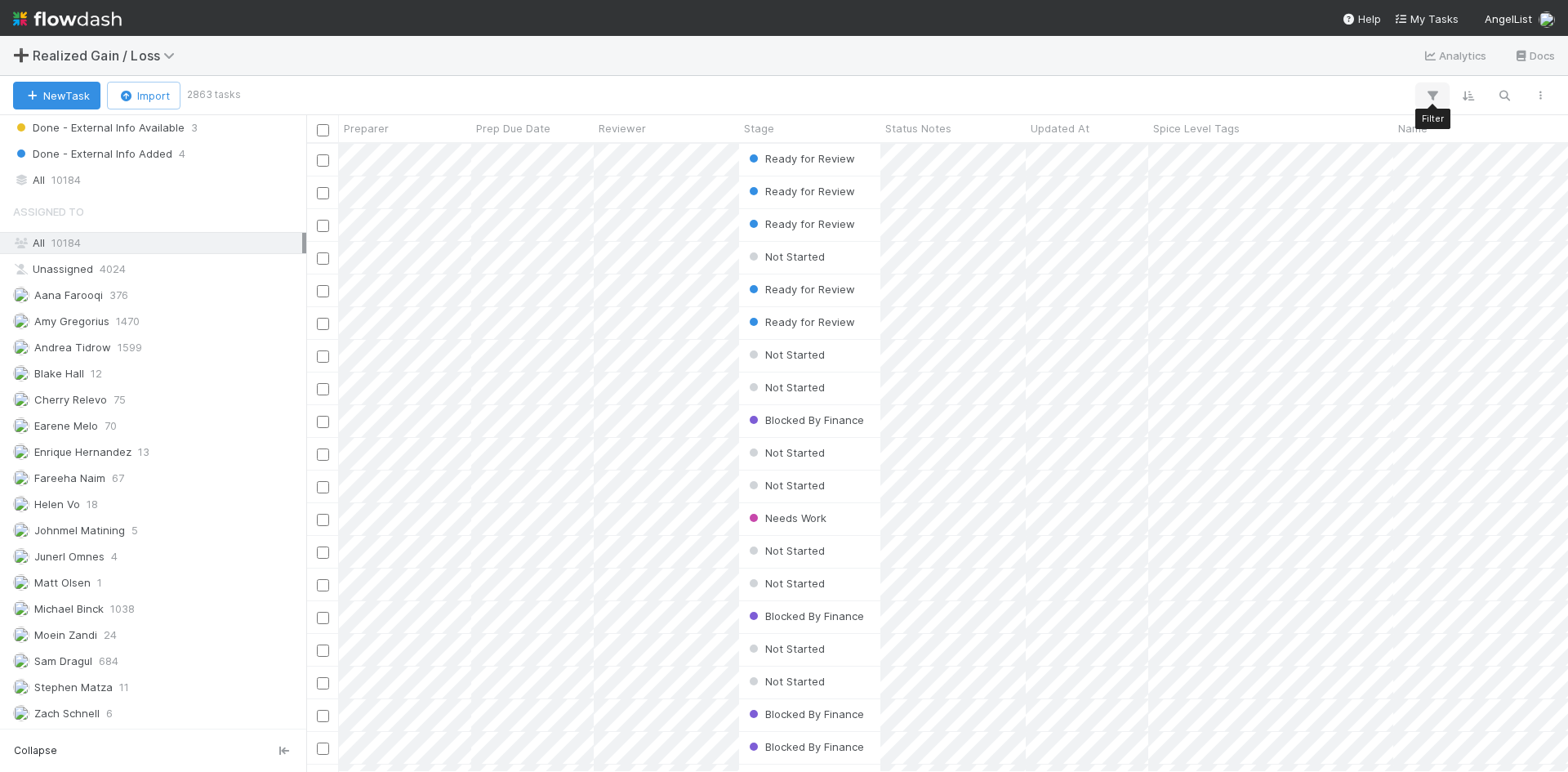 click at bounding box center (1432, 96) 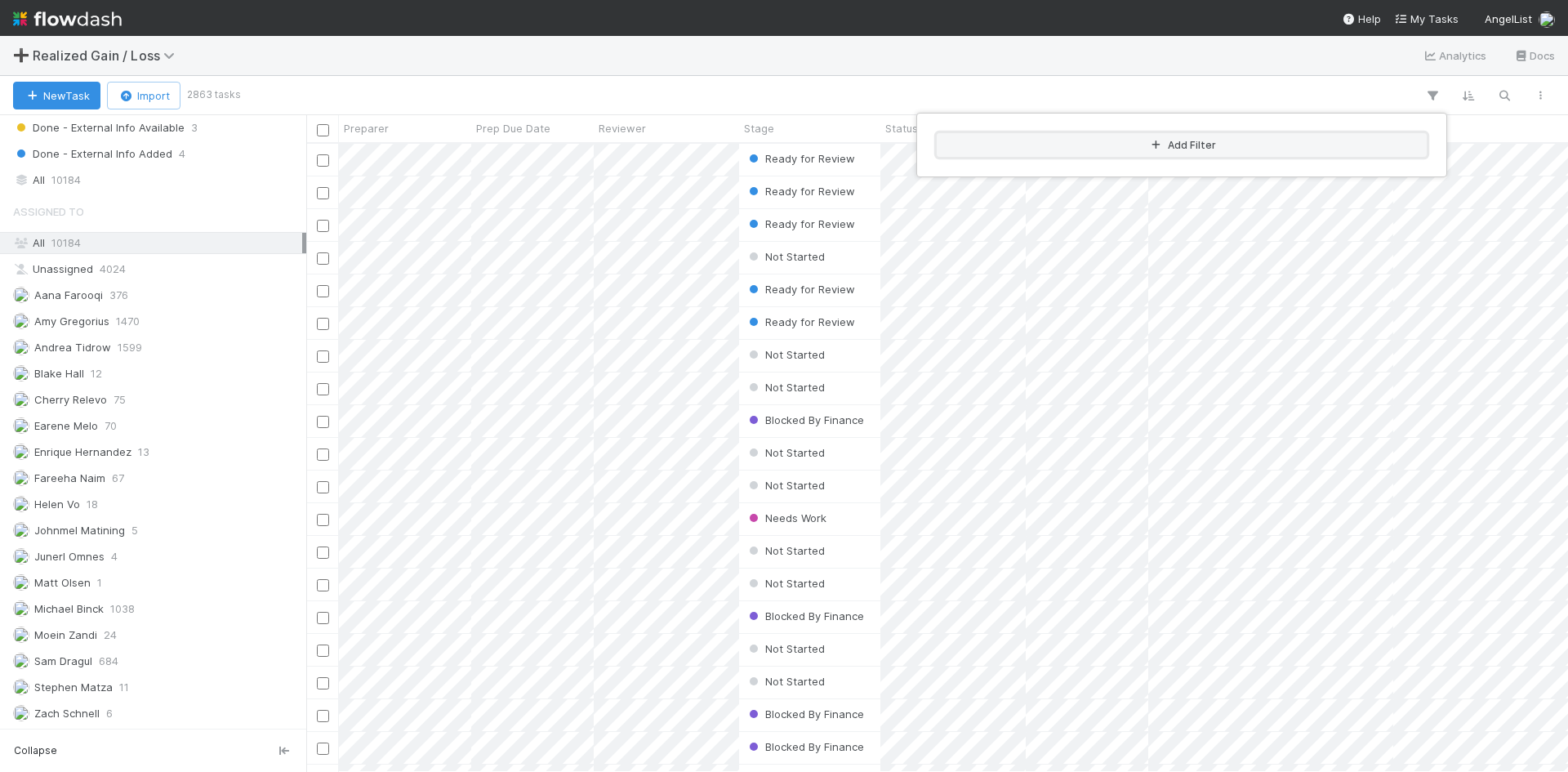 click on "Add Filter" at bounding box center (1182, 145) 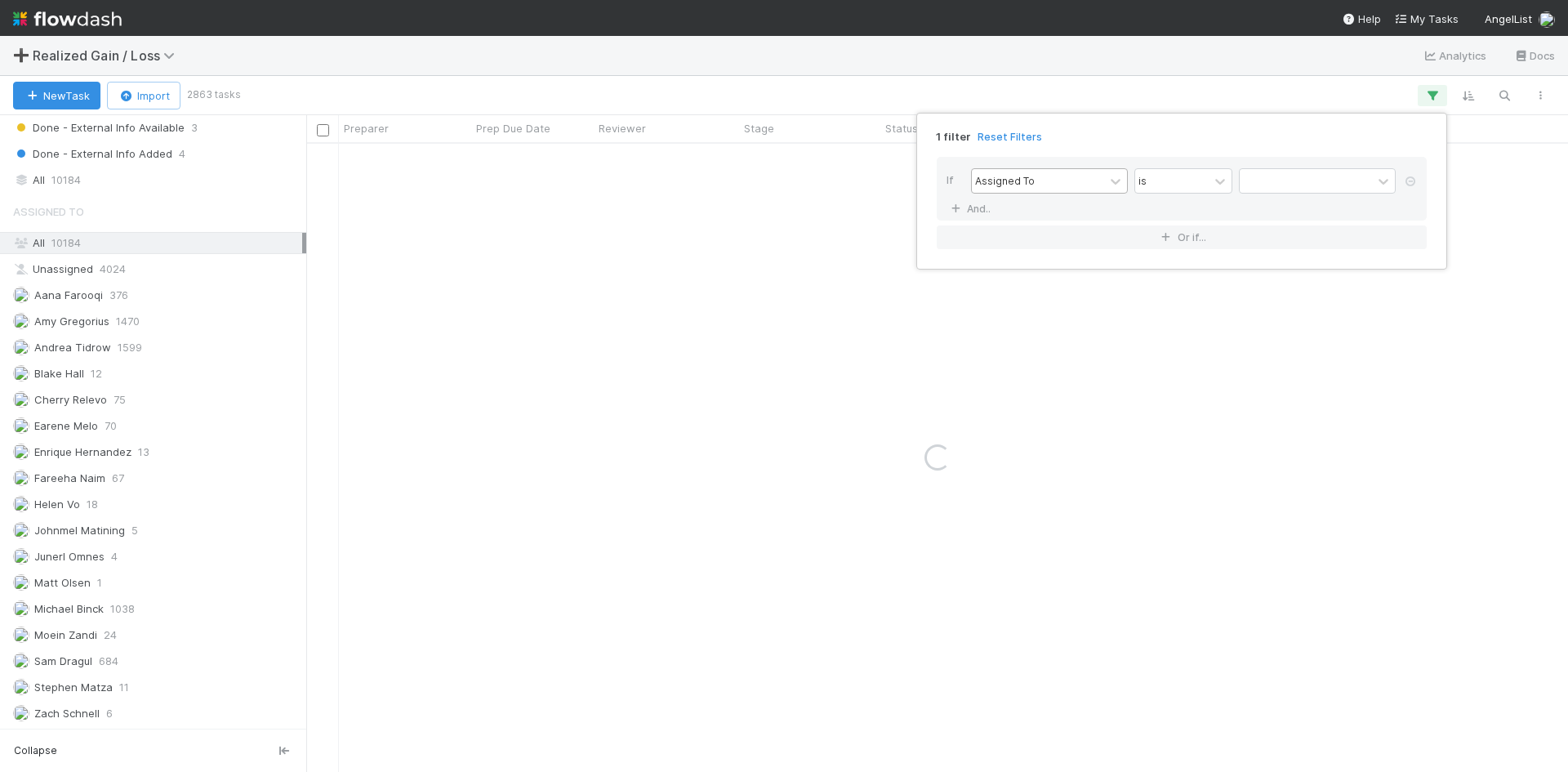 click on "Assigned To" at bounding box center [1038, 181] 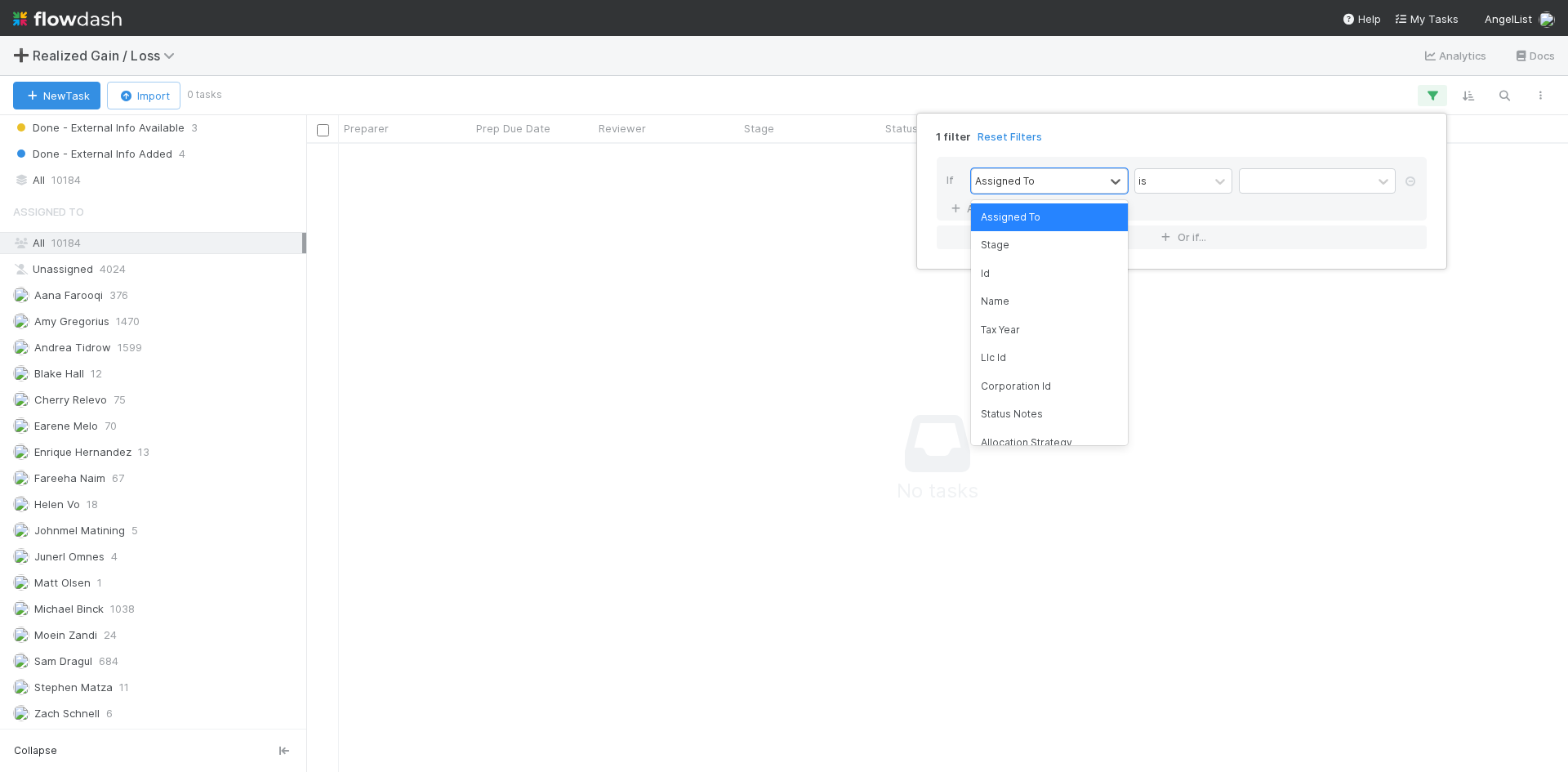 scroll, scrollTop: 13, scrollLeft: 13, axis: both 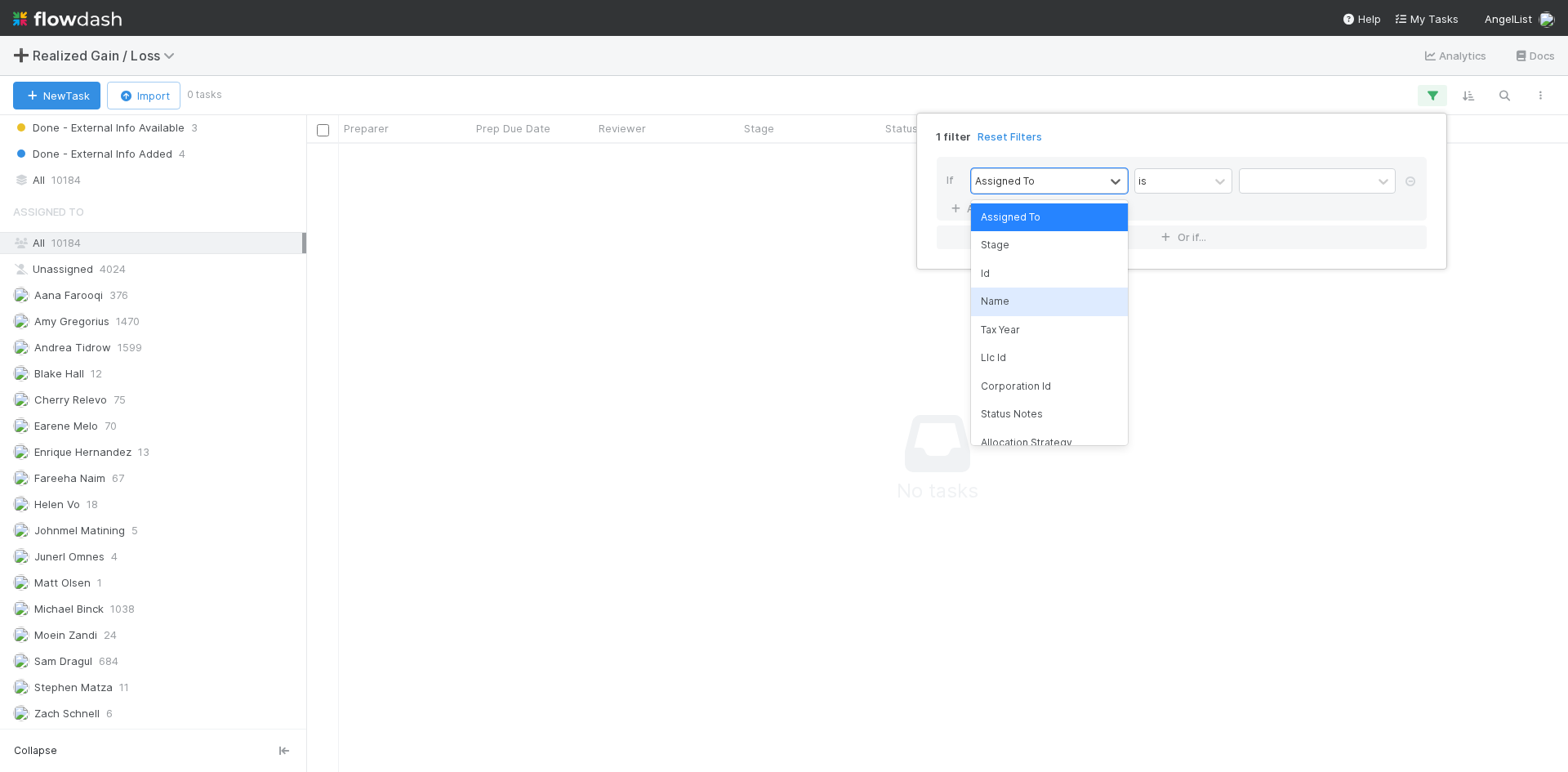 click on "Name" at bounding box center [1049, 301] 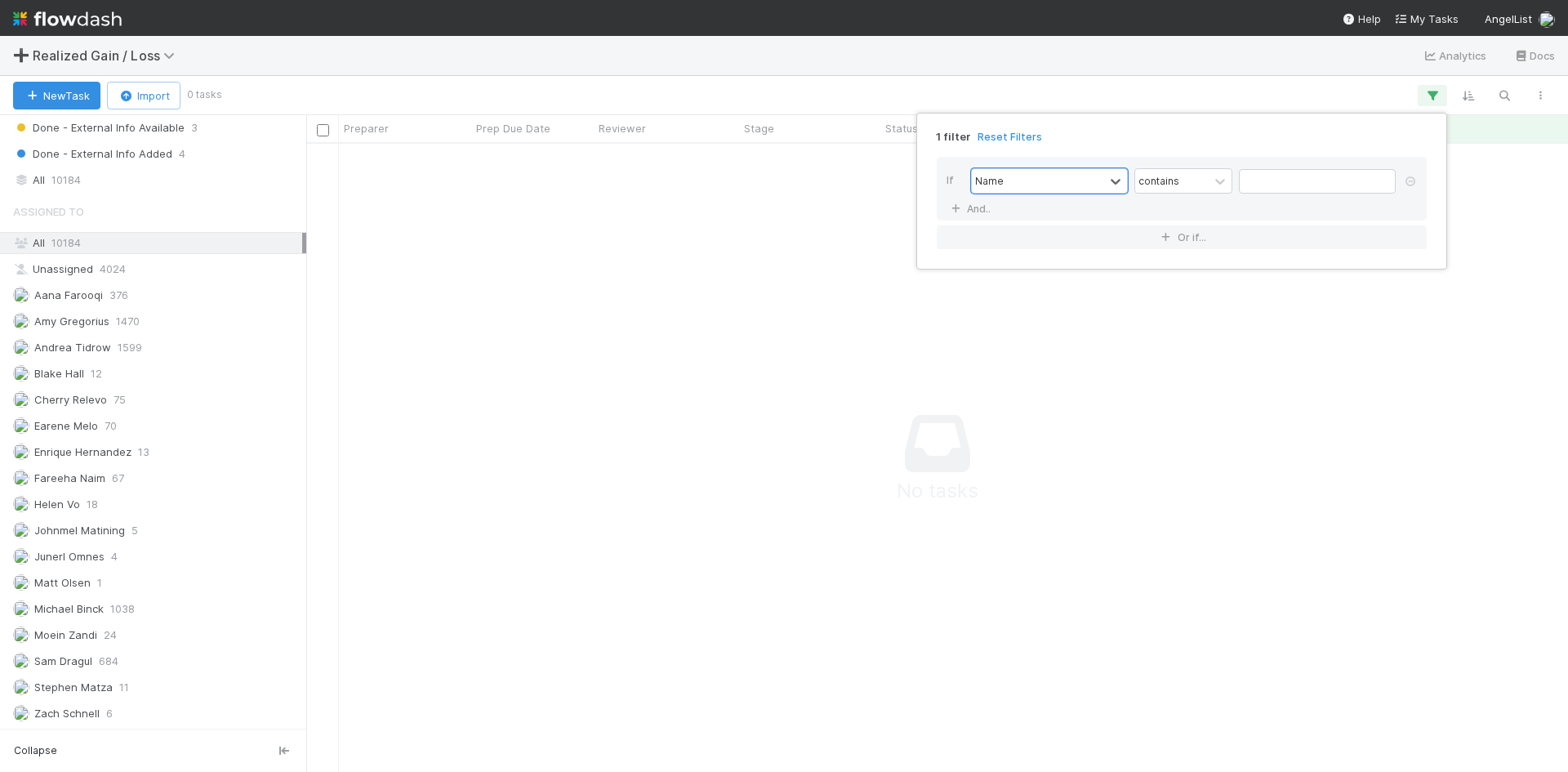 scroll, scrollTop: 13, scrollLeft: 13, axis: both 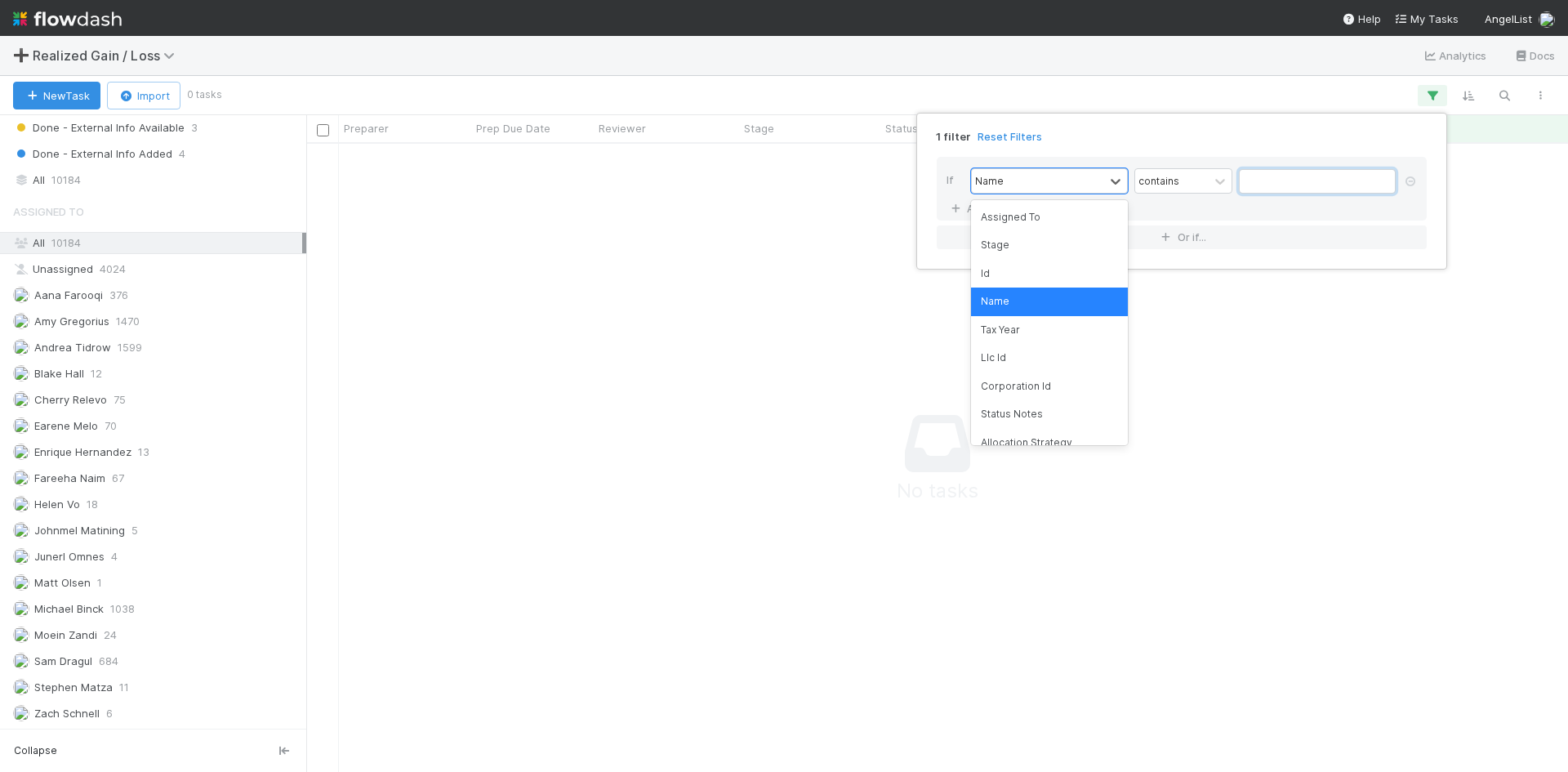 click at bounding box center (1317, 181) 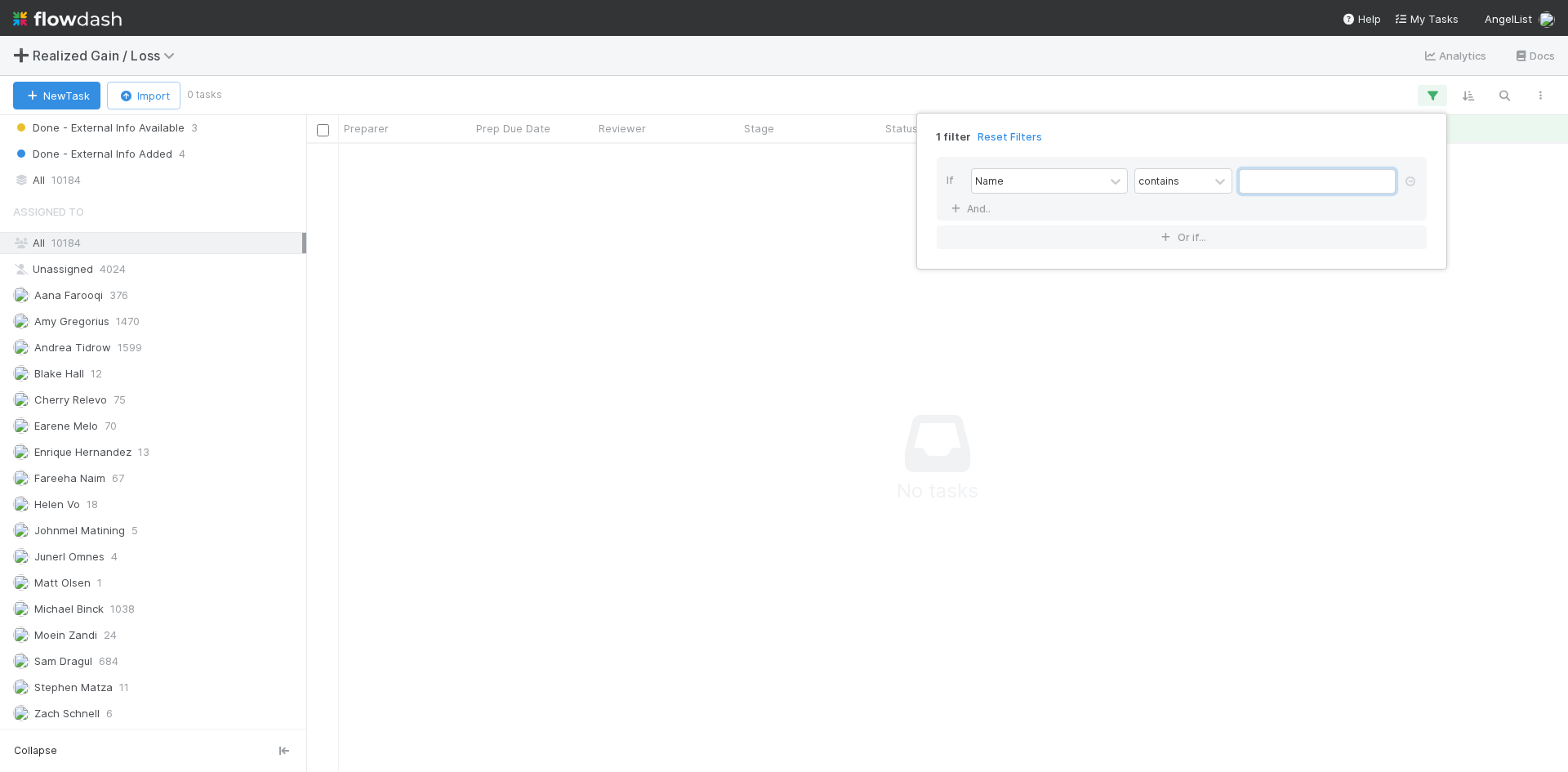paste on "AMP Fund I, a series of DV Deals, LP (Amply Power, Inc.)" 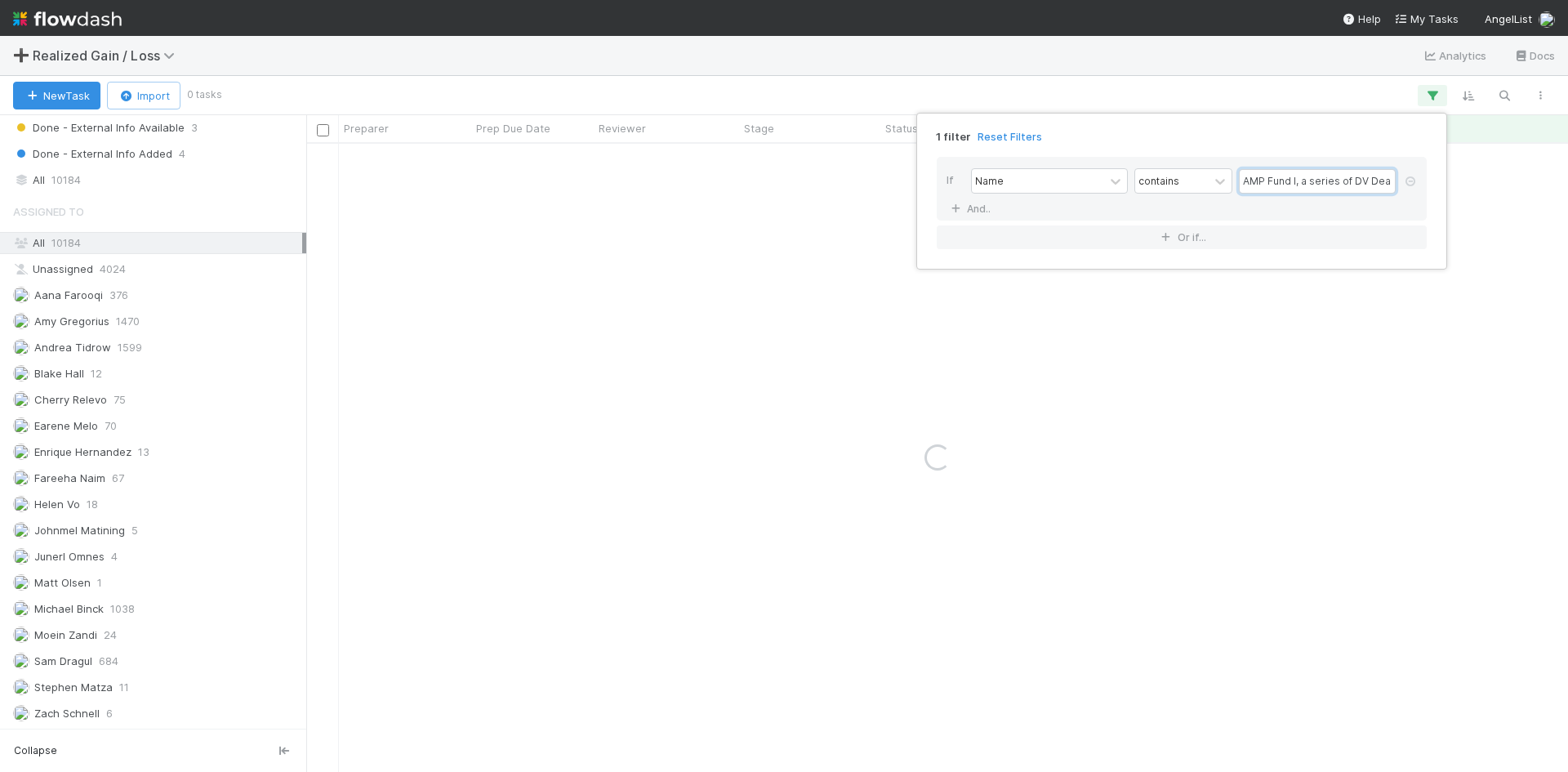 scroll, scrollTop: 0, scrollLeft: 111, axis: horizontal 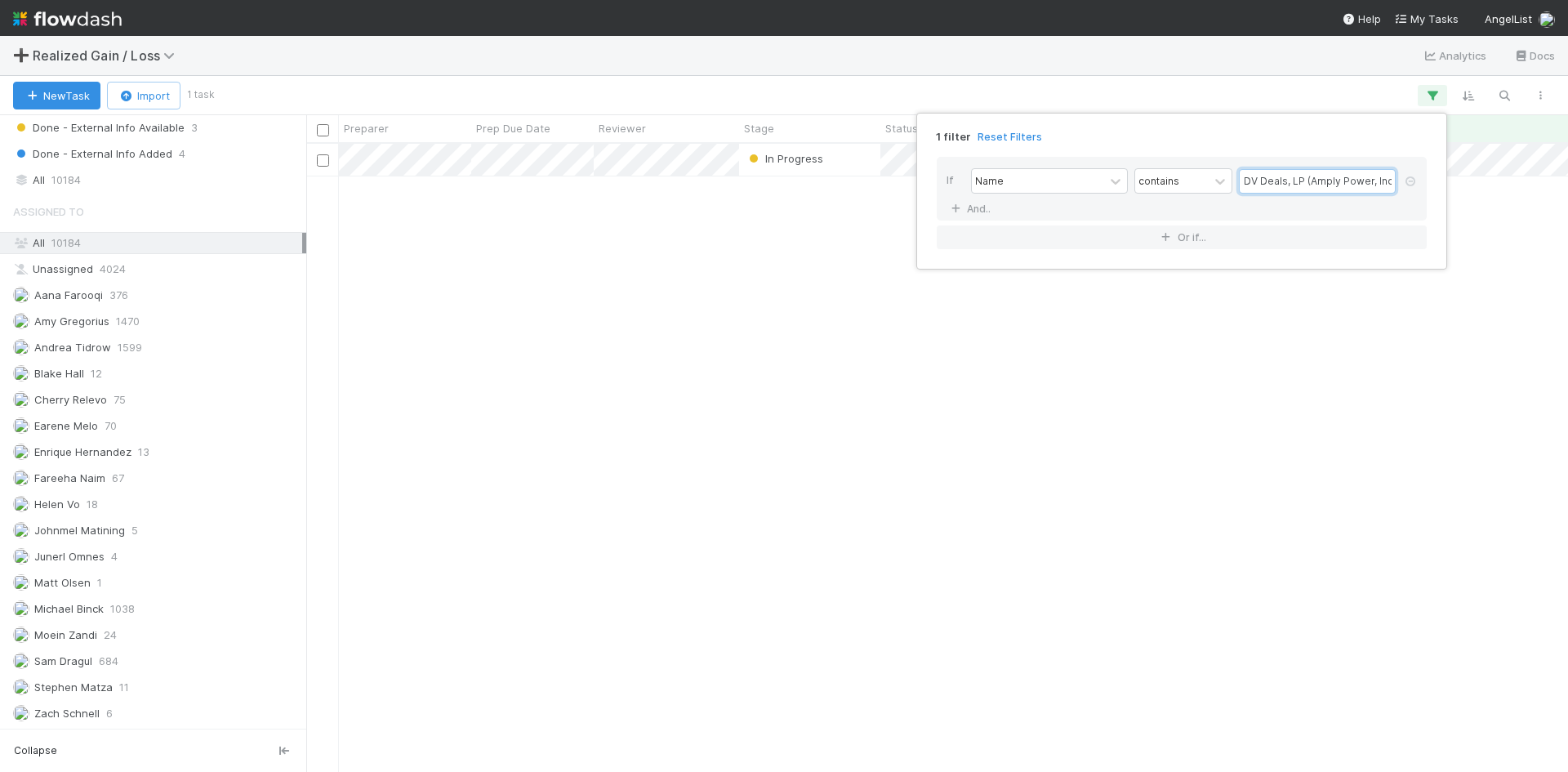 type on "AMP Fund I, a series of DV Deals, LP (Amply Power, Inc.)" 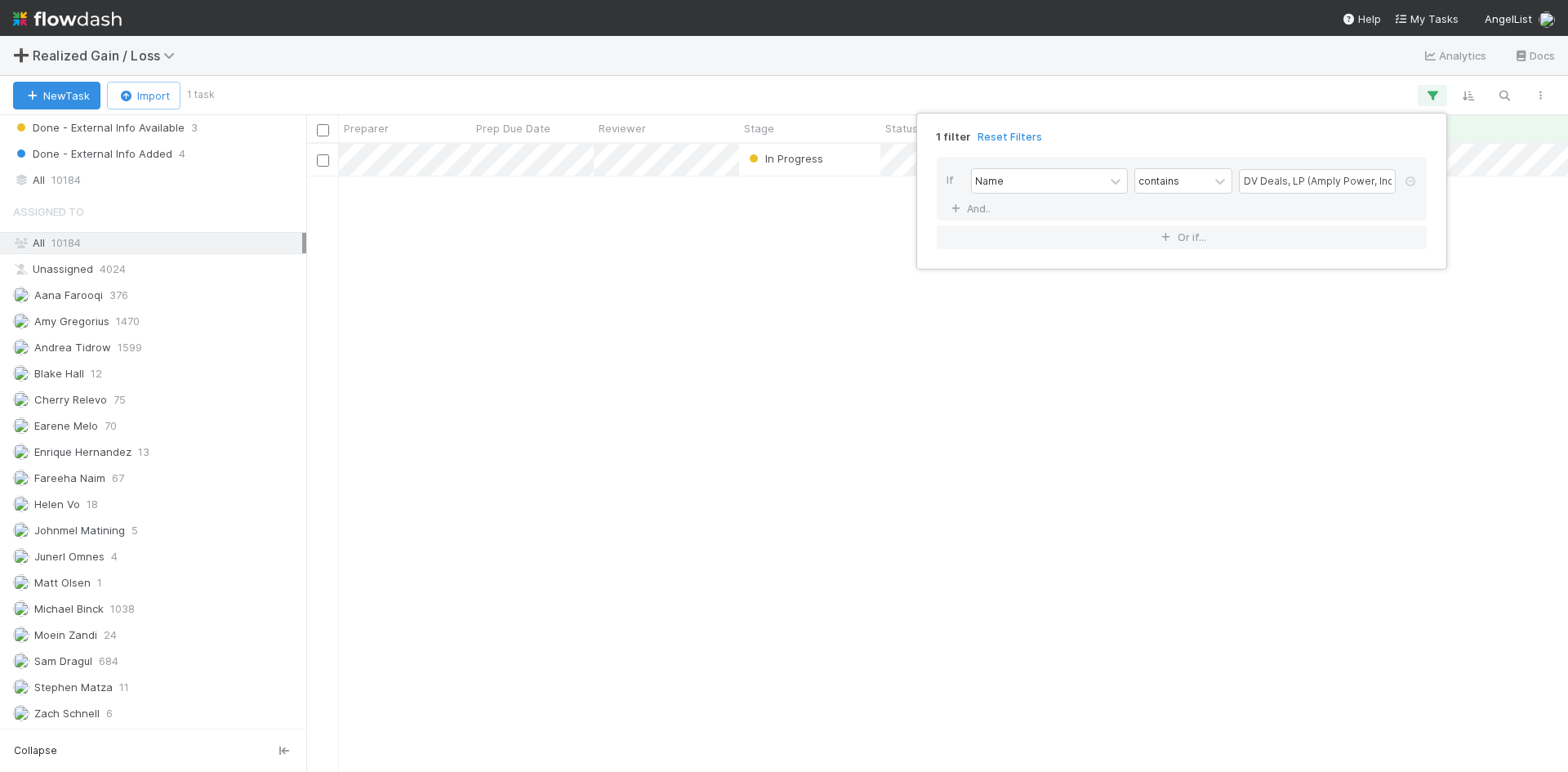 click on "1 filter Reset Filters If Name contains AMP Fund I, a series of DV Deals, LP (Amply Power, Inc.) And.. Or if..." at bounding box center (784, 386) 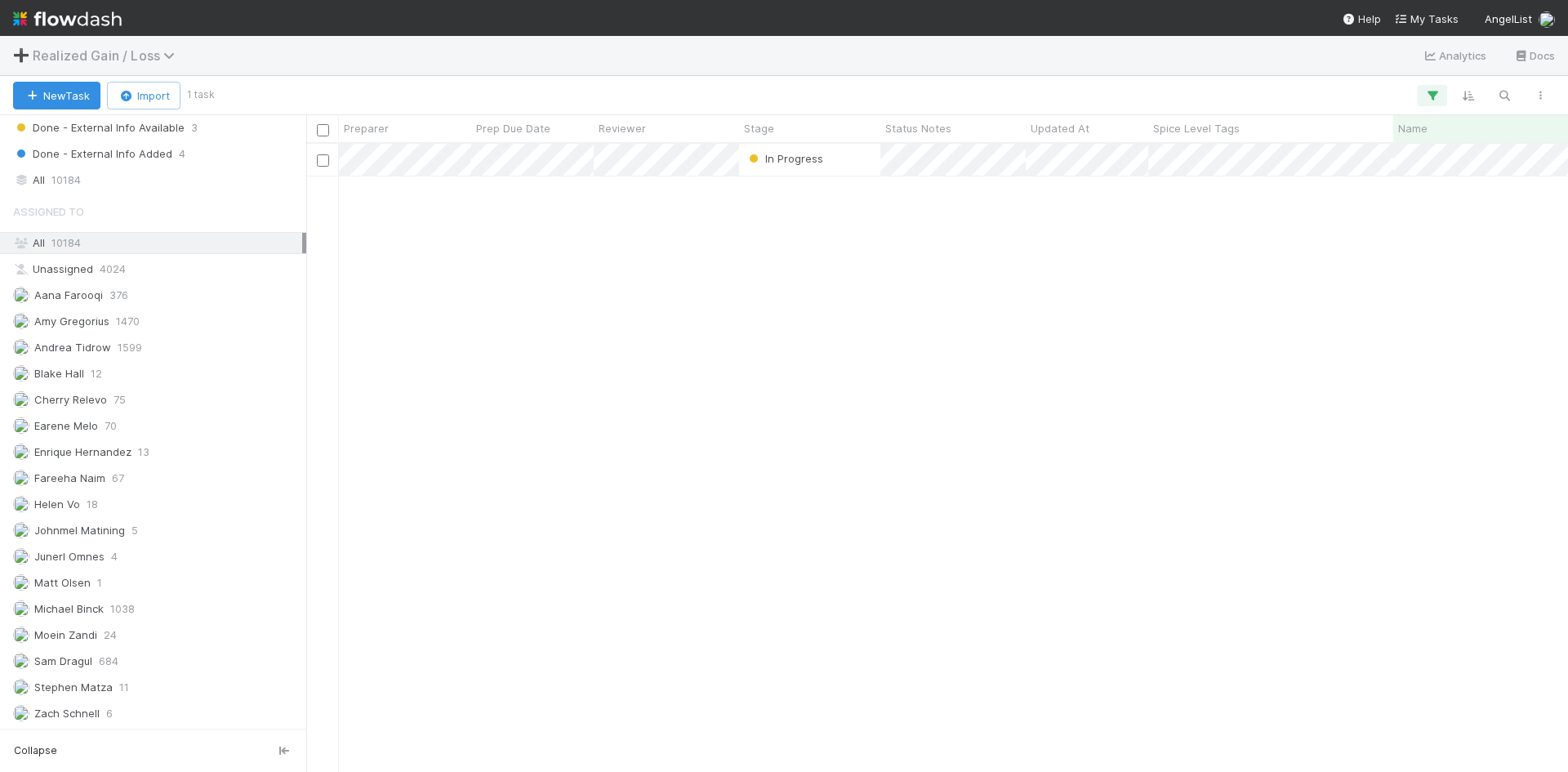 click on "Realized Gain / Loss" at bounding box center [108, 56] 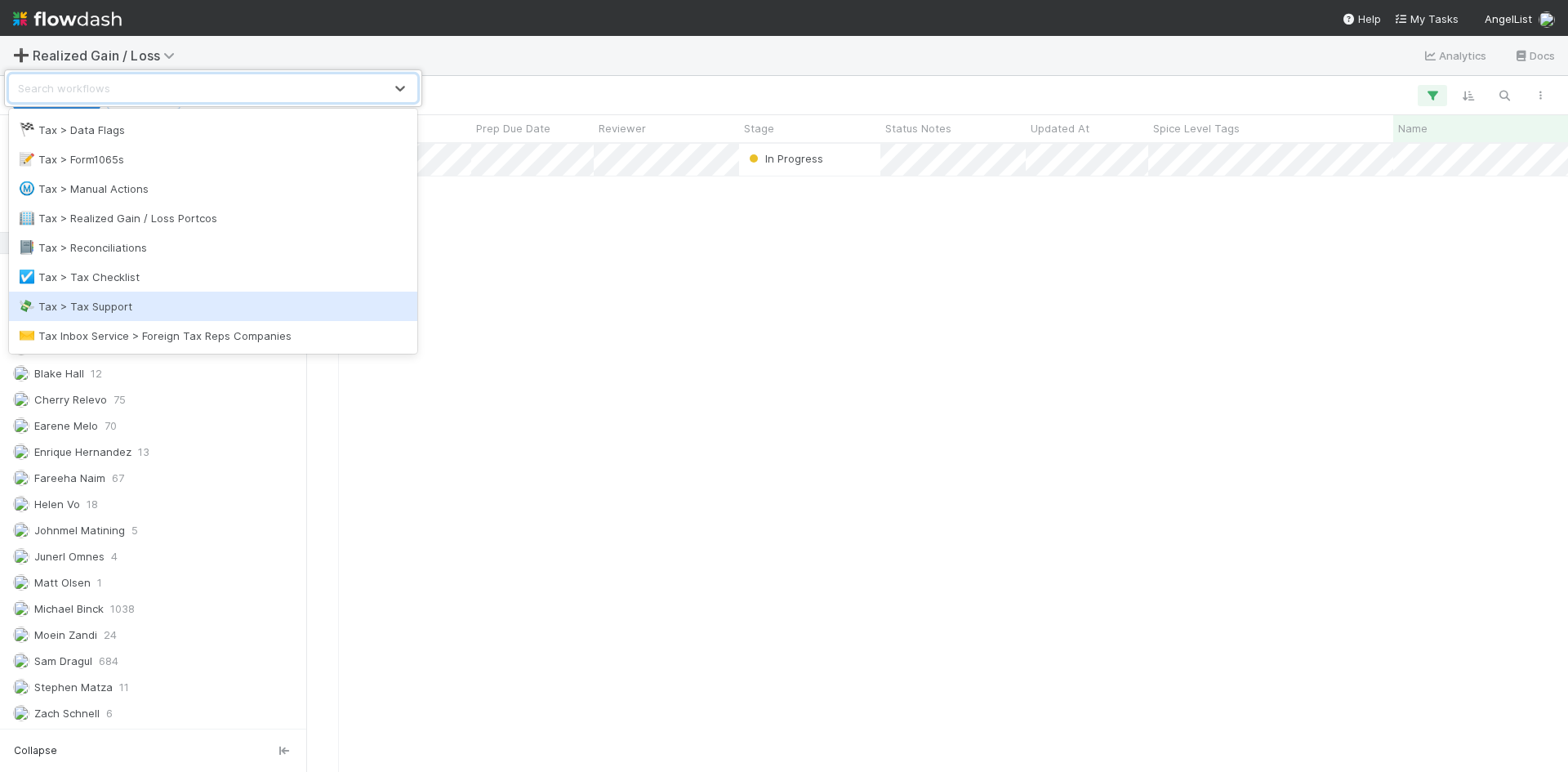 scroll, scrollTop: 556, scrollLeft: 0, axis: vertical 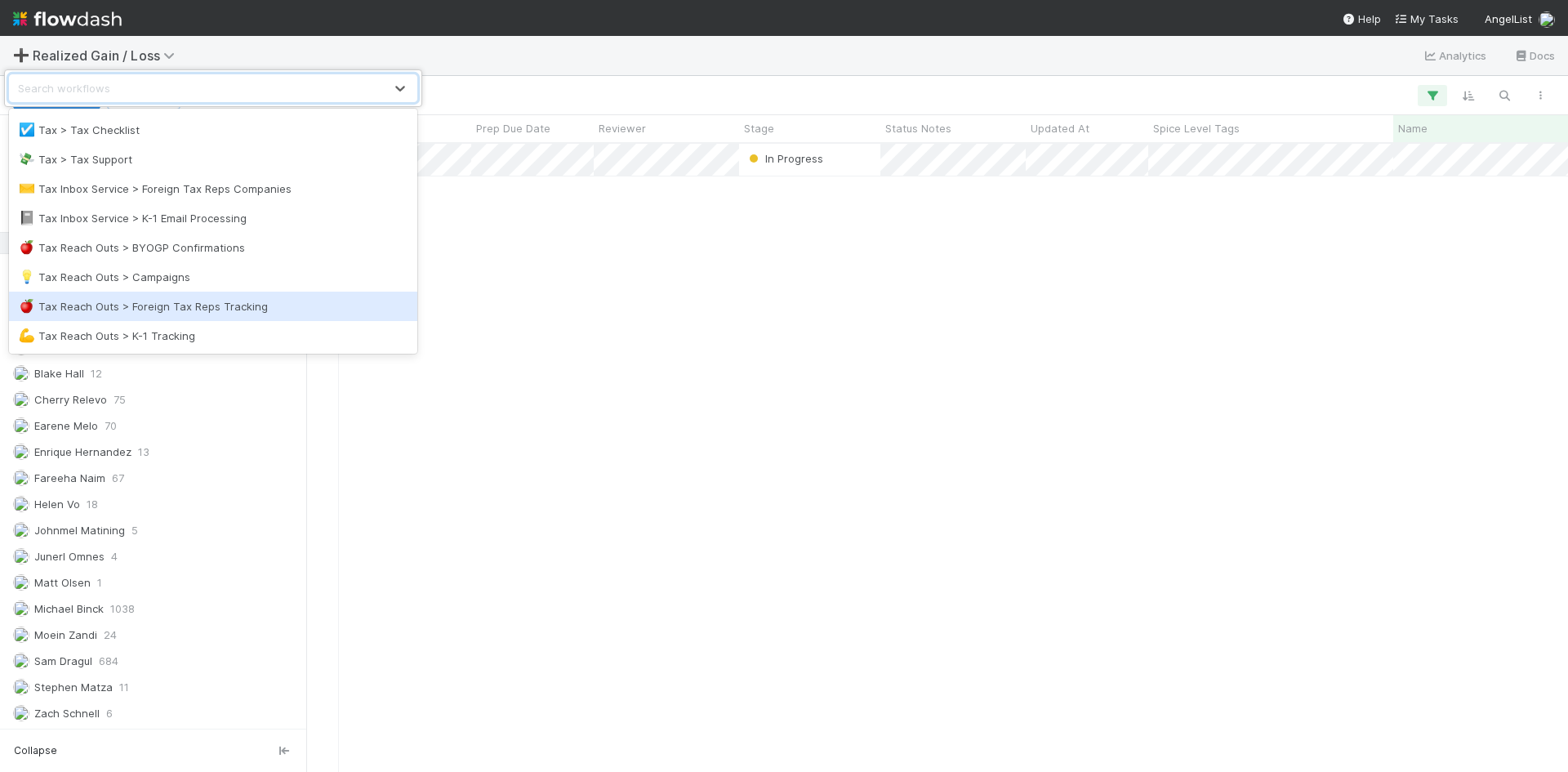 click on "option Tax Reach Outs > Foreign Tax Reps Tracking focused, 26 of 27. 27 results available. Use Up and Down to choose options, press Enter to select the currently focused option, press Escape to exit the menu, press Tab to select the option and exit the menu. Search workflows" at bounding box center (784, 386) 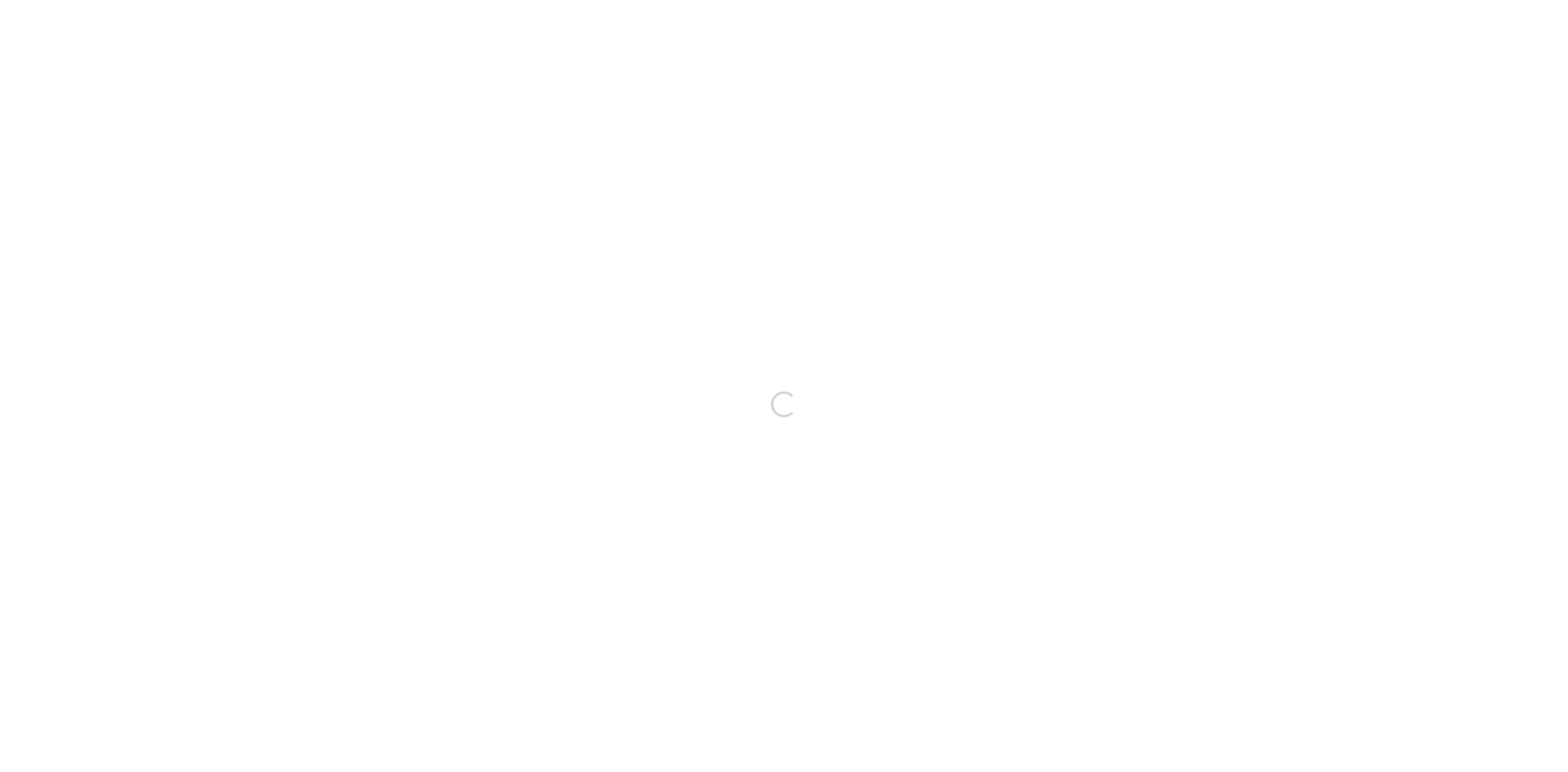 scroll, scrollTop: 0, scrollLeft: 0, axis: both 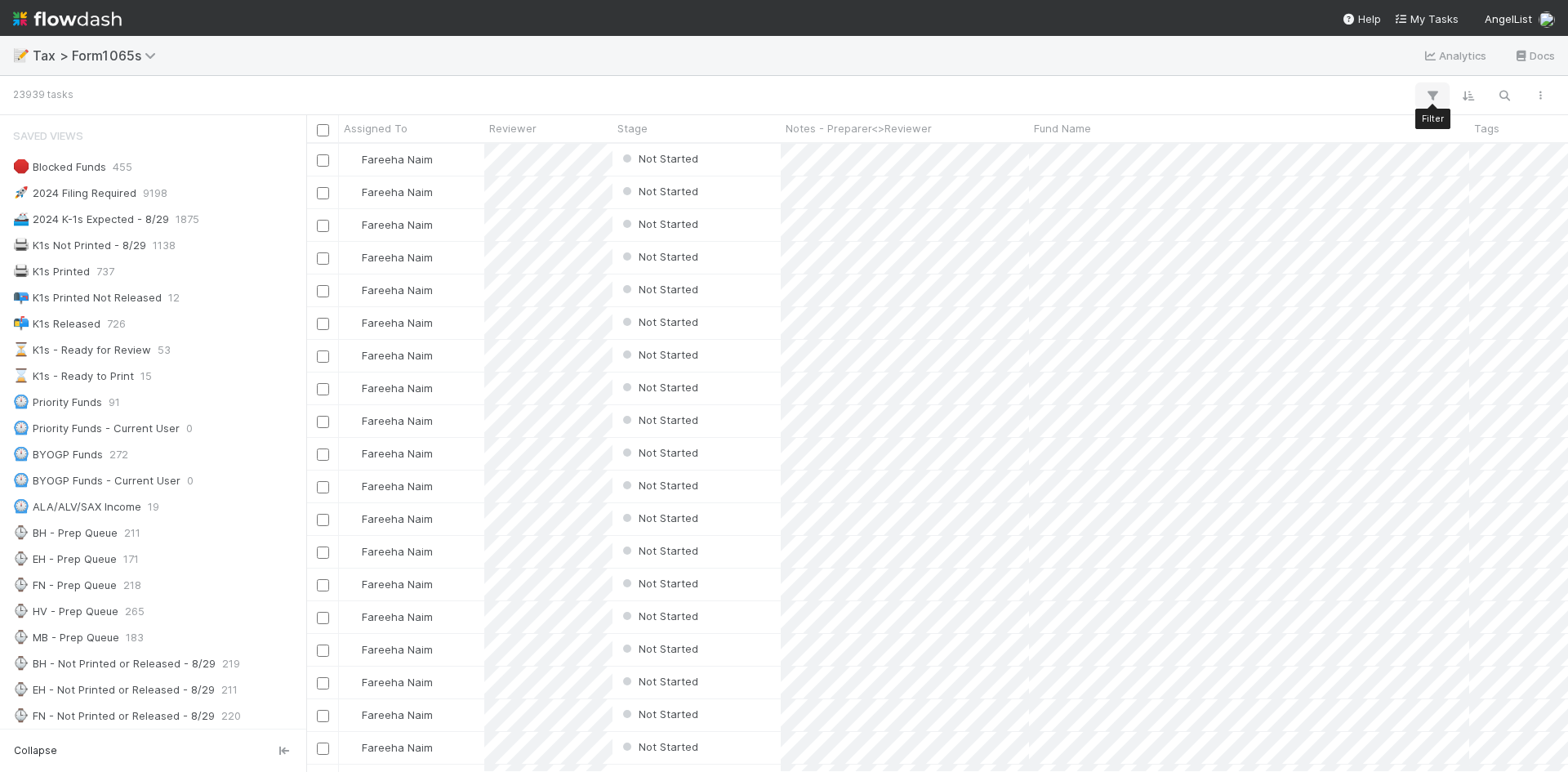 click at bounding box center [1432, 96] 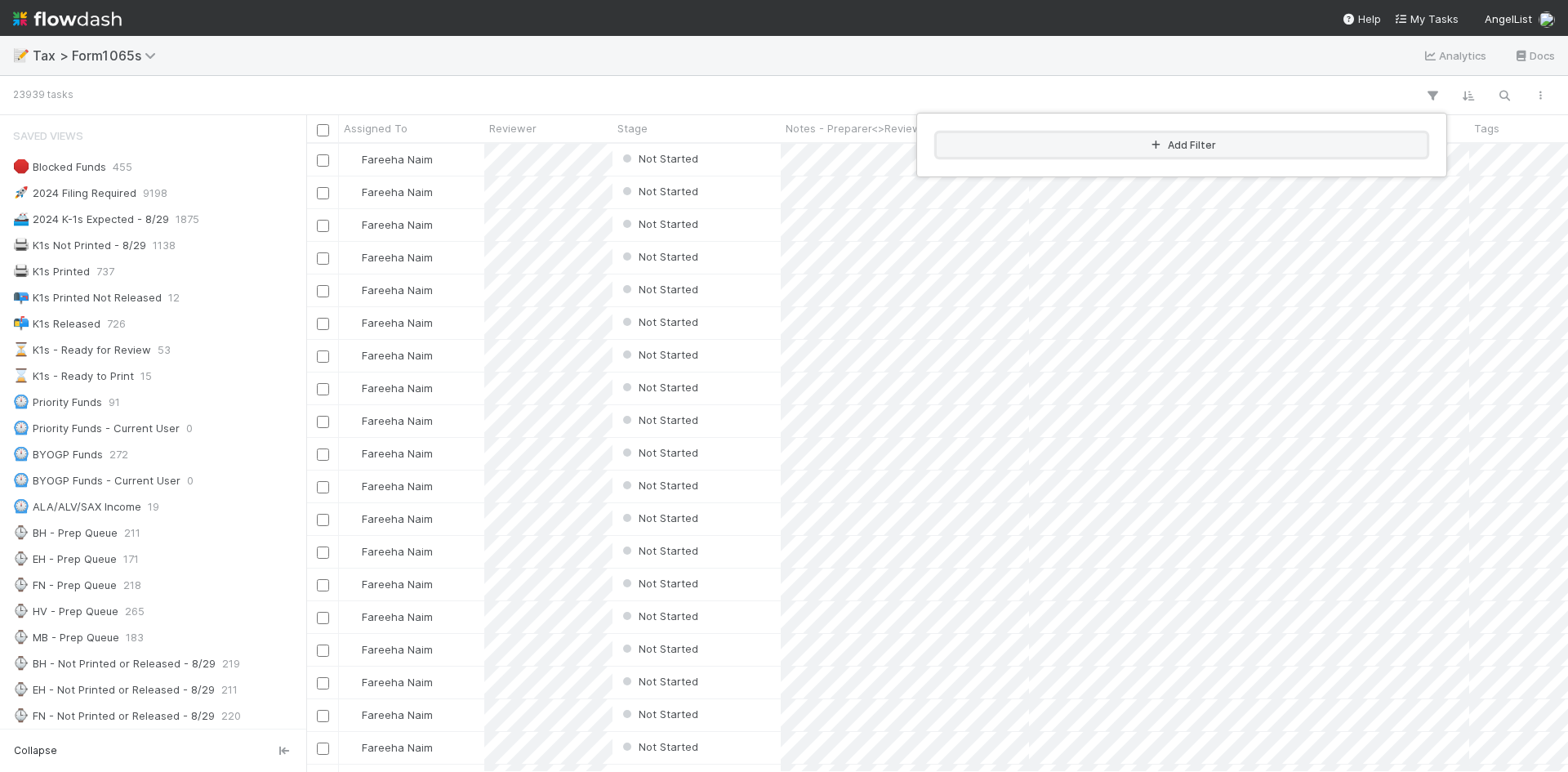 click on "Add Filter" at bounding box center (1182, 145) 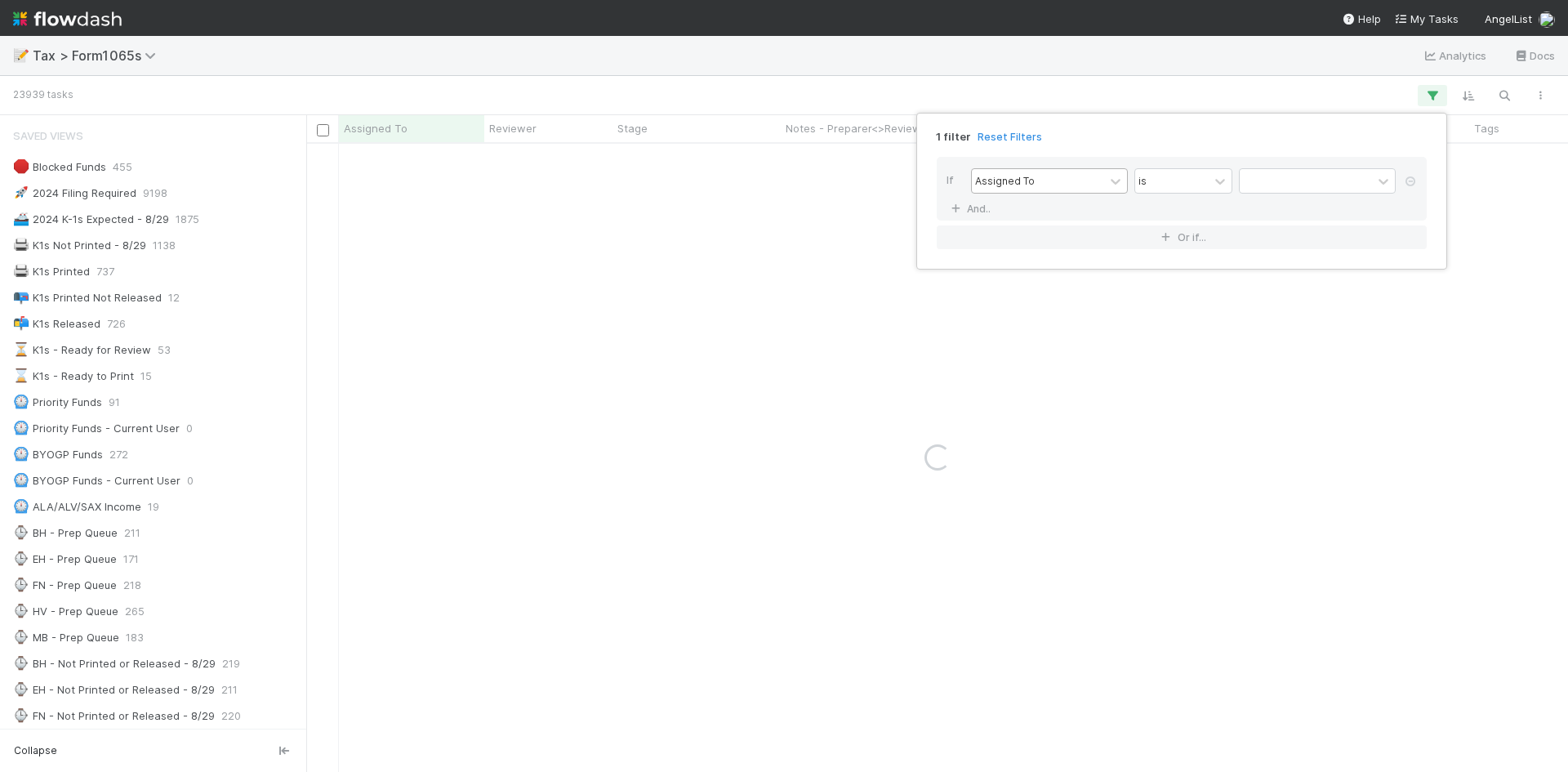 click on "Assigned To" at bounding box center [1038, 181] 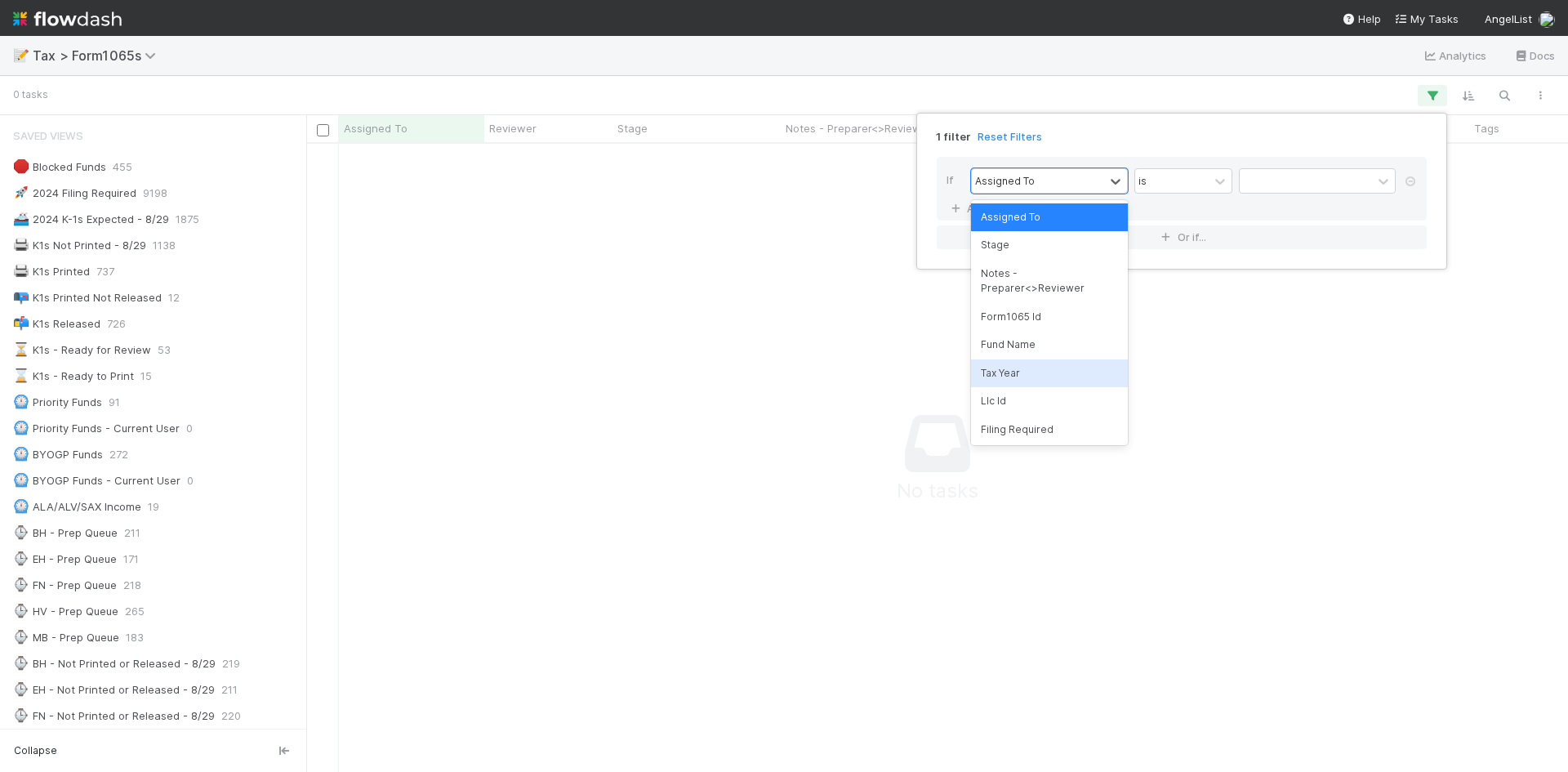 scroll, scrollTop: 13, scrollLeft: 13, axis: both 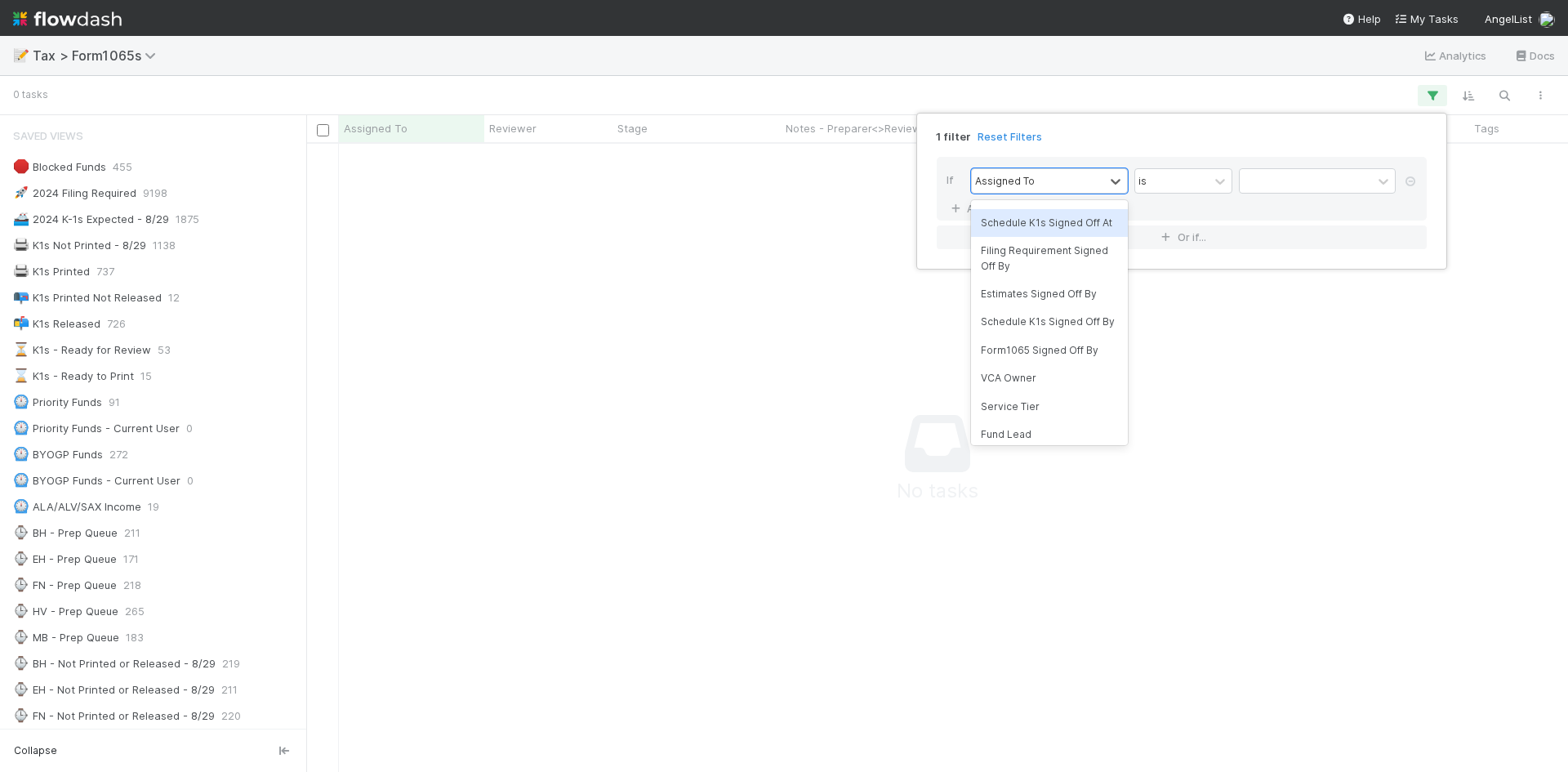click on "1 filter Reset Filters If      option Schedule K1s Signed Off At focused, 17 of 425. 425 results available. Use Up and Down to choose options, press Enter to select the currently focused option, press Escape to exit the menu, press Tab to select the option and exit the menu. Assigned To is And.. Or if..." at bounding box center (784, 386) 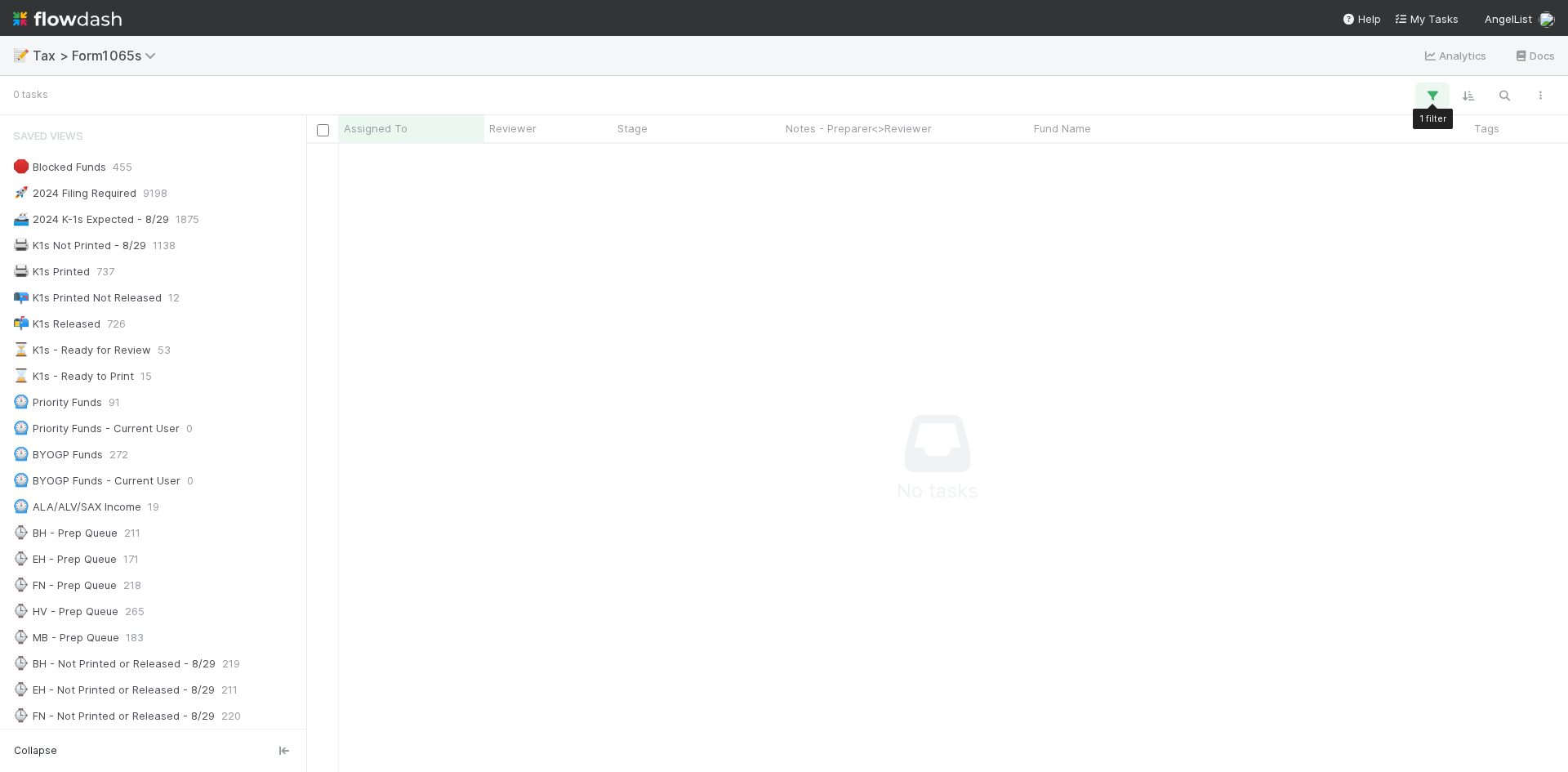 click at bounding box center [1432, 96] 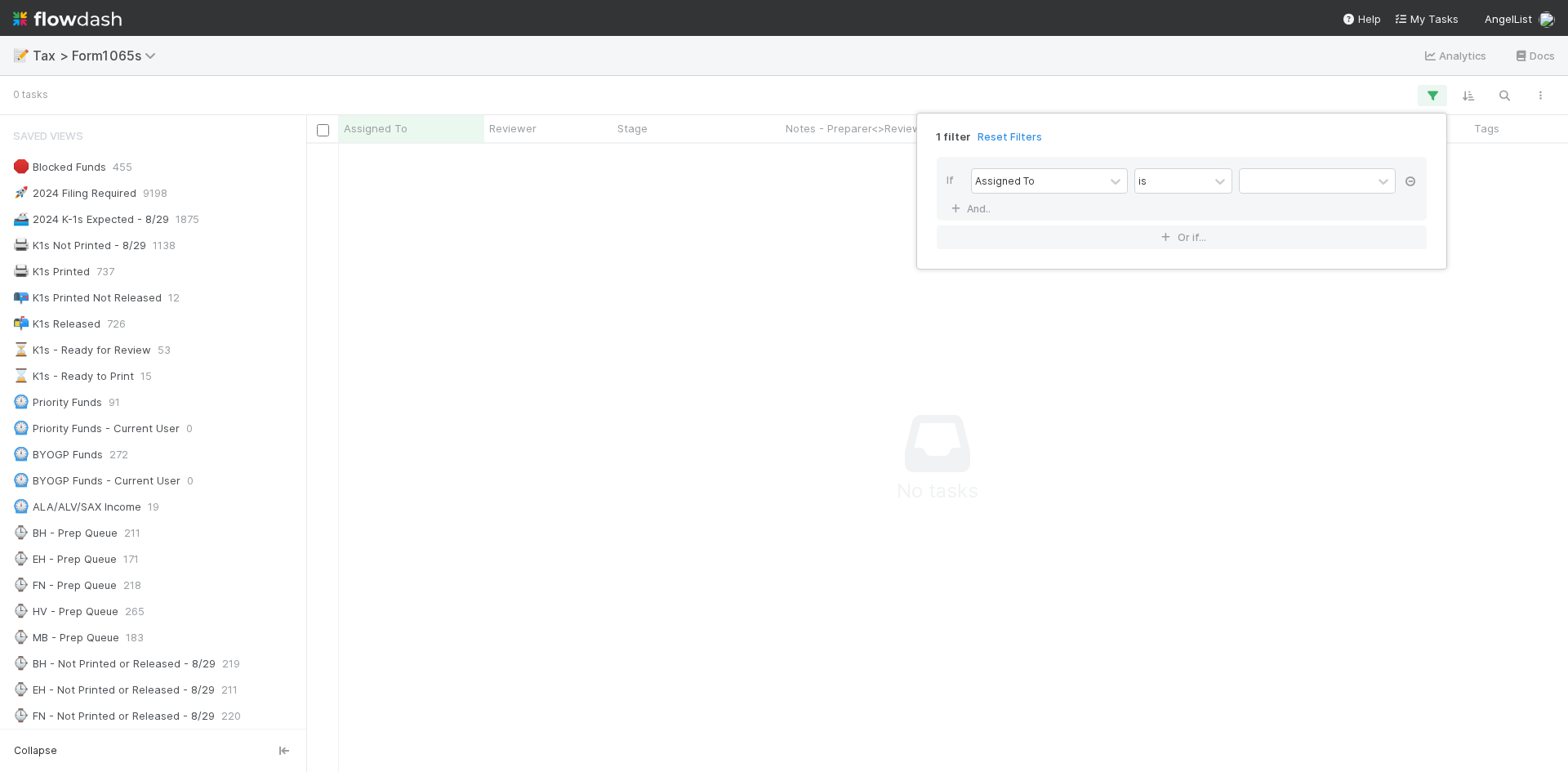 click at bounding box center (1410, 181) 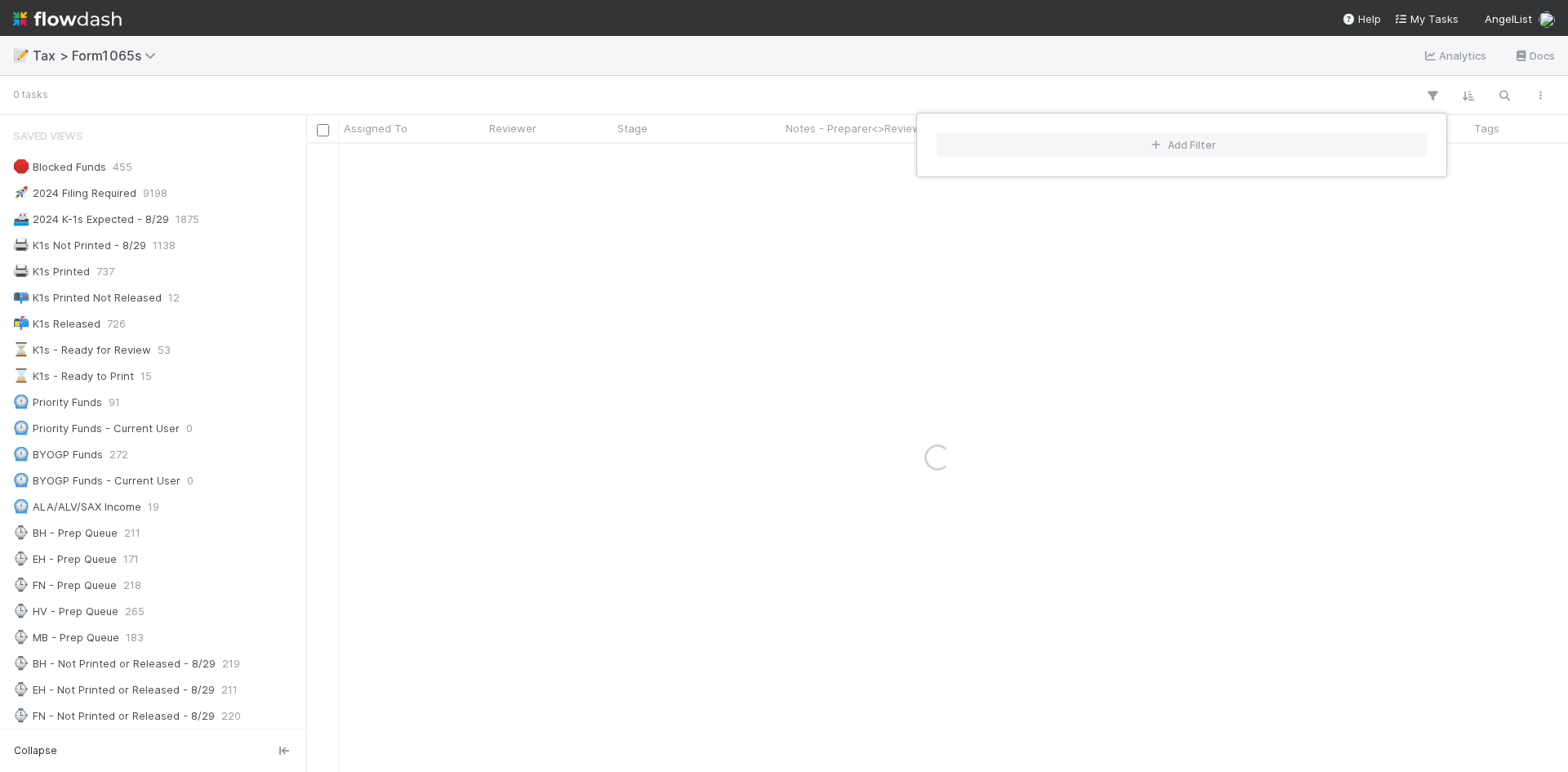click on "Add Filter" at bounding box center [784, 386] 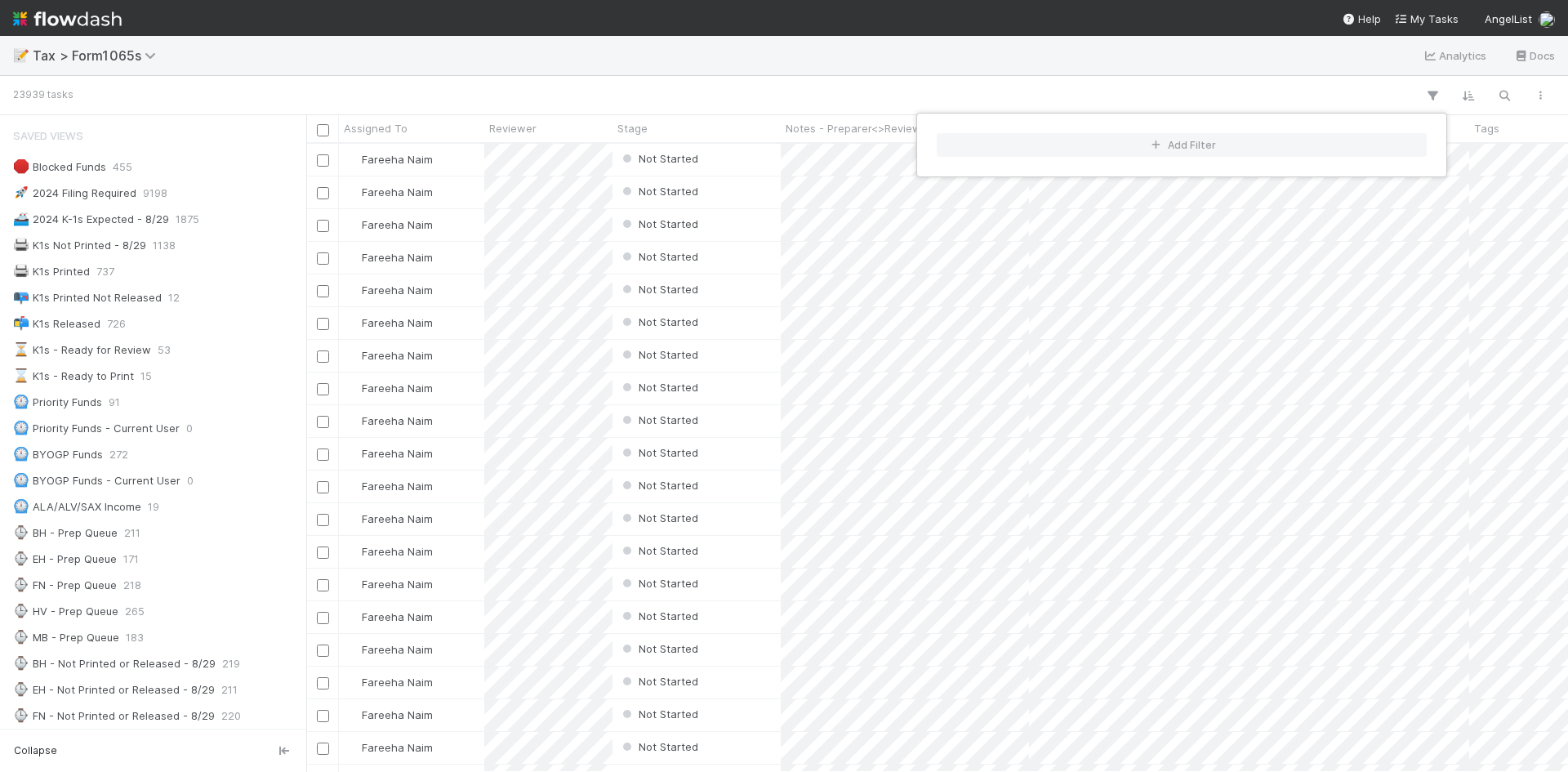 scroll, scrollTop: 13, scrollLeft: 13, axis: both 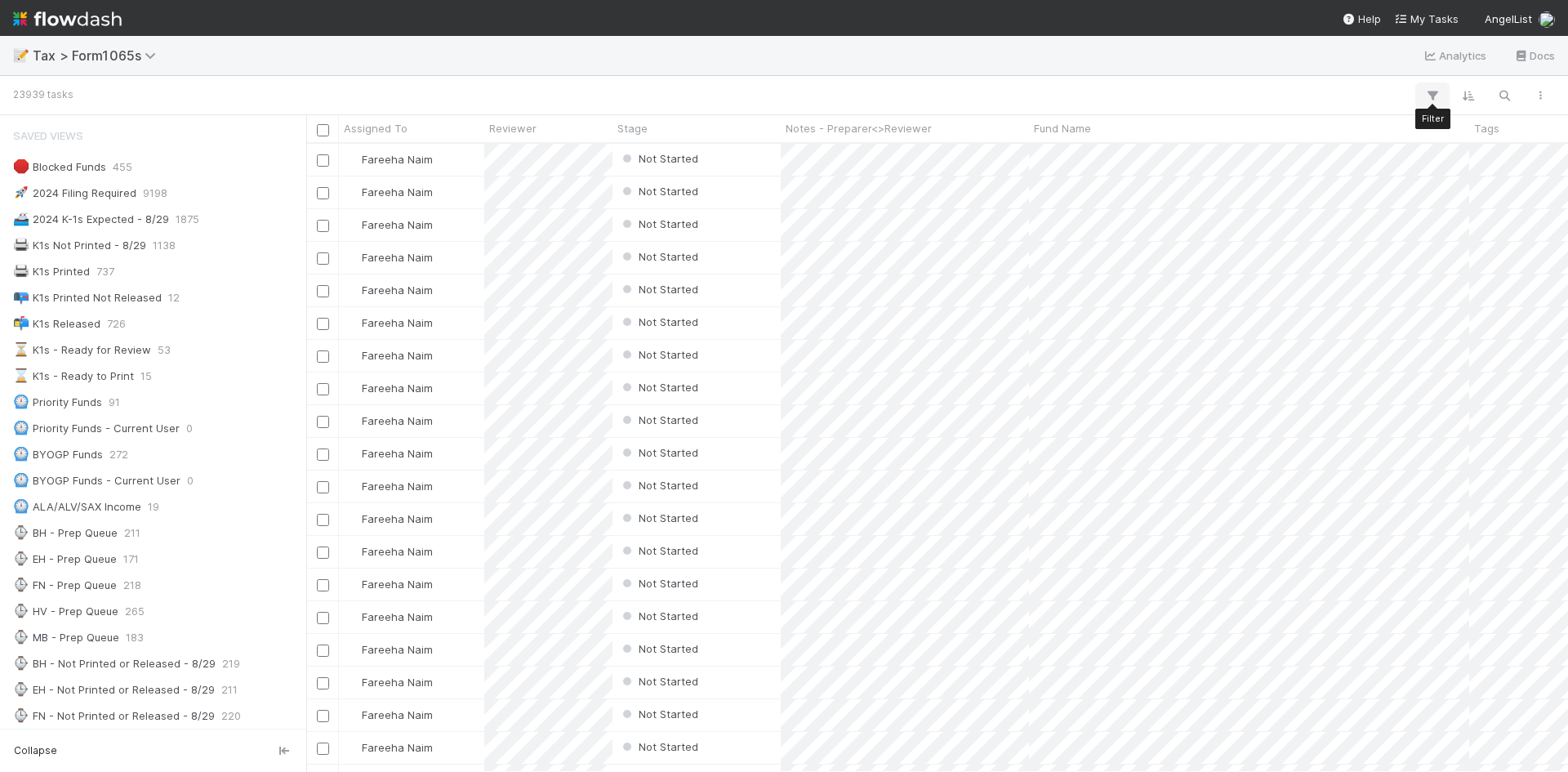 click at bounding box center [1432, 96] 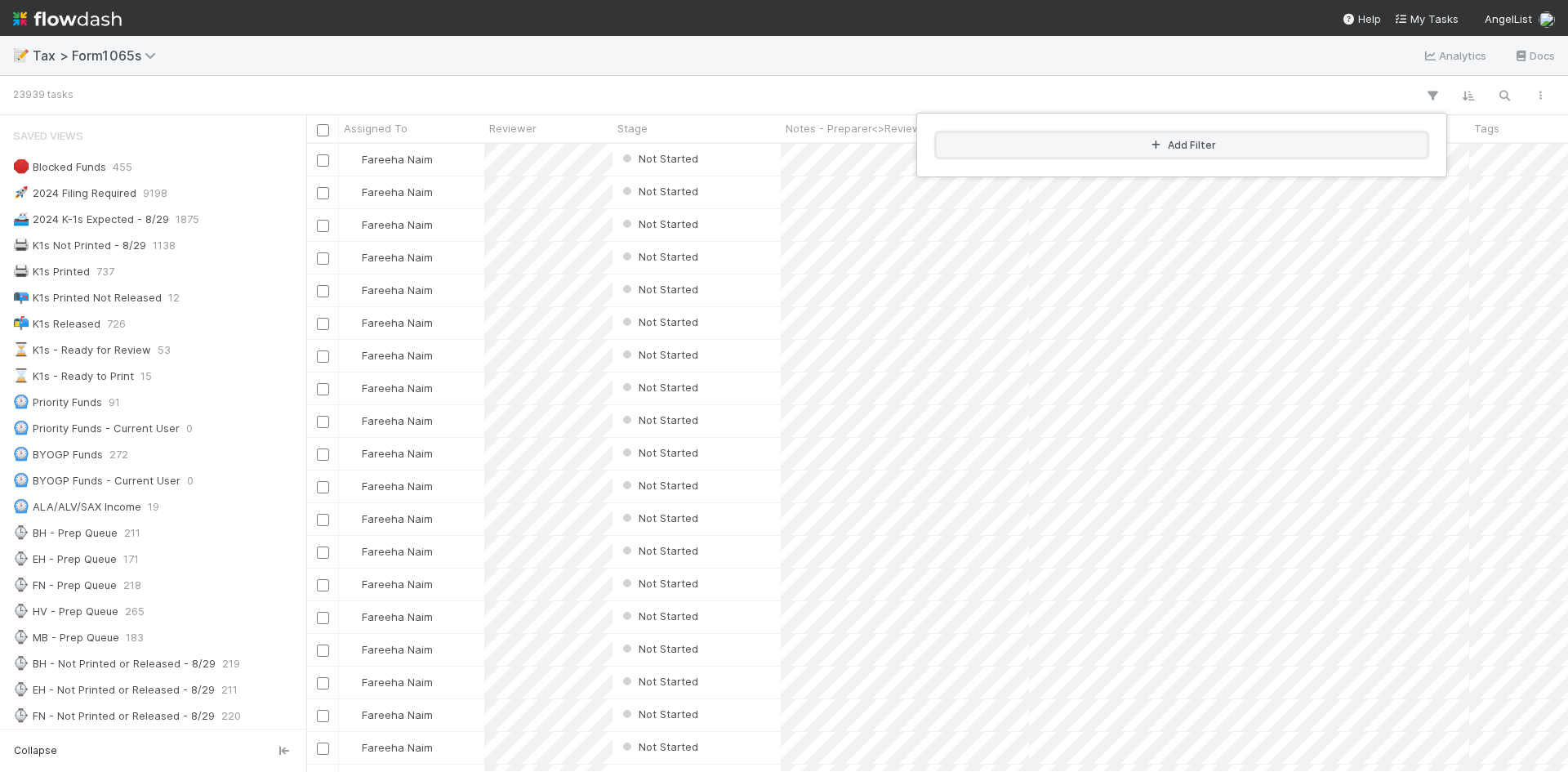 click on "Add Filter" at bounding box center [1182, 145] 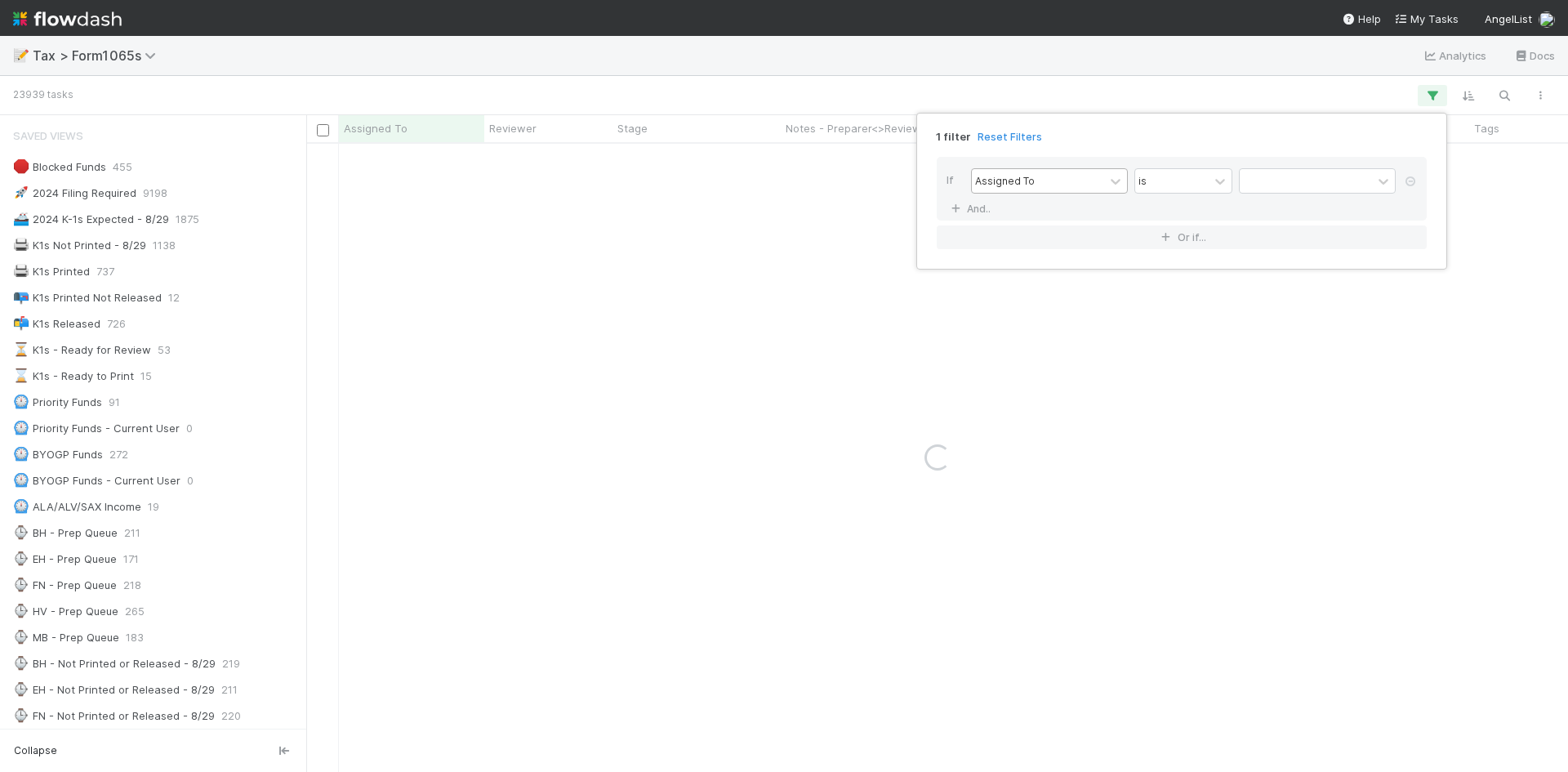 click on "Assigned To" at bounding box center (1038, 181) 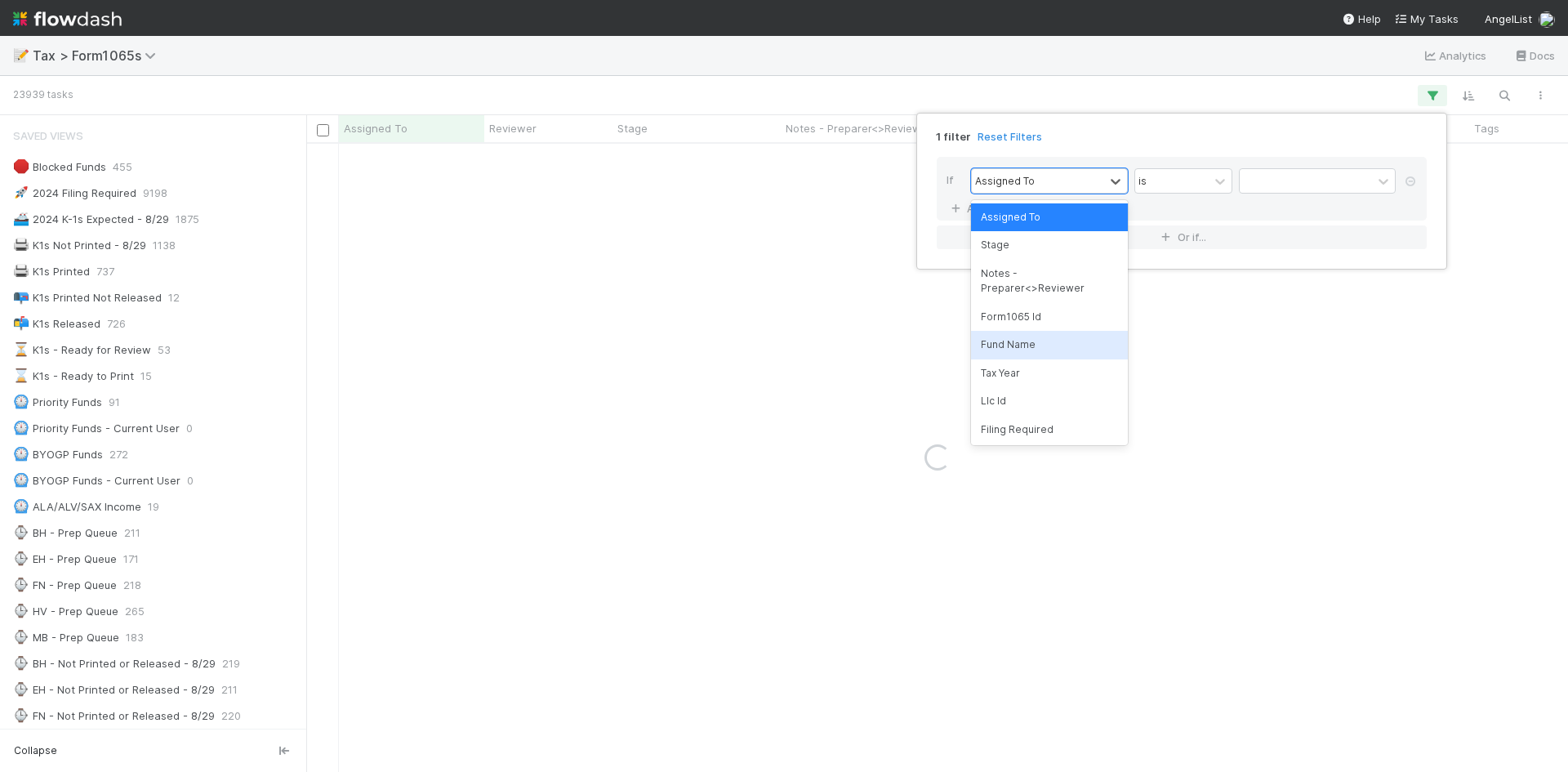 click on "Fund Name" at bounding box center [1049, 345] 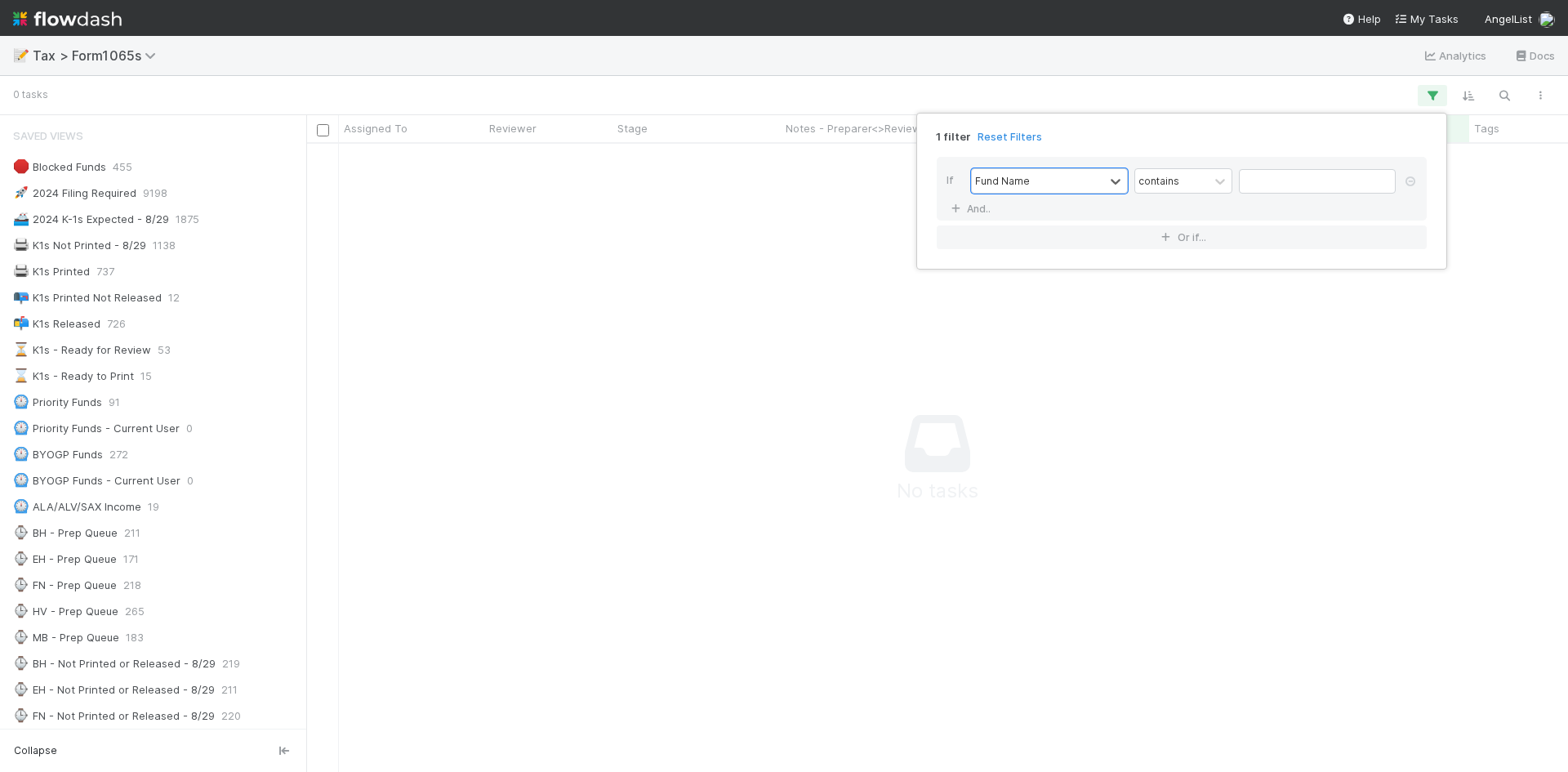 scroll, scrollTop: 604, scrollLeft: 1250, axis: both 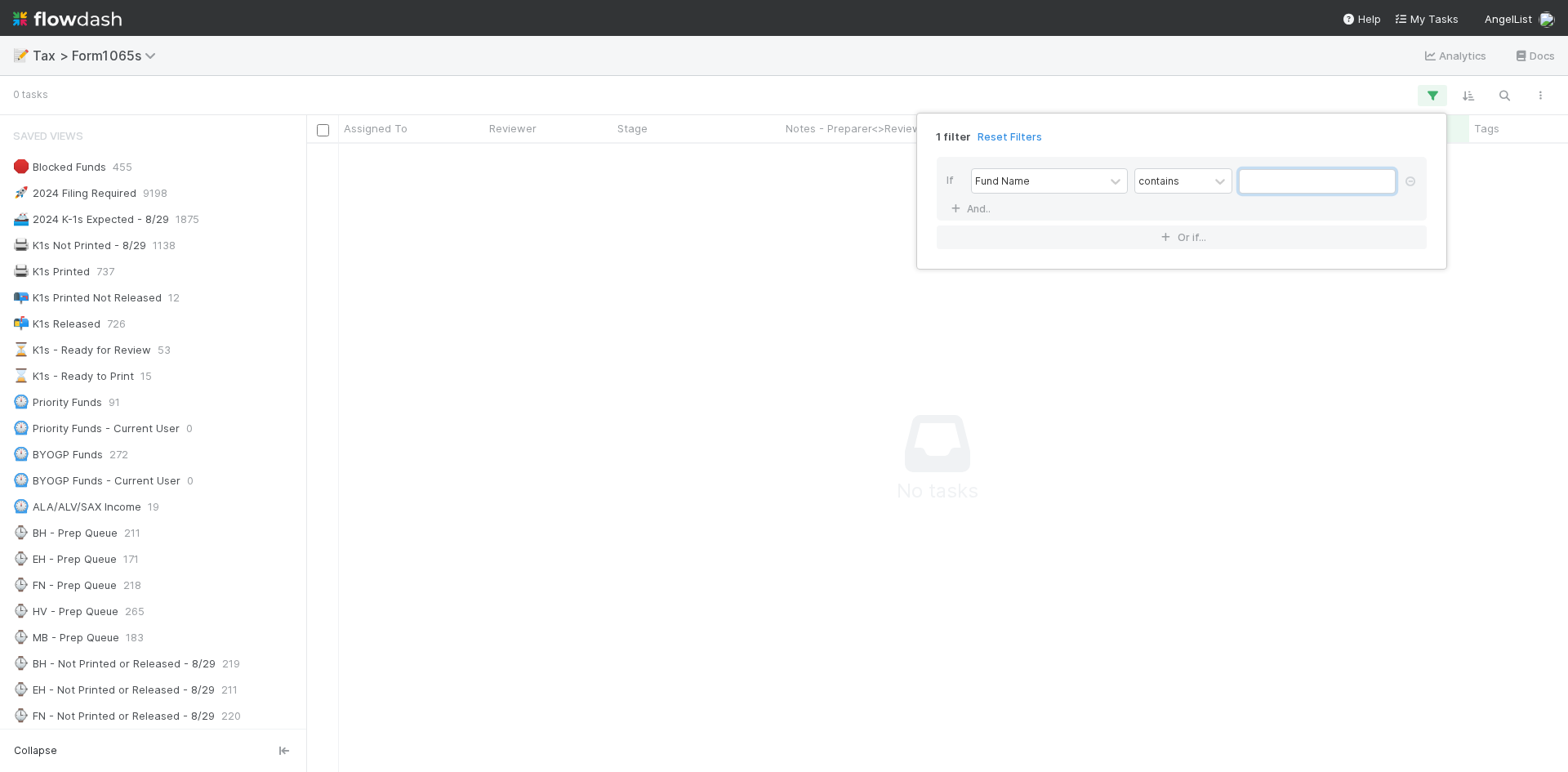 click at bounding box center [1317, 181] 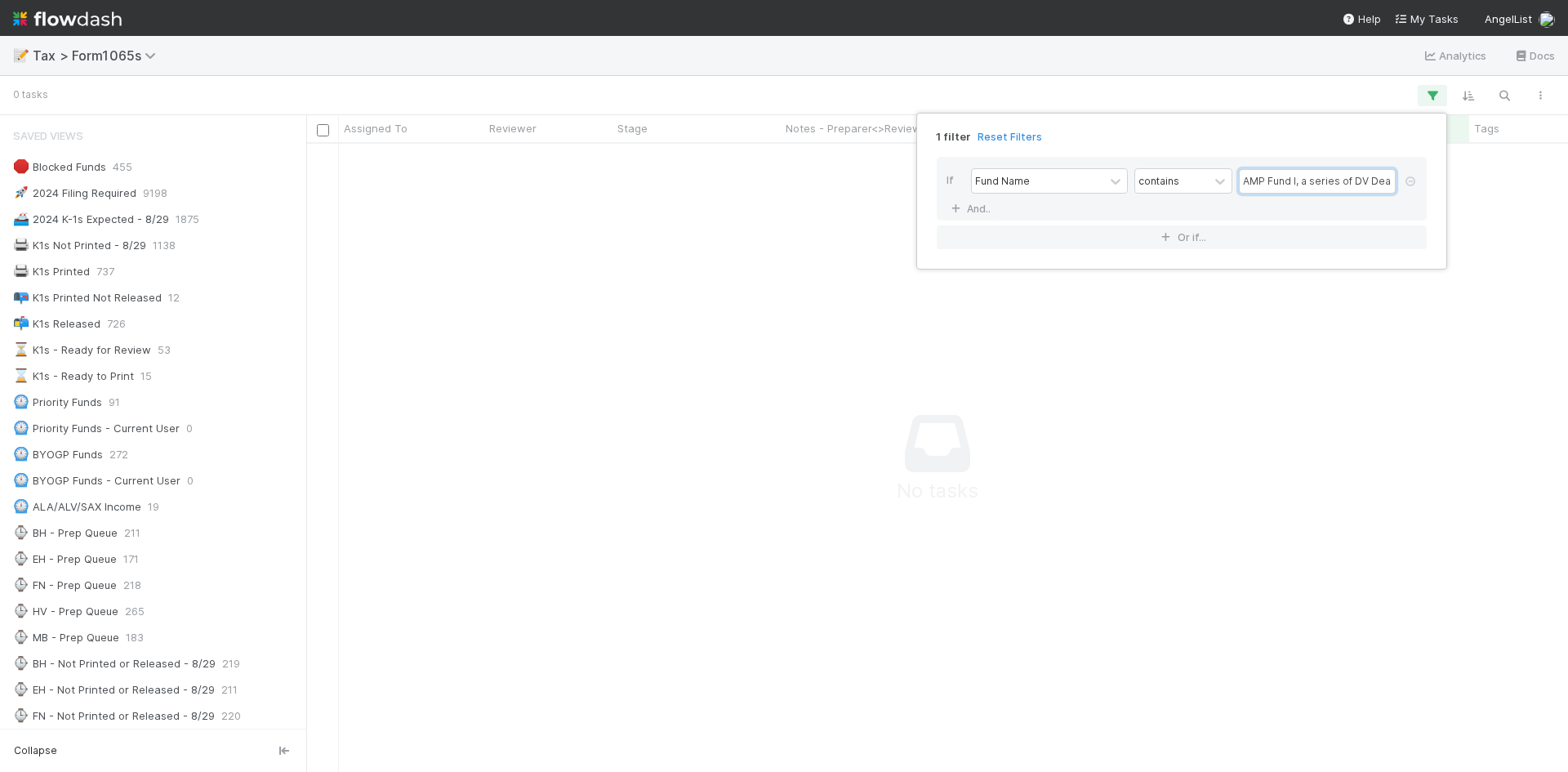scroll, scrollTop: 0, scrollLeft: 19, axis: horizontal 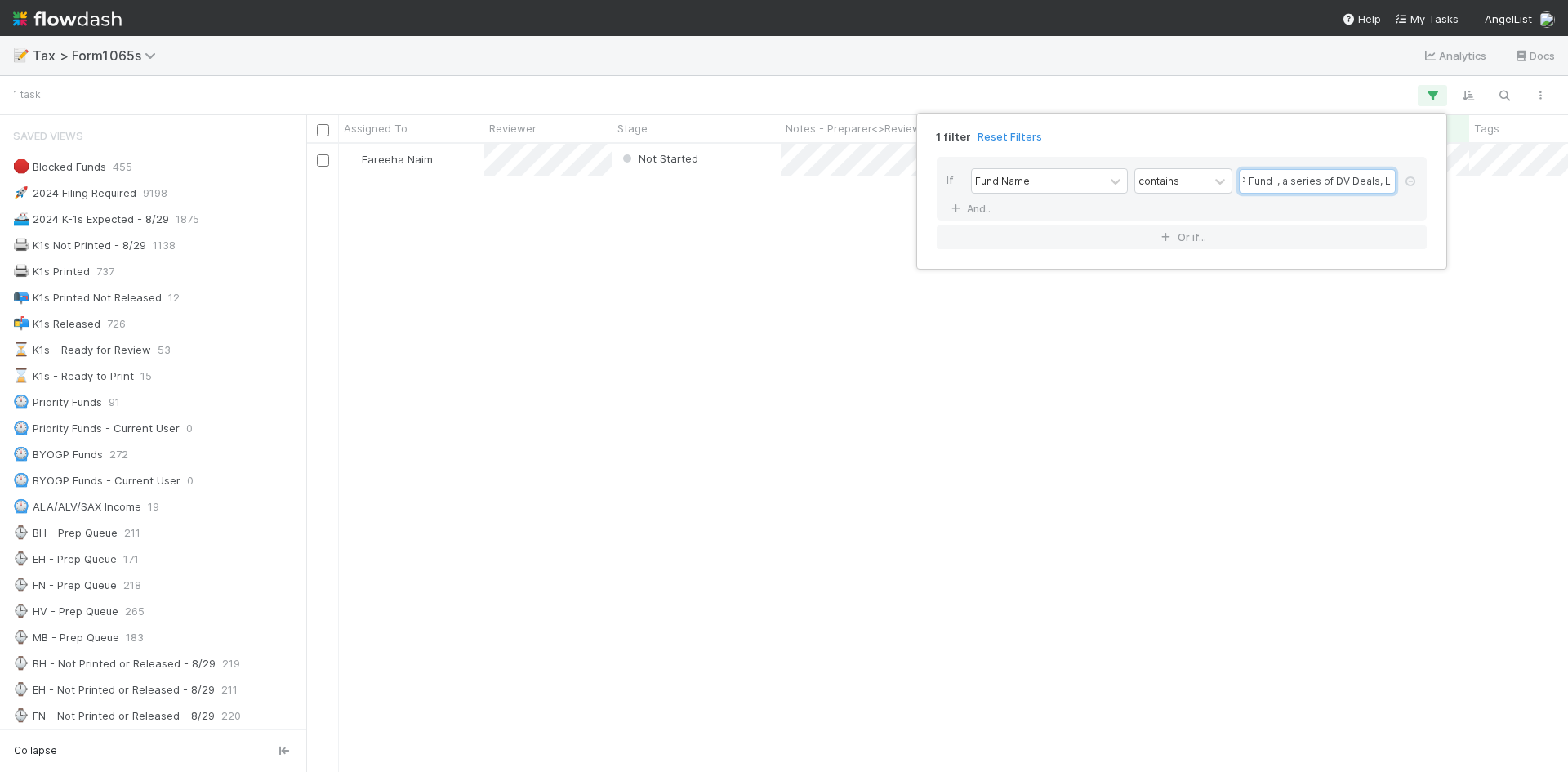 type on "AMP Fund I, a series of DV Deals, LP" 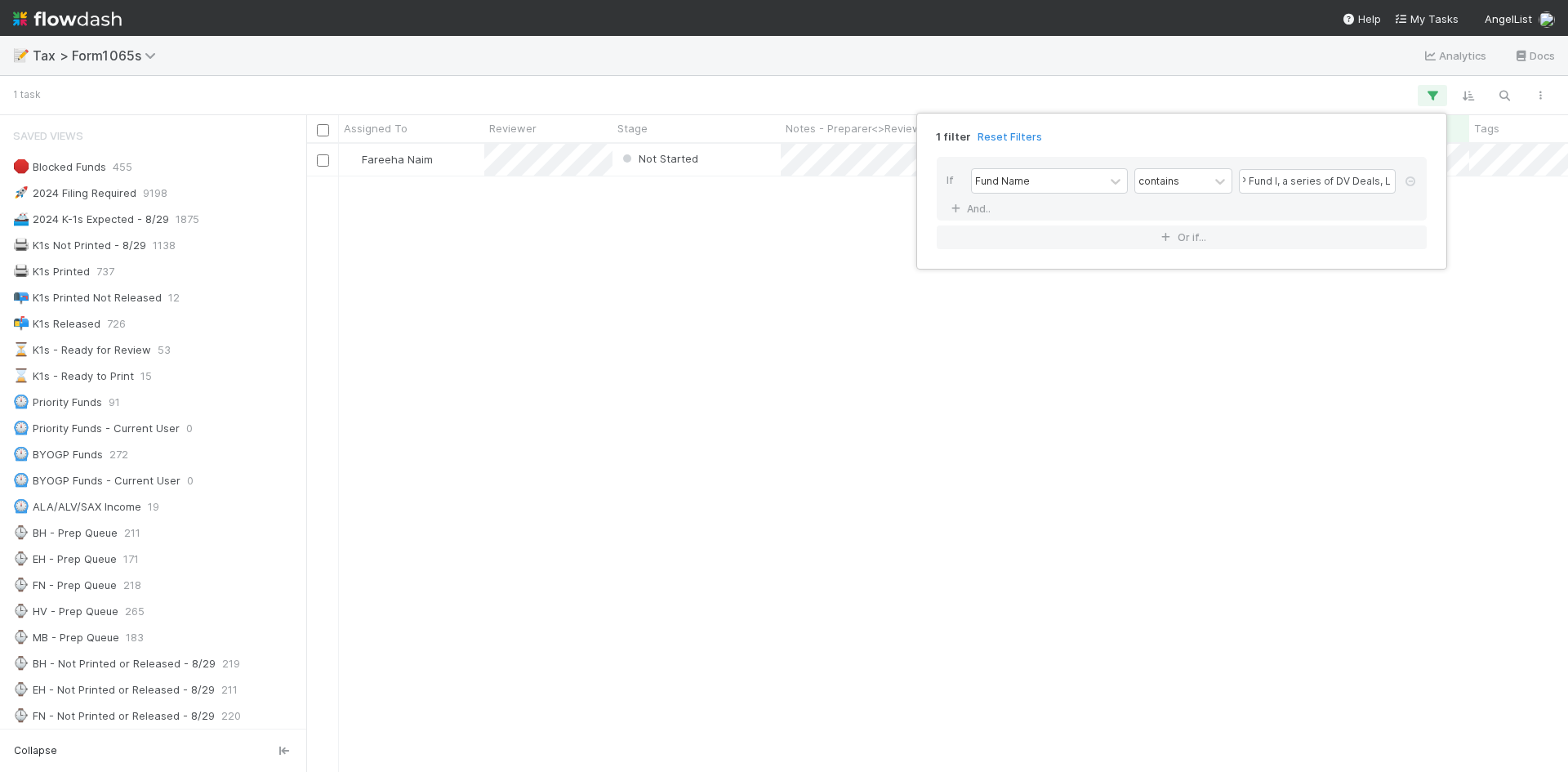 click on "1 filter Reset Filters If Fund Name contains AMP Fund I, a series of DV Deals, LP And.. Or if..." at bounding box center [784, 386] 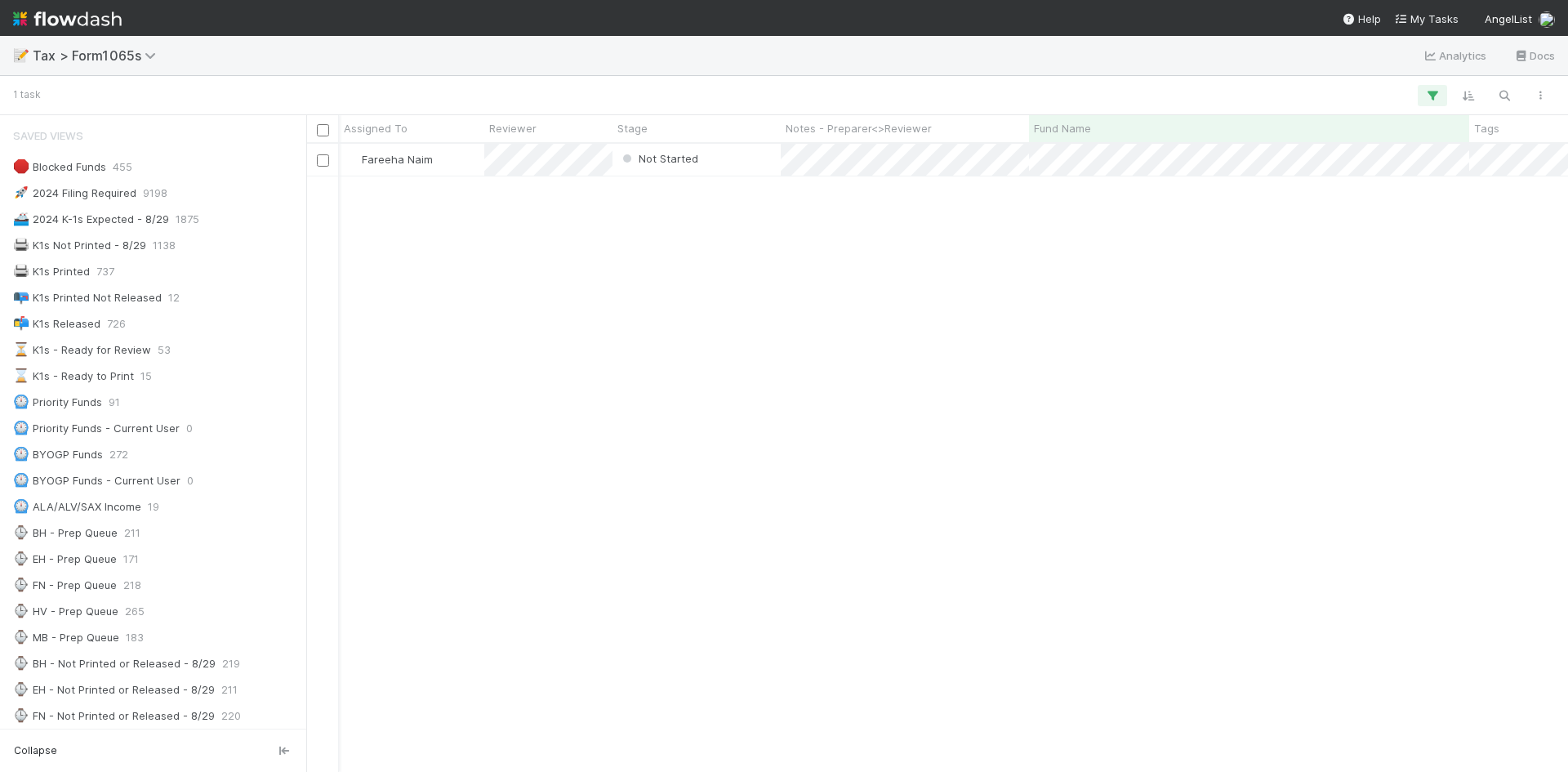 scroll, scrollTop: 0, scrollLeft: 279, axis: horizontal 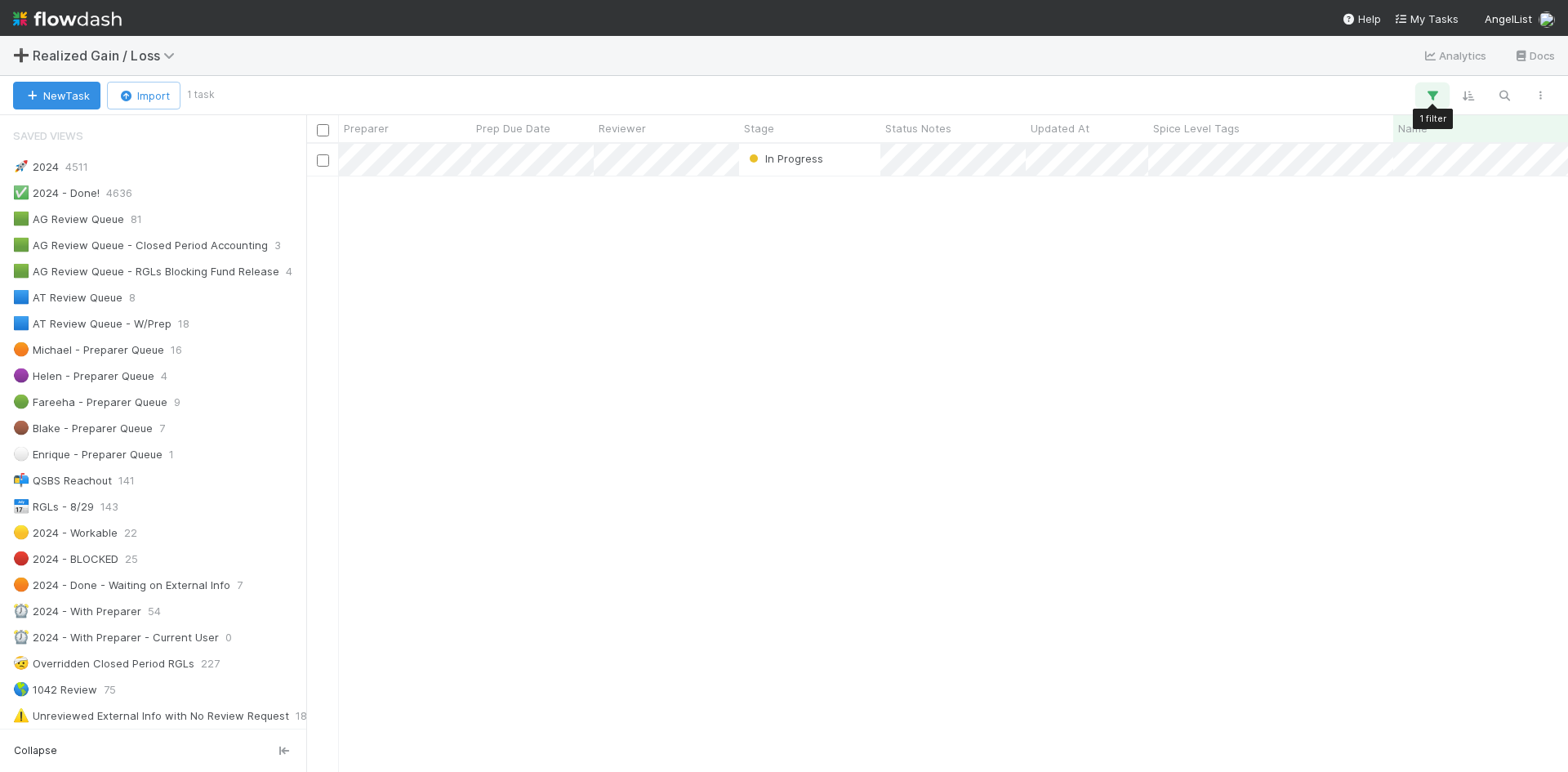 click at bounding box center [1432, 96] 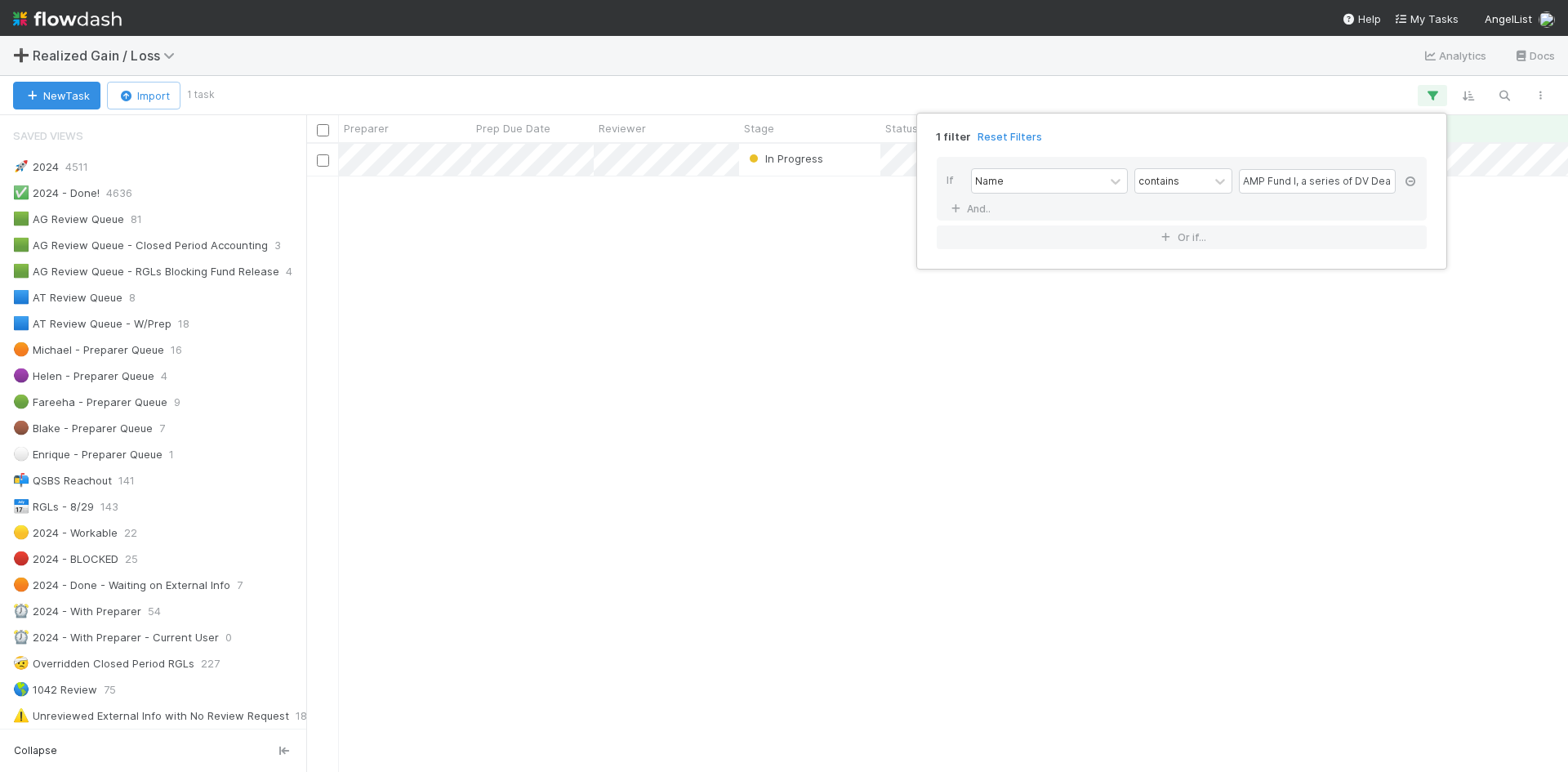 click at bounding box center (1410, 181) 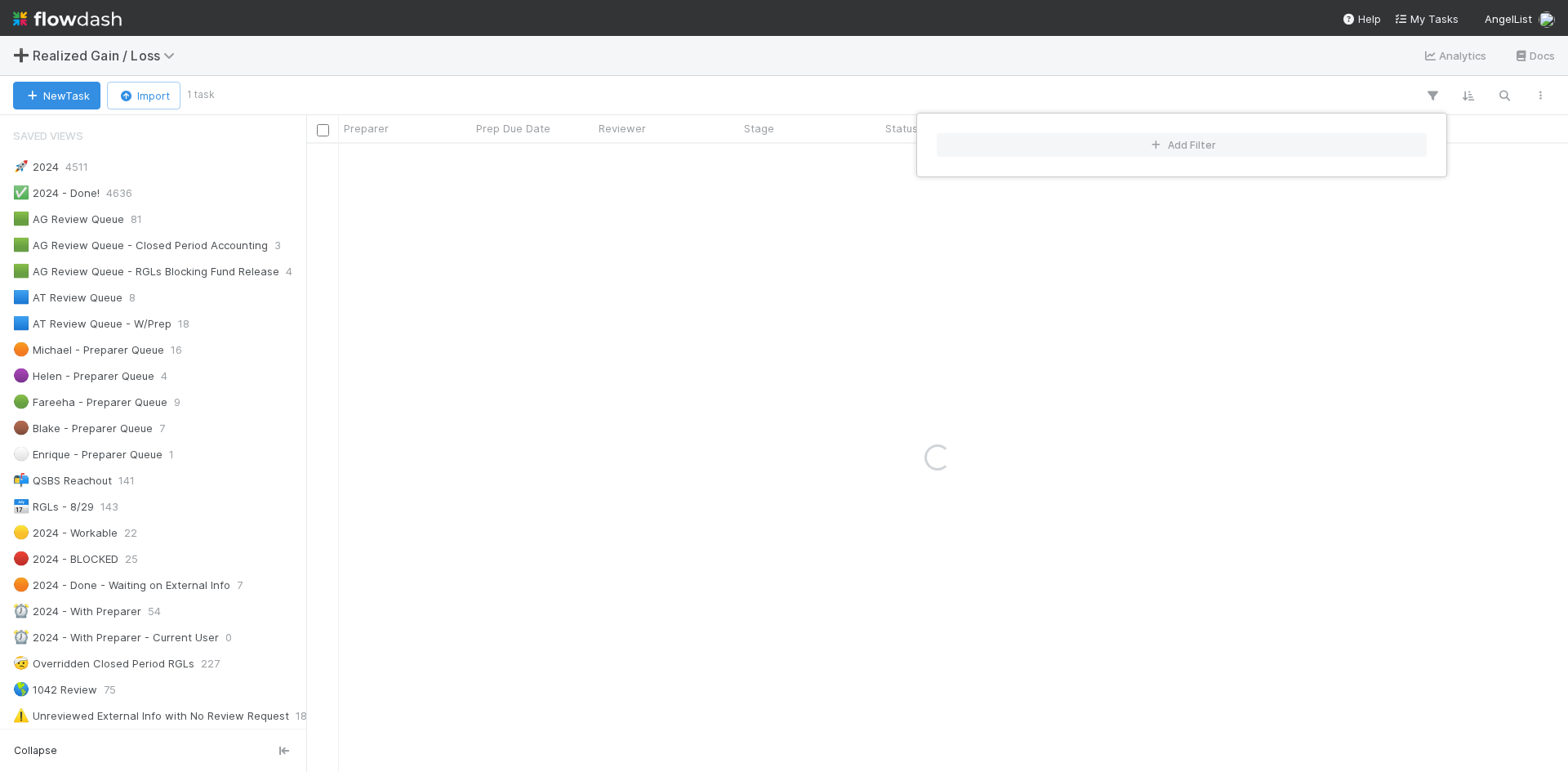 click on "Add Filter" at bounding box center (784, 386) 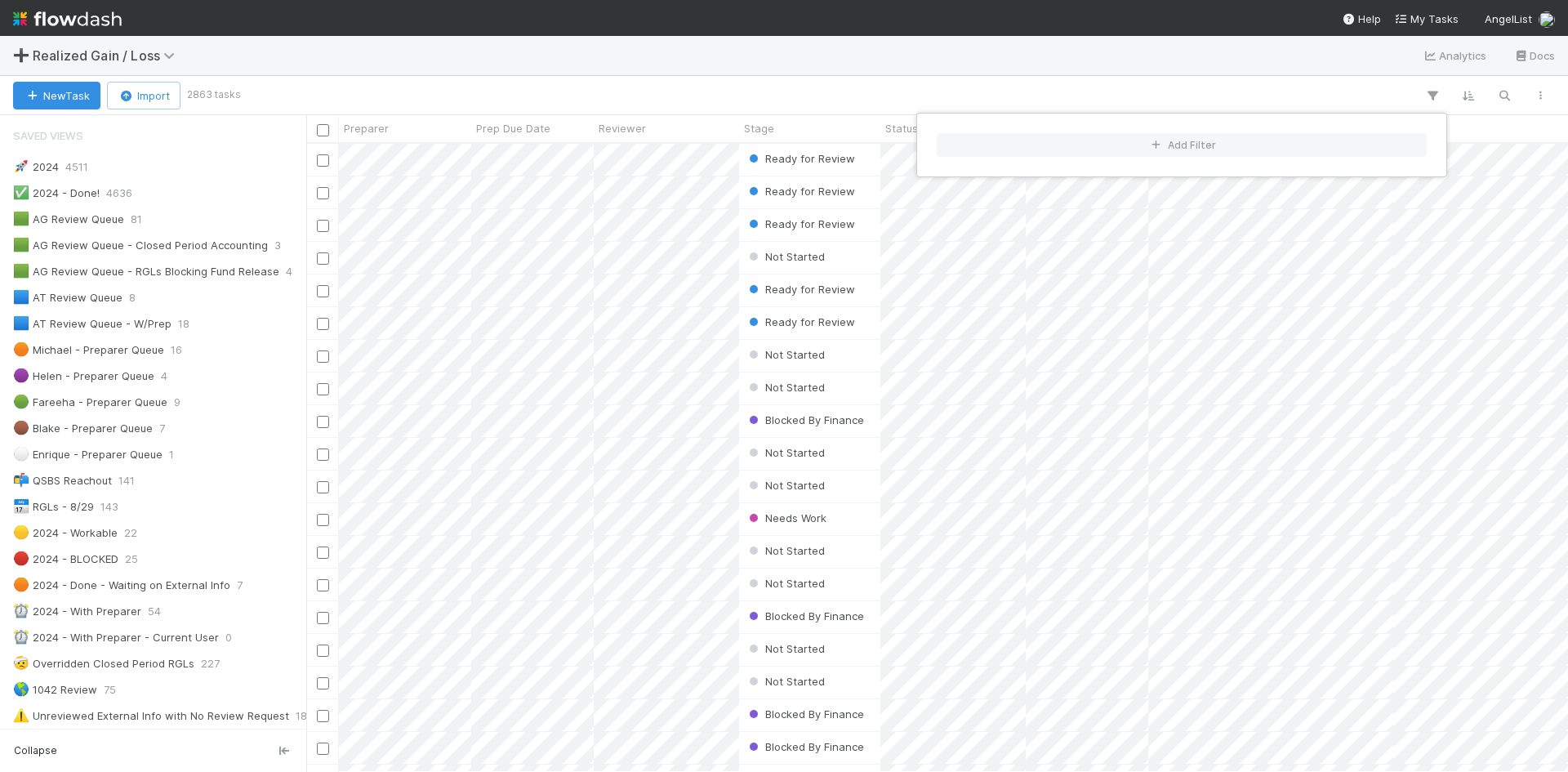 scroll, scrollTop: 13, scrollLeft: 13, axis: both 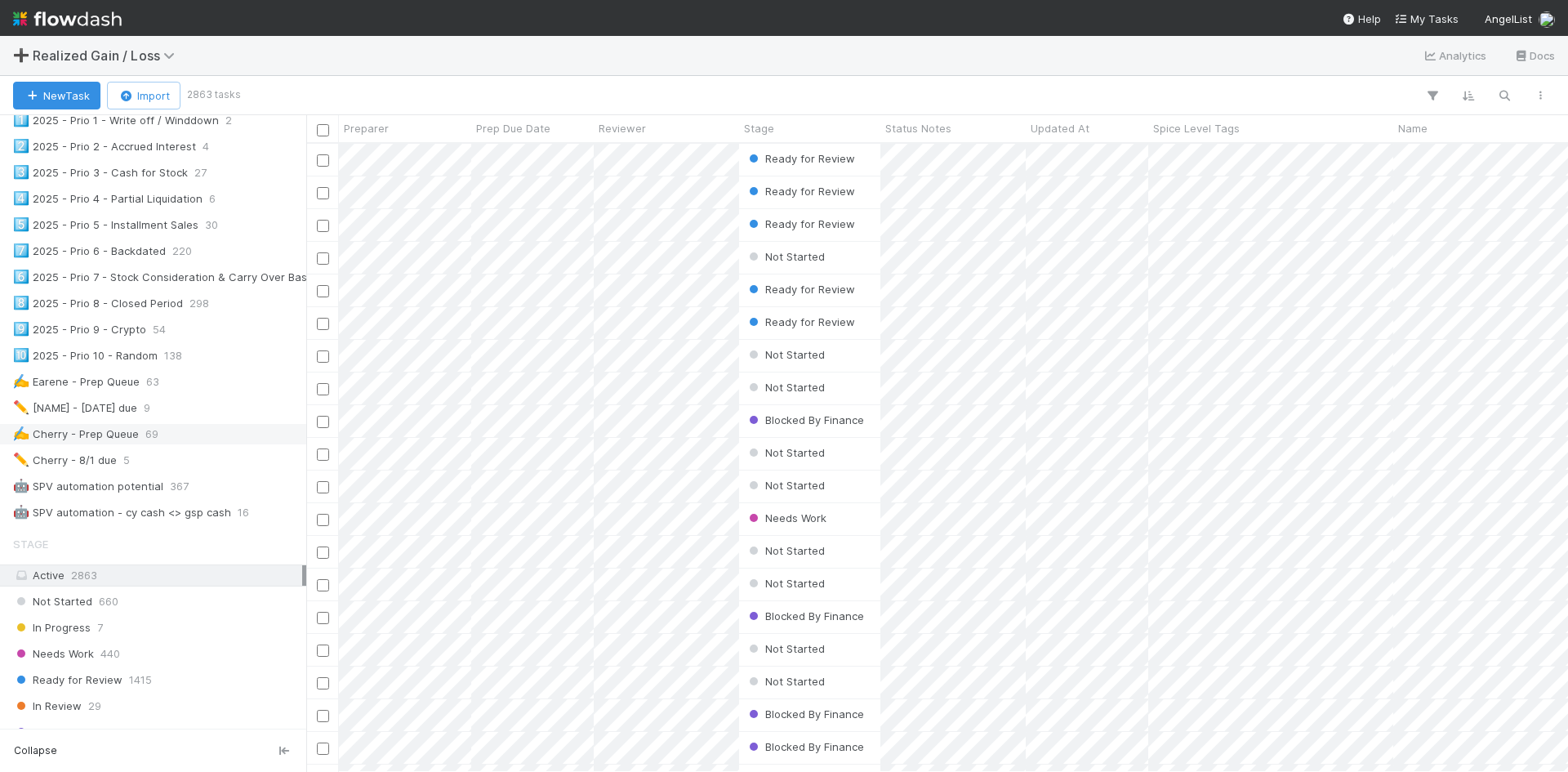 click on "✍️ Cherry - Prep Queue" at bounding box center (76, 434) 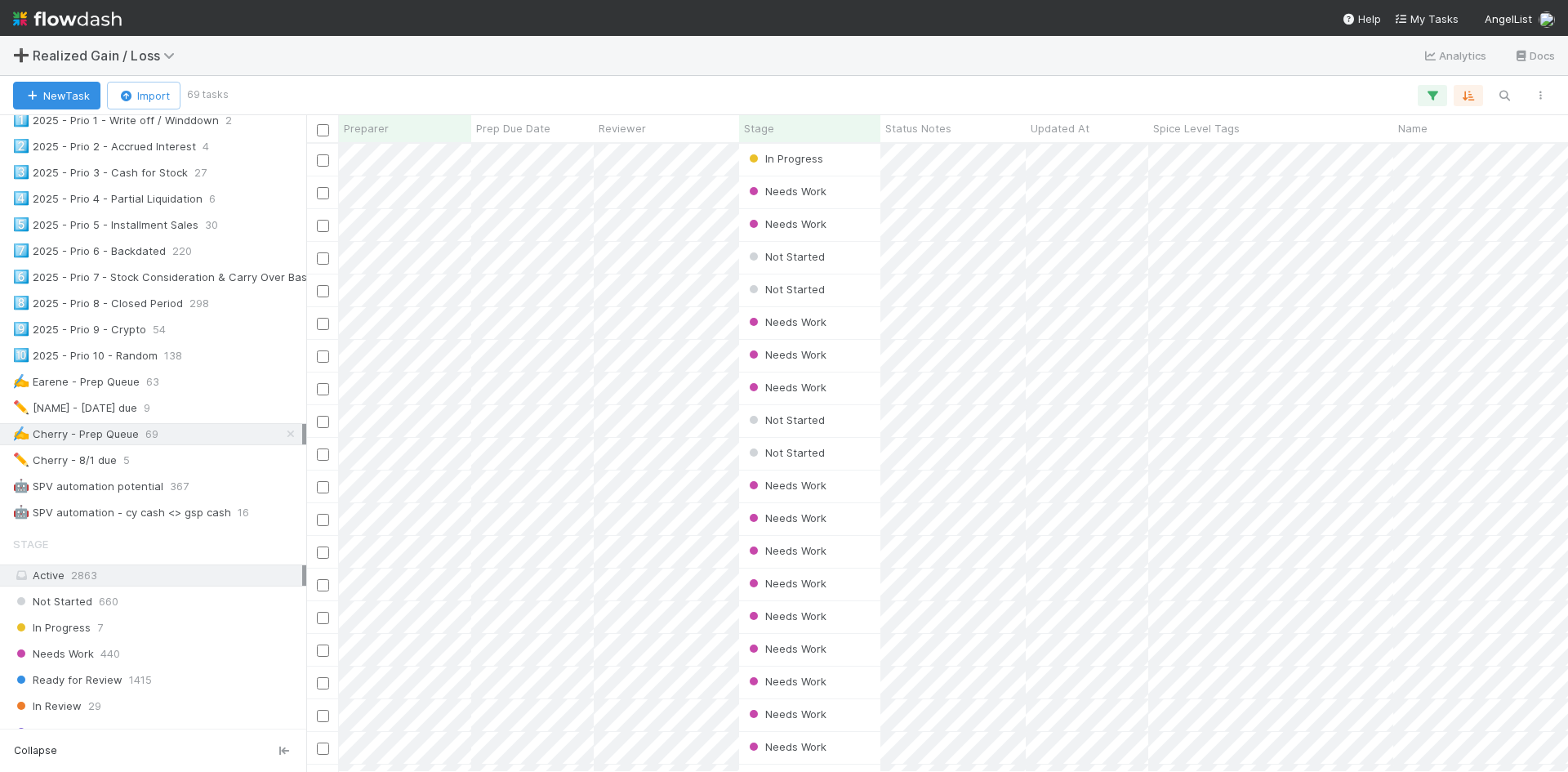 scroll, scrollTop: 13, scrollLeft: 13, axis: both 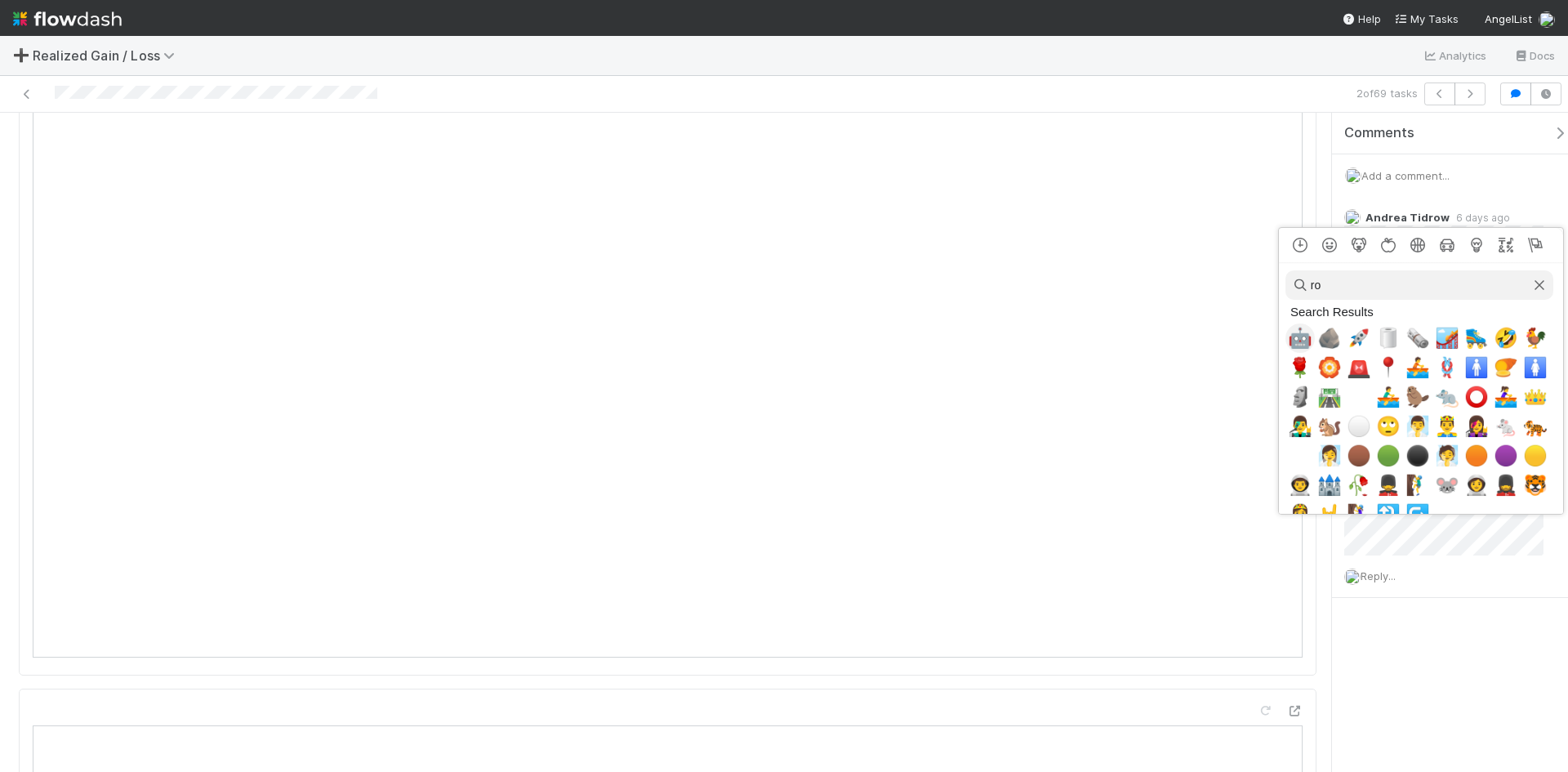 type on "r" 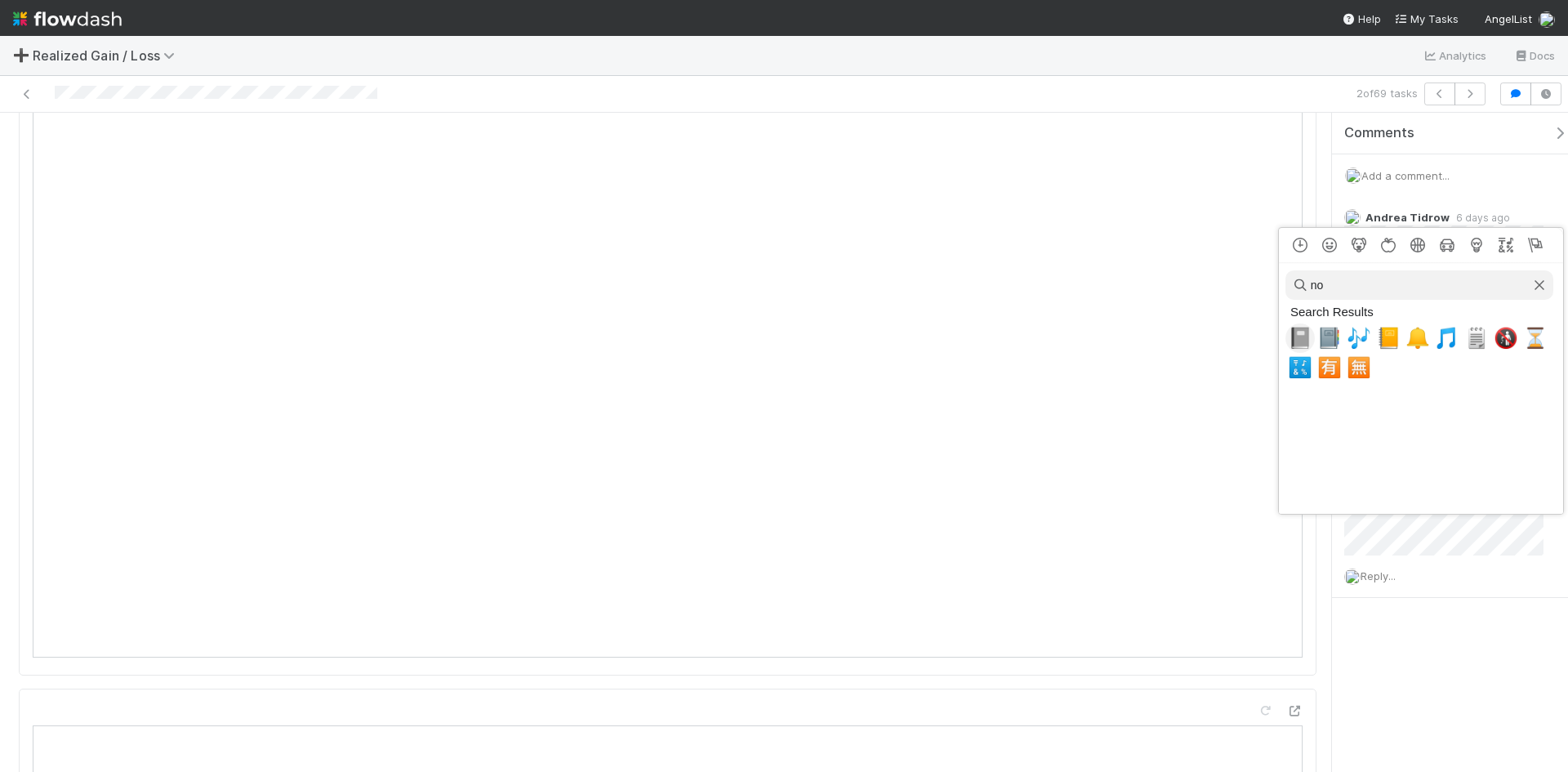 type on "n" 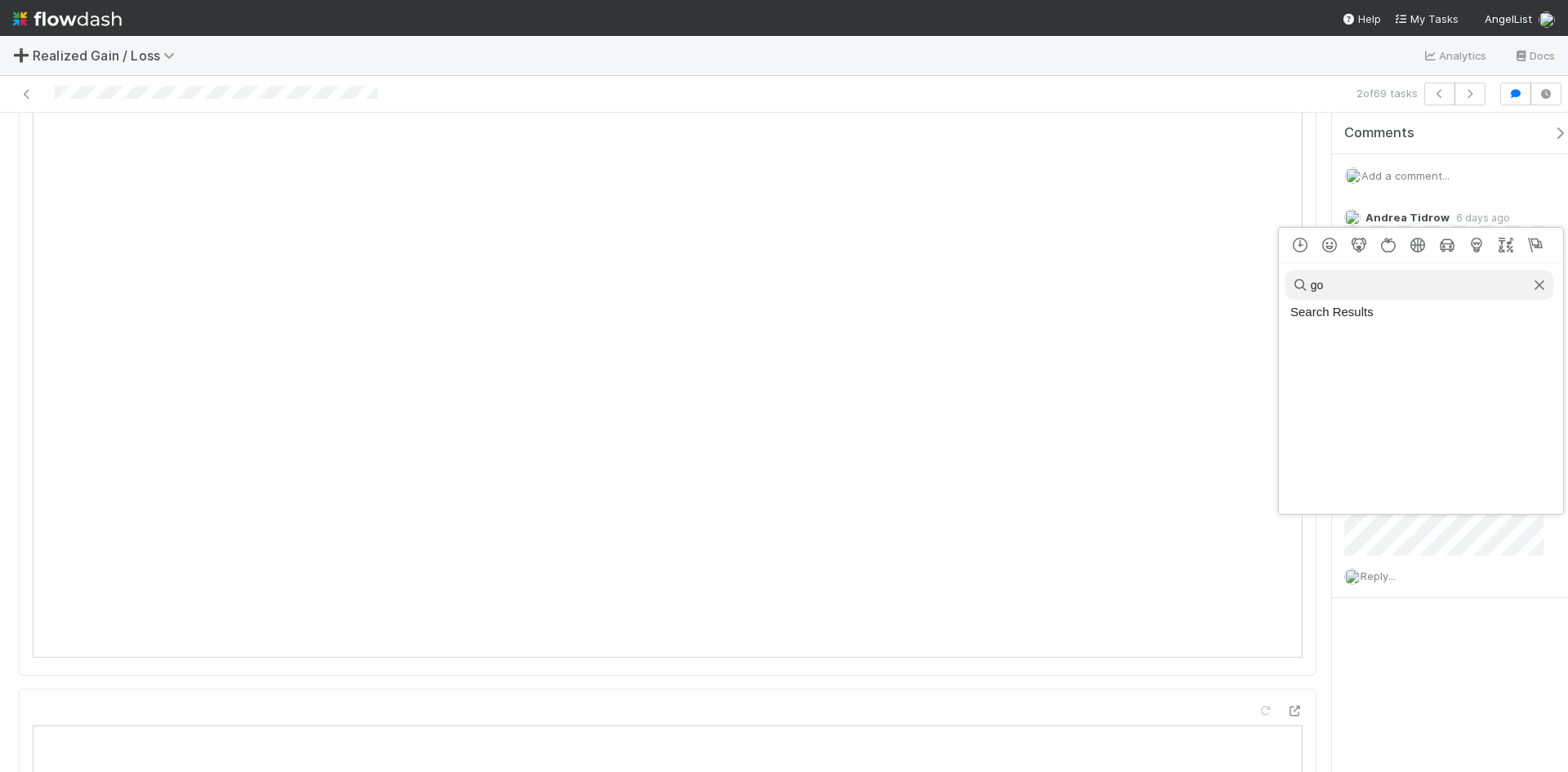 type on "g" 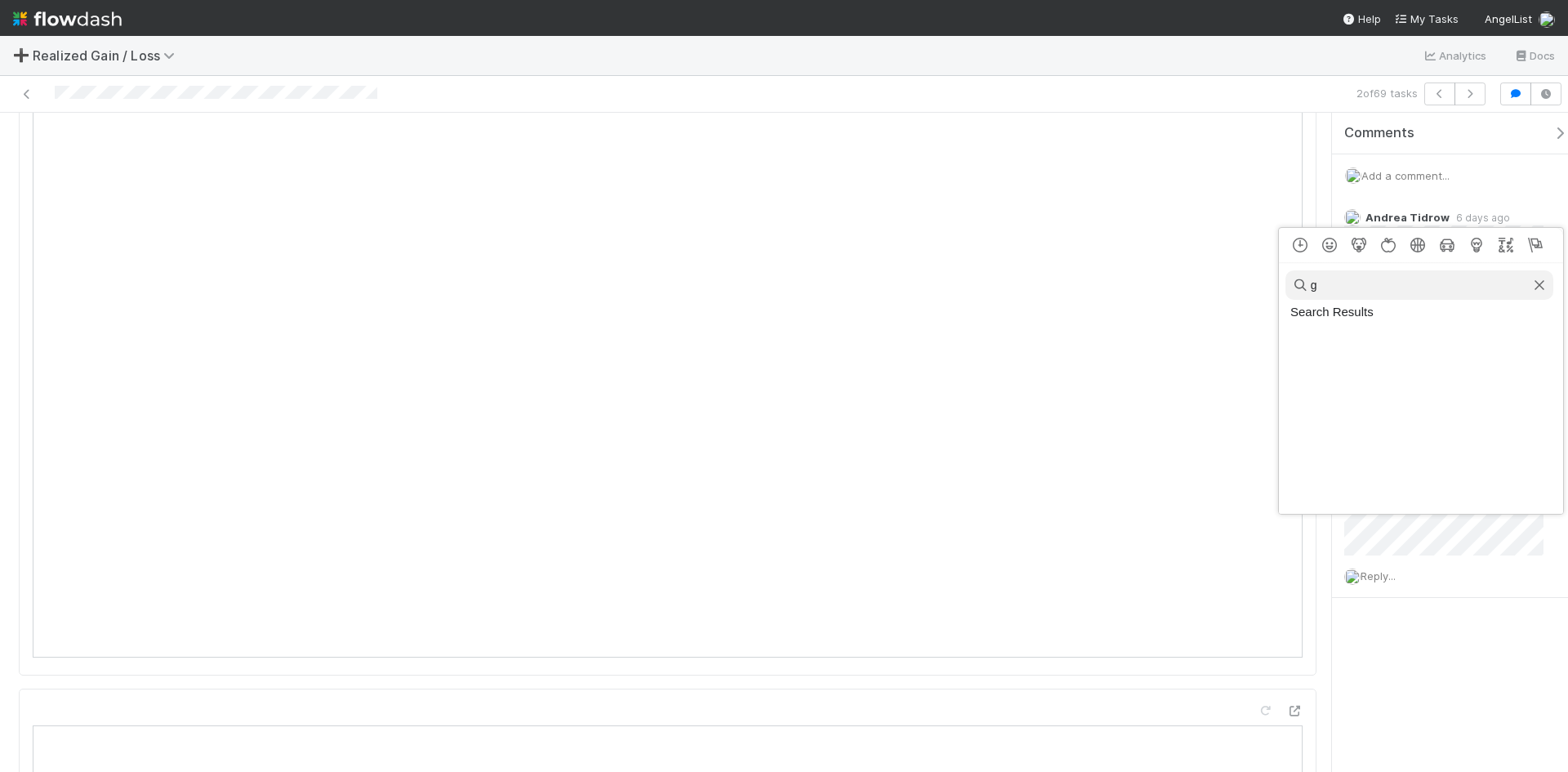 type 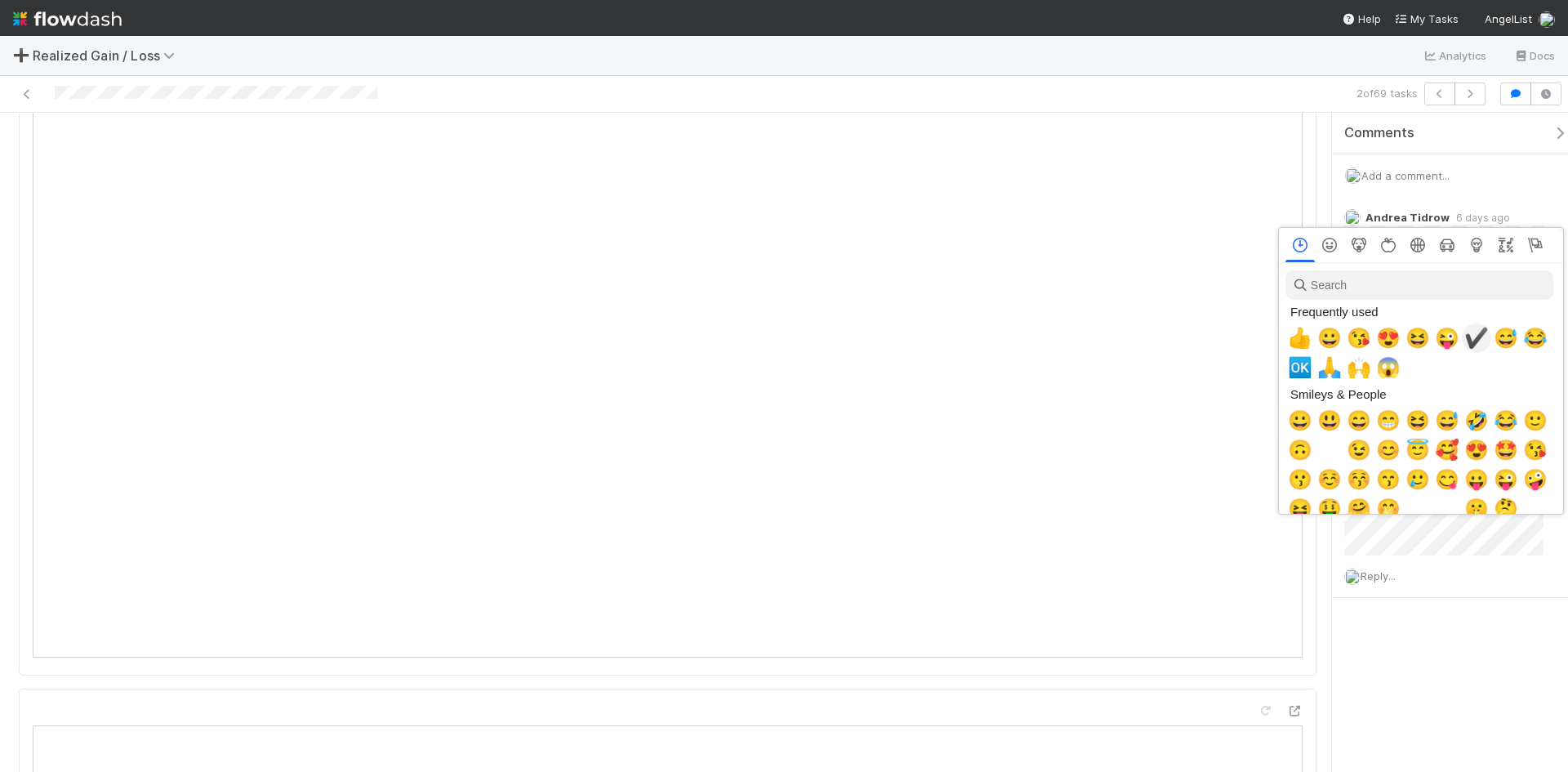 click on "✔️" at bounding box center [1477, 338] 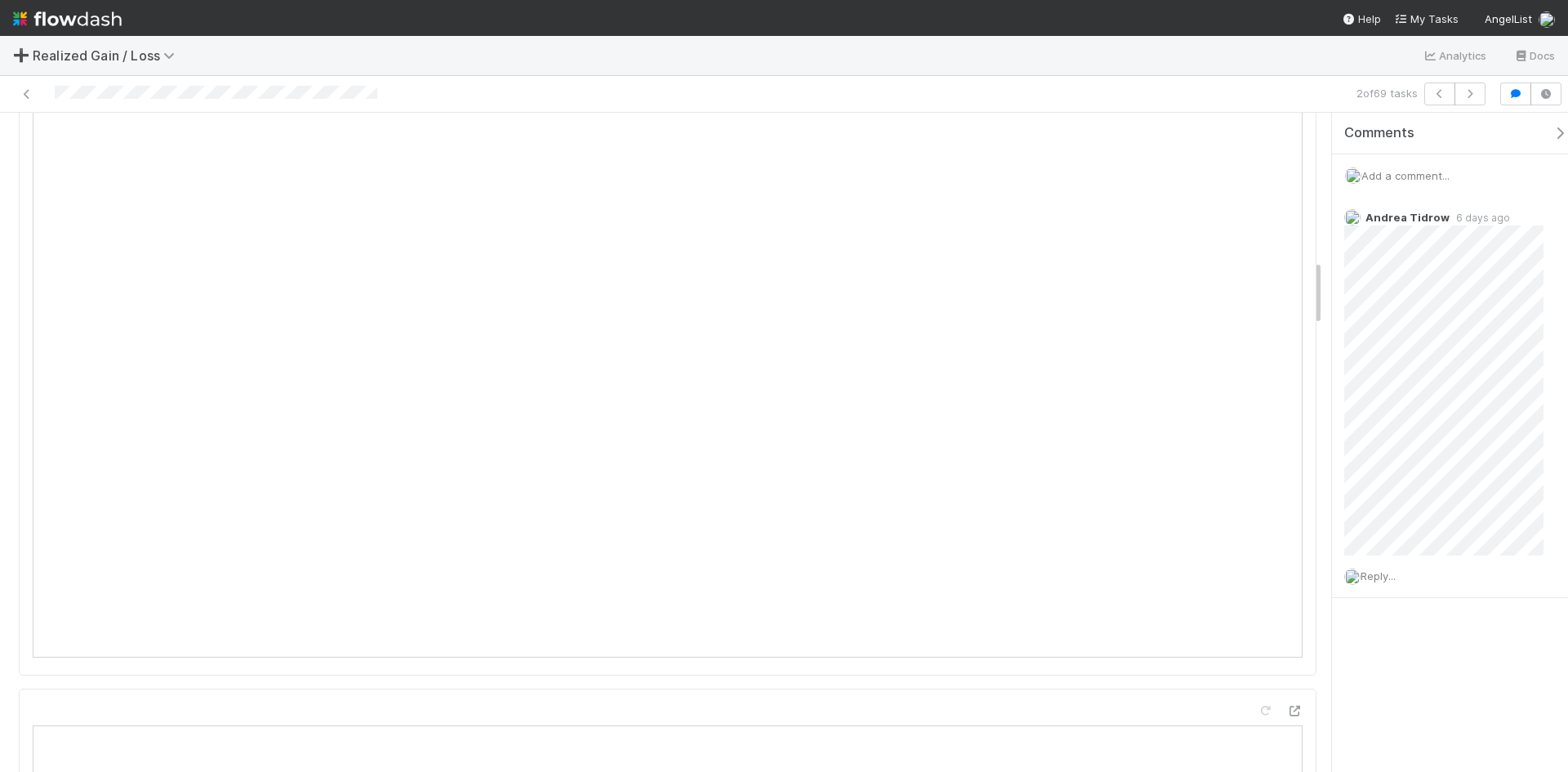 click on "Comments   Add a comment... Andrea Tidrow 6 days ago     Reply..." at bounding box center [1450, 442] 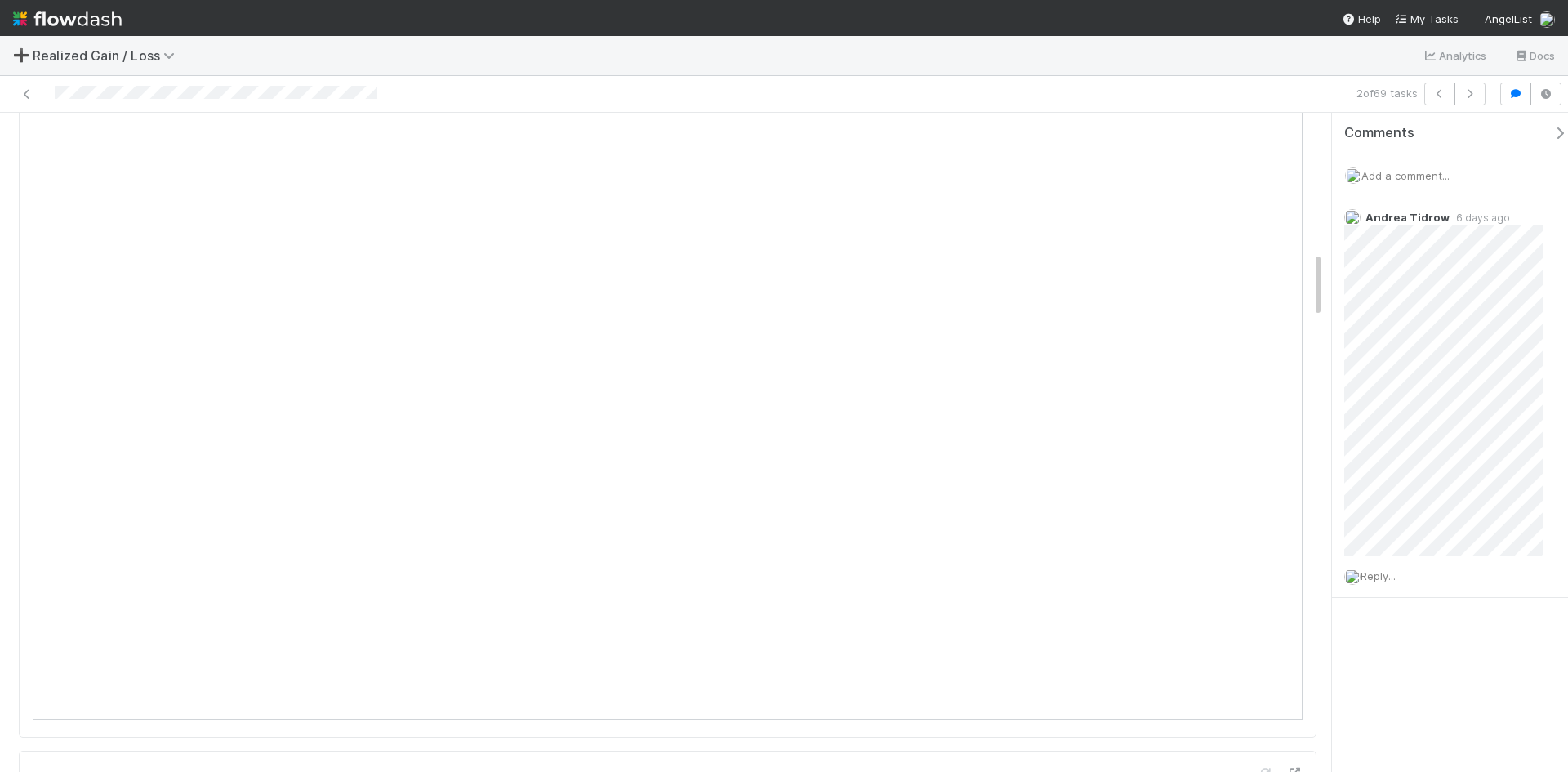 scroll, scrollTop: 1389, scrollLeft: 0, axis: vertical 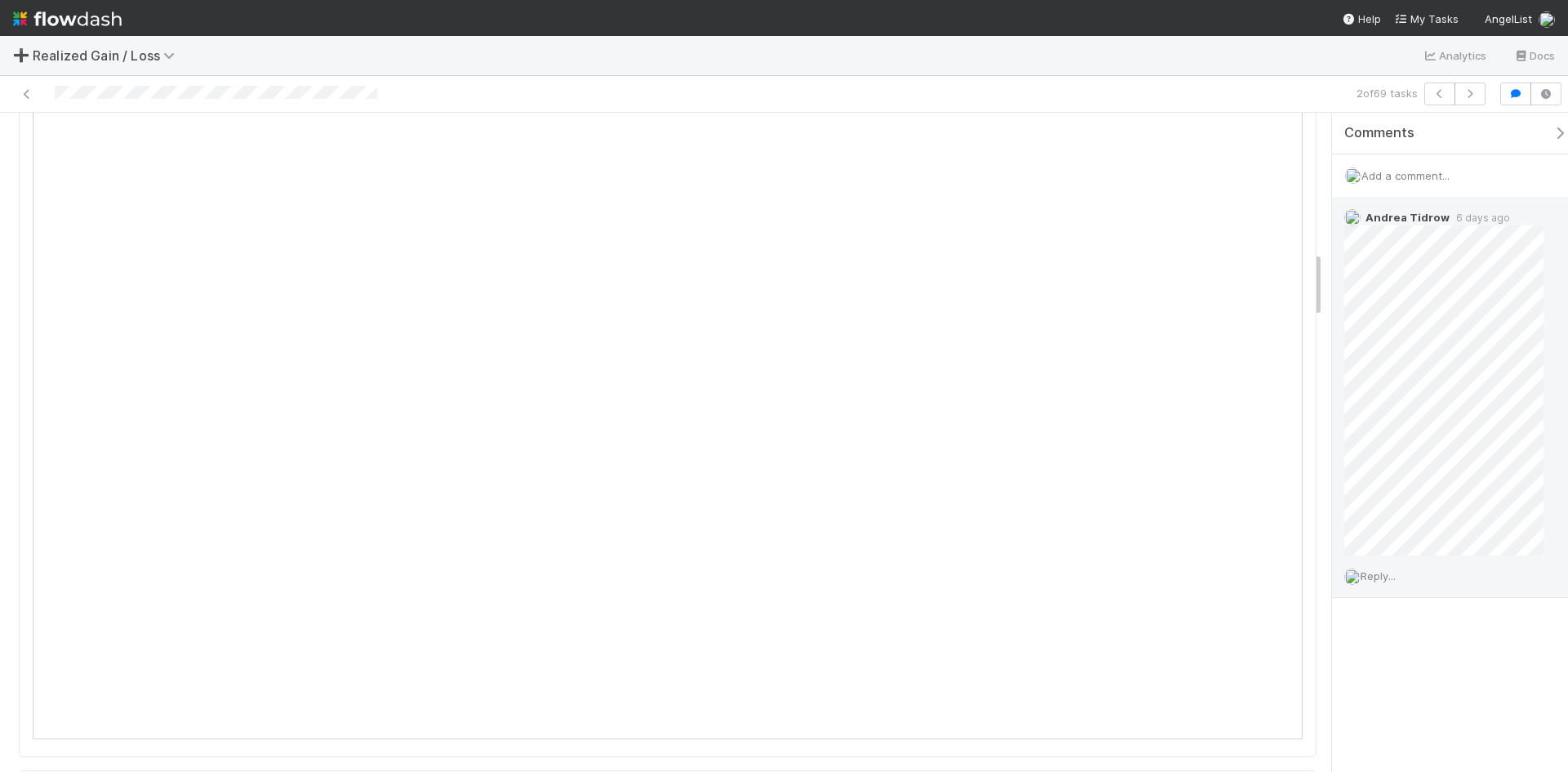 click on "Reply..." at bounding box center (1450, 576) 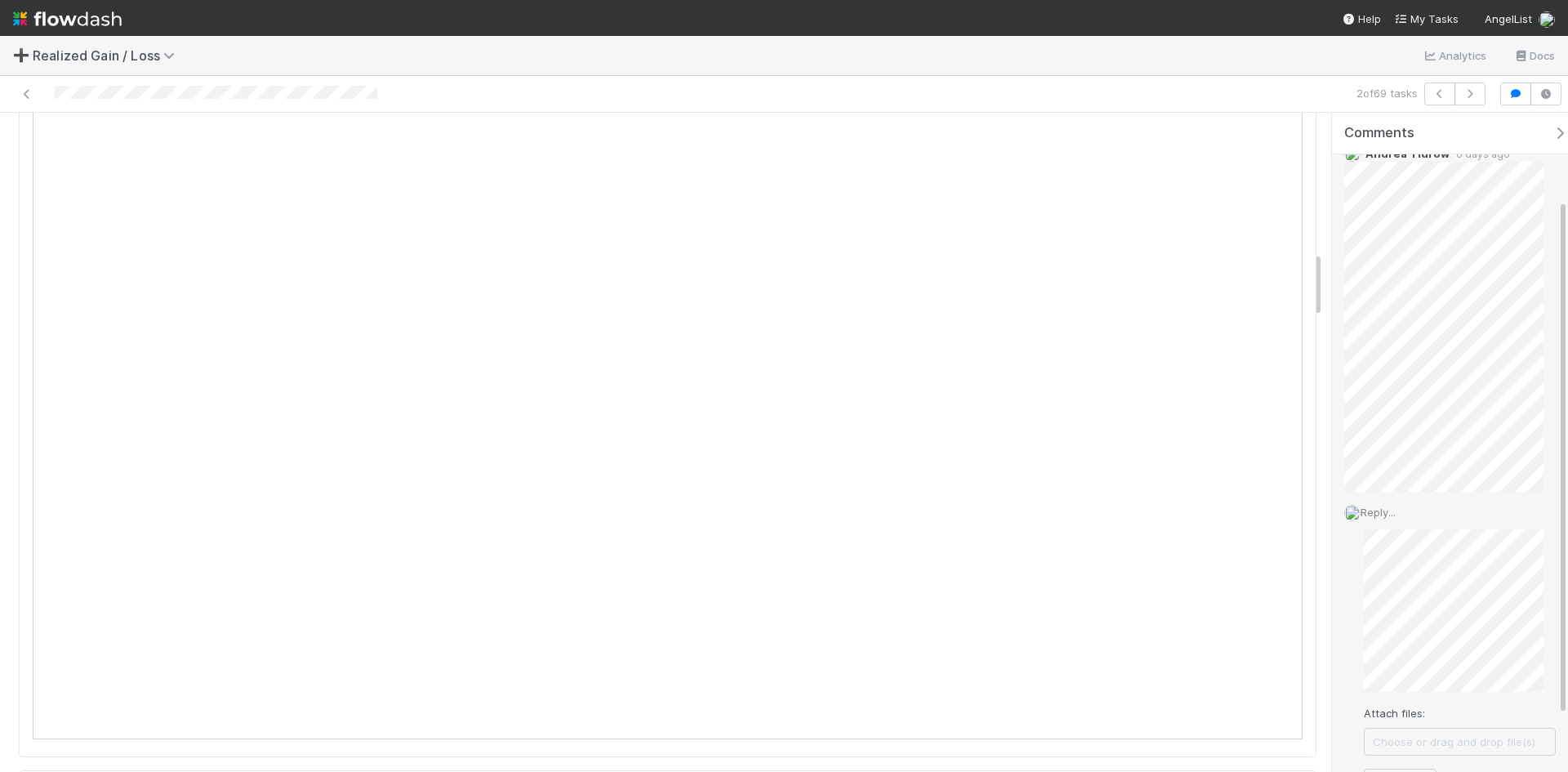 scroll, scrollTop: 183, scrollLeft: 0, axis: vertical 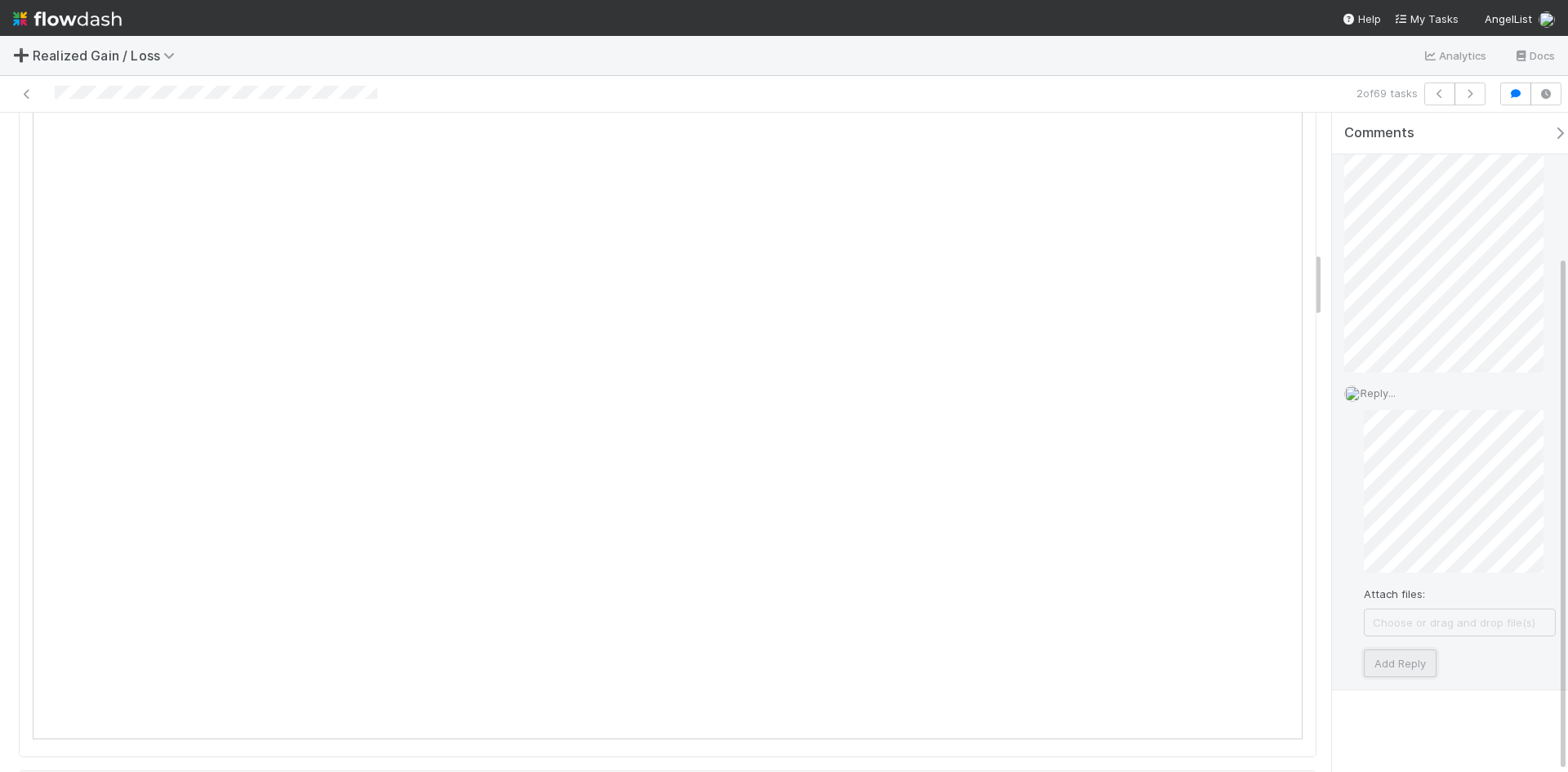 click on "Add Reply" at bounding box center [1400, 663] 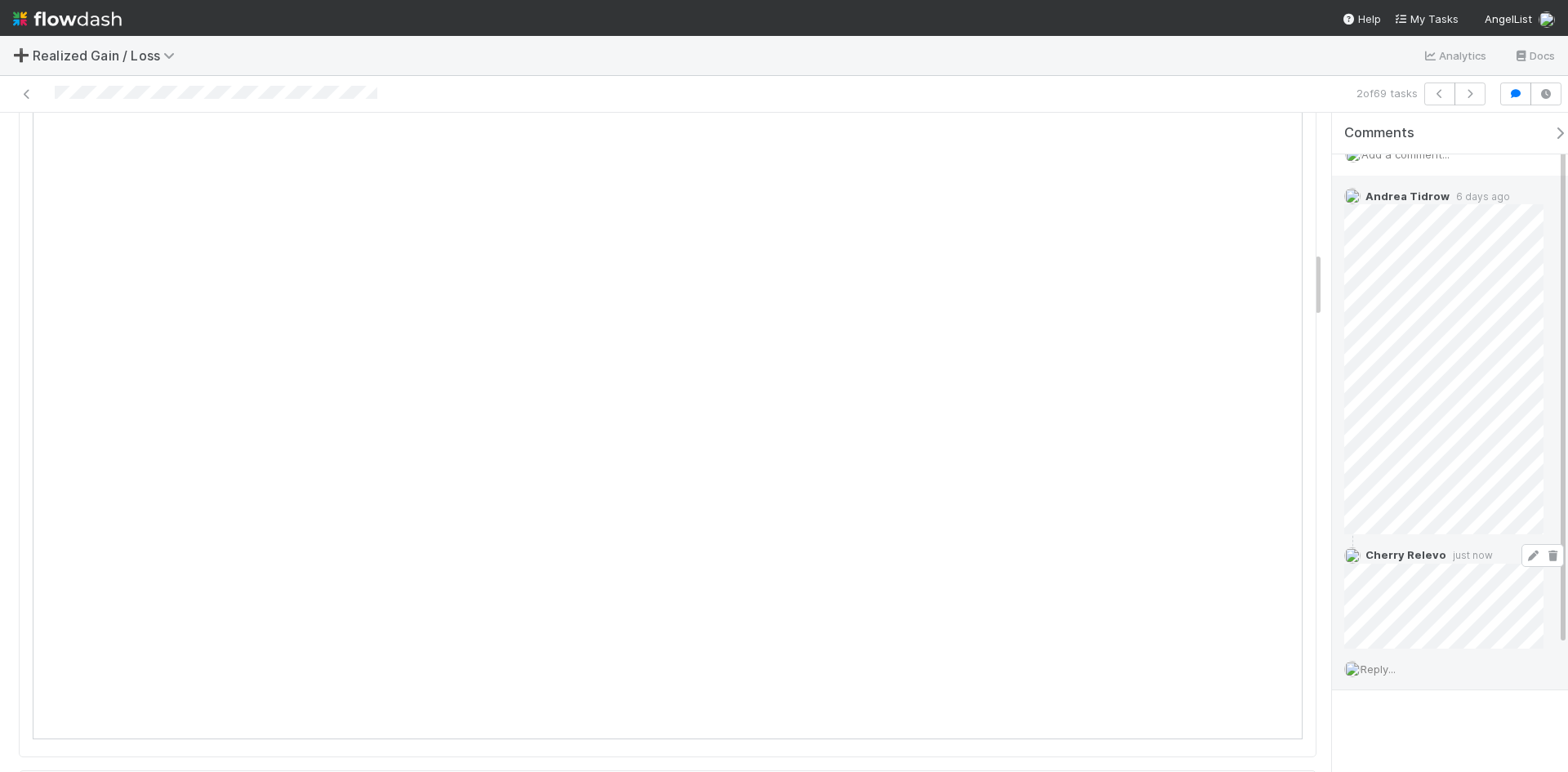 scroll, scrollTop: 21, scrollLeft: 0, axis: vertical 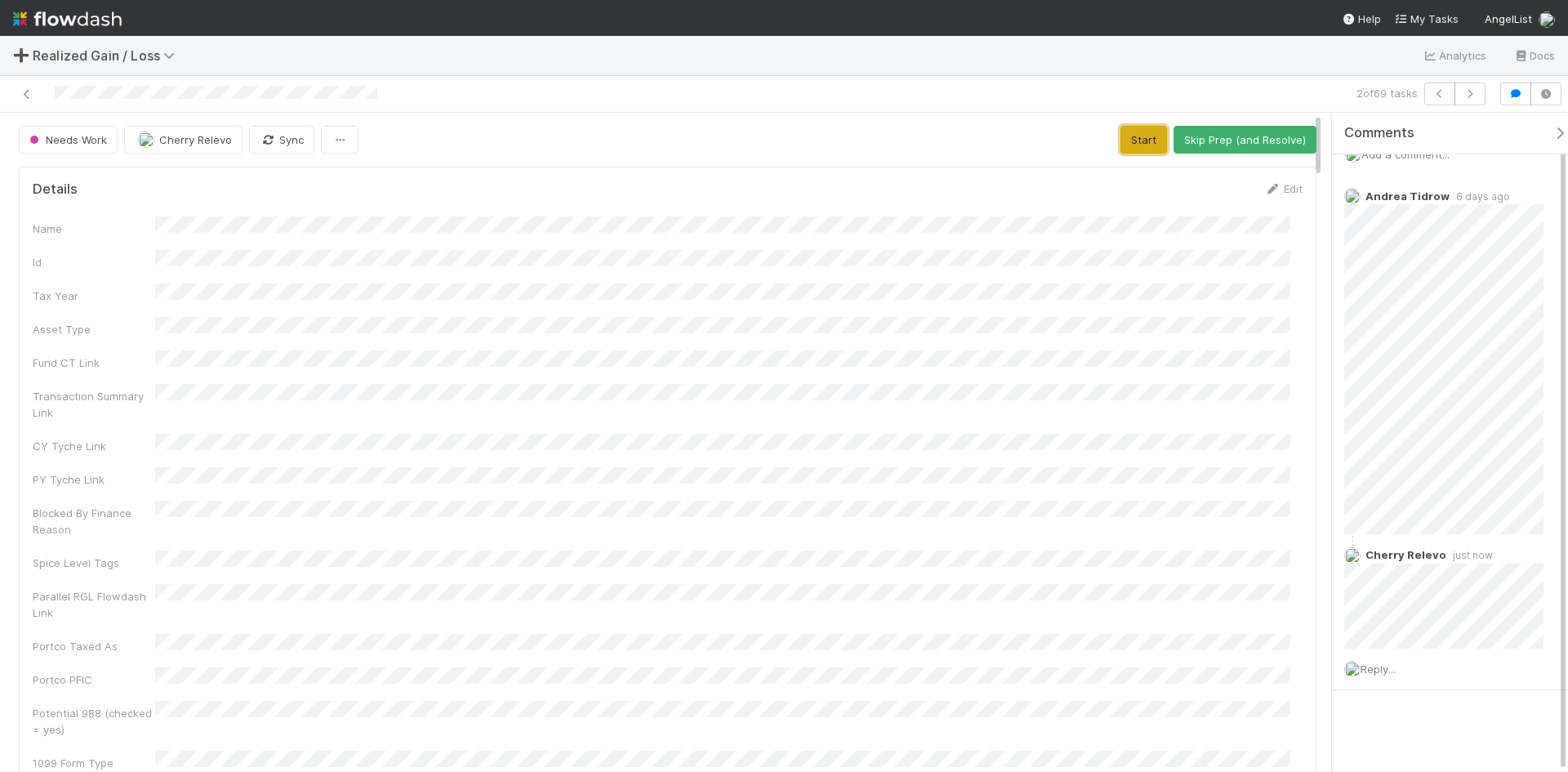 click on "Start" at bounding box center [1143, 140] 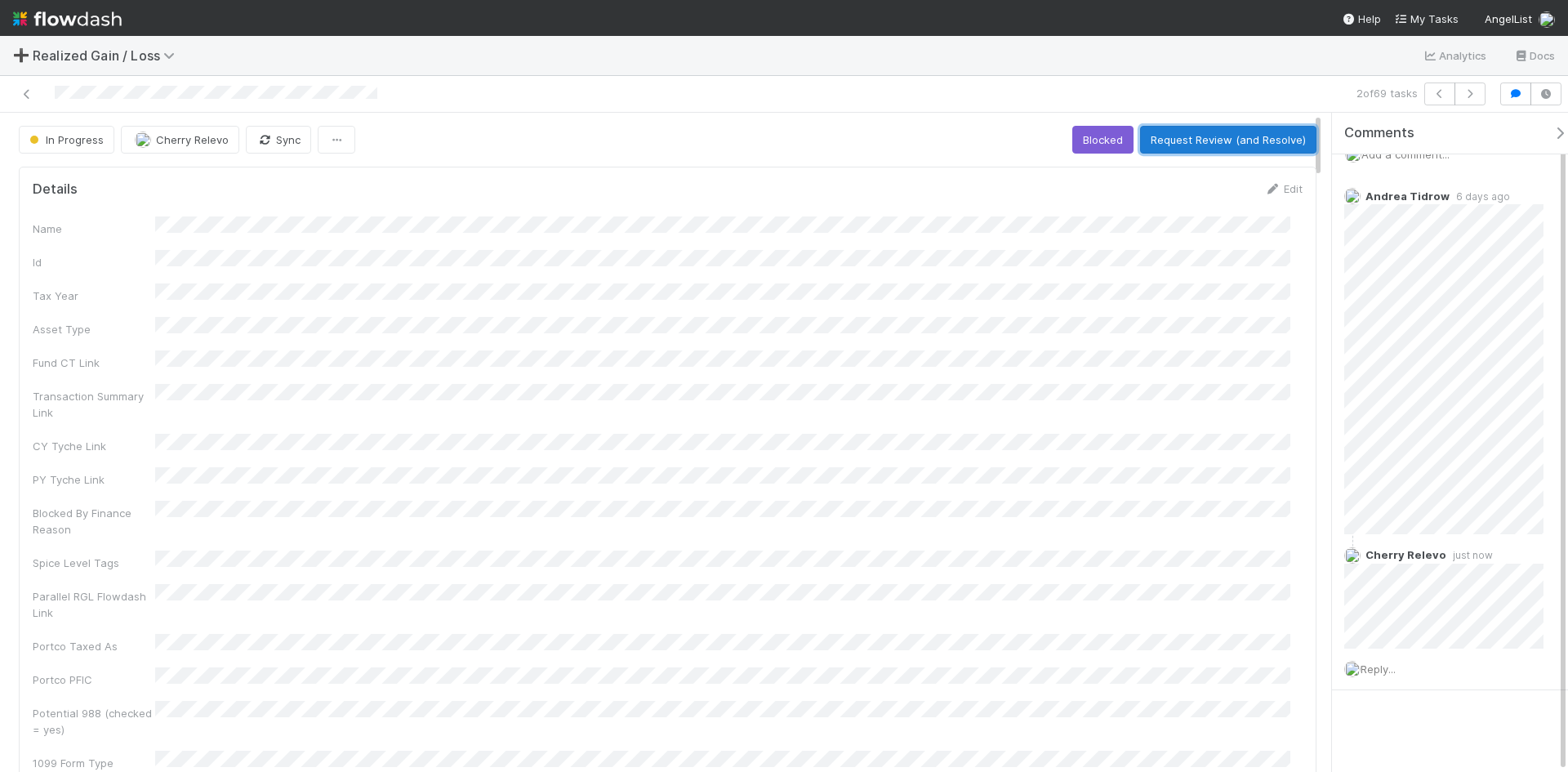 click on "Request Review (and Resolve)" at bounding box center (1228, 140) 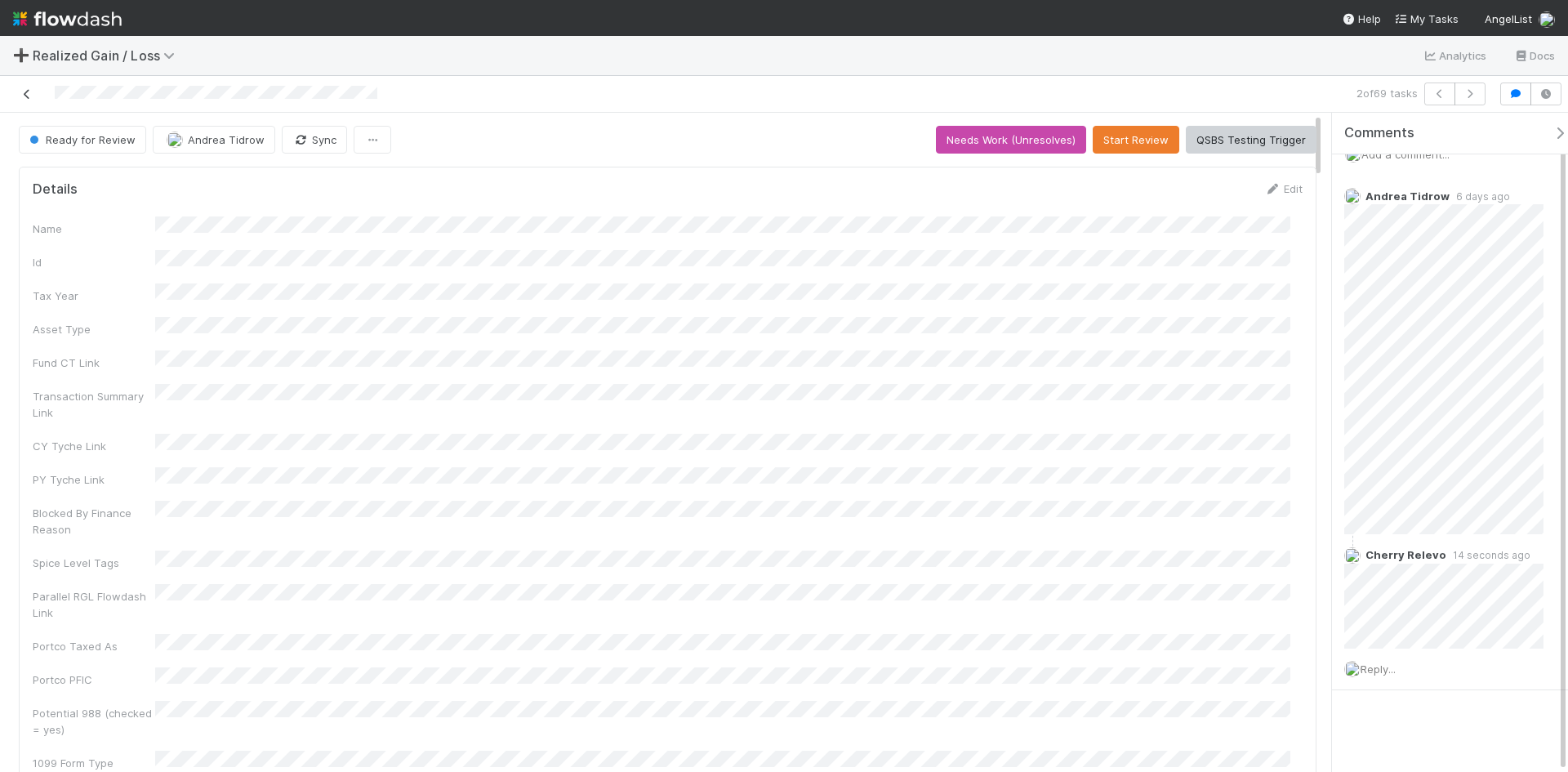 click at bounding box center [27, 94] 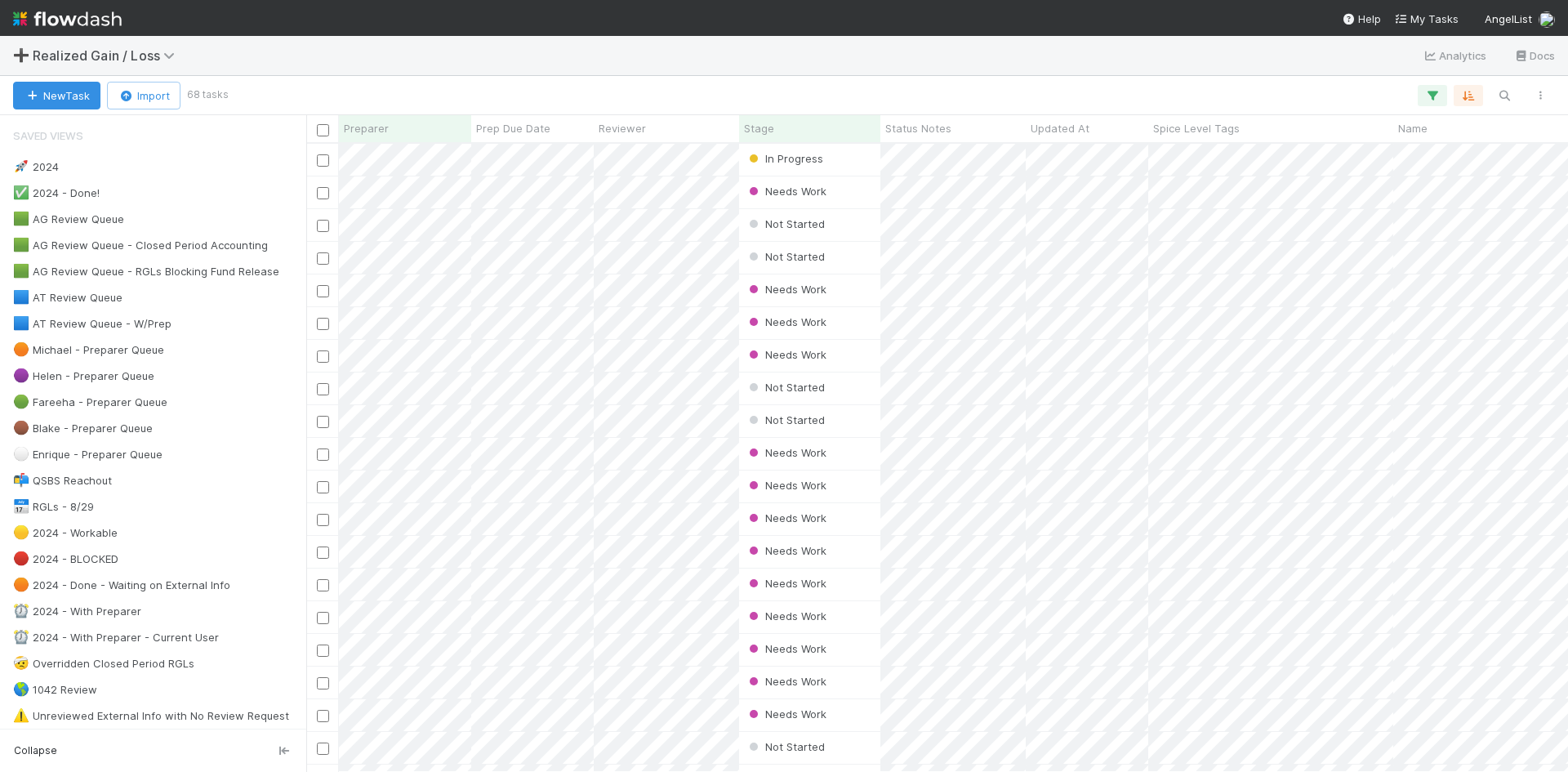 scroll, scrollTop: 13, scrollLeft: 13, axis: both 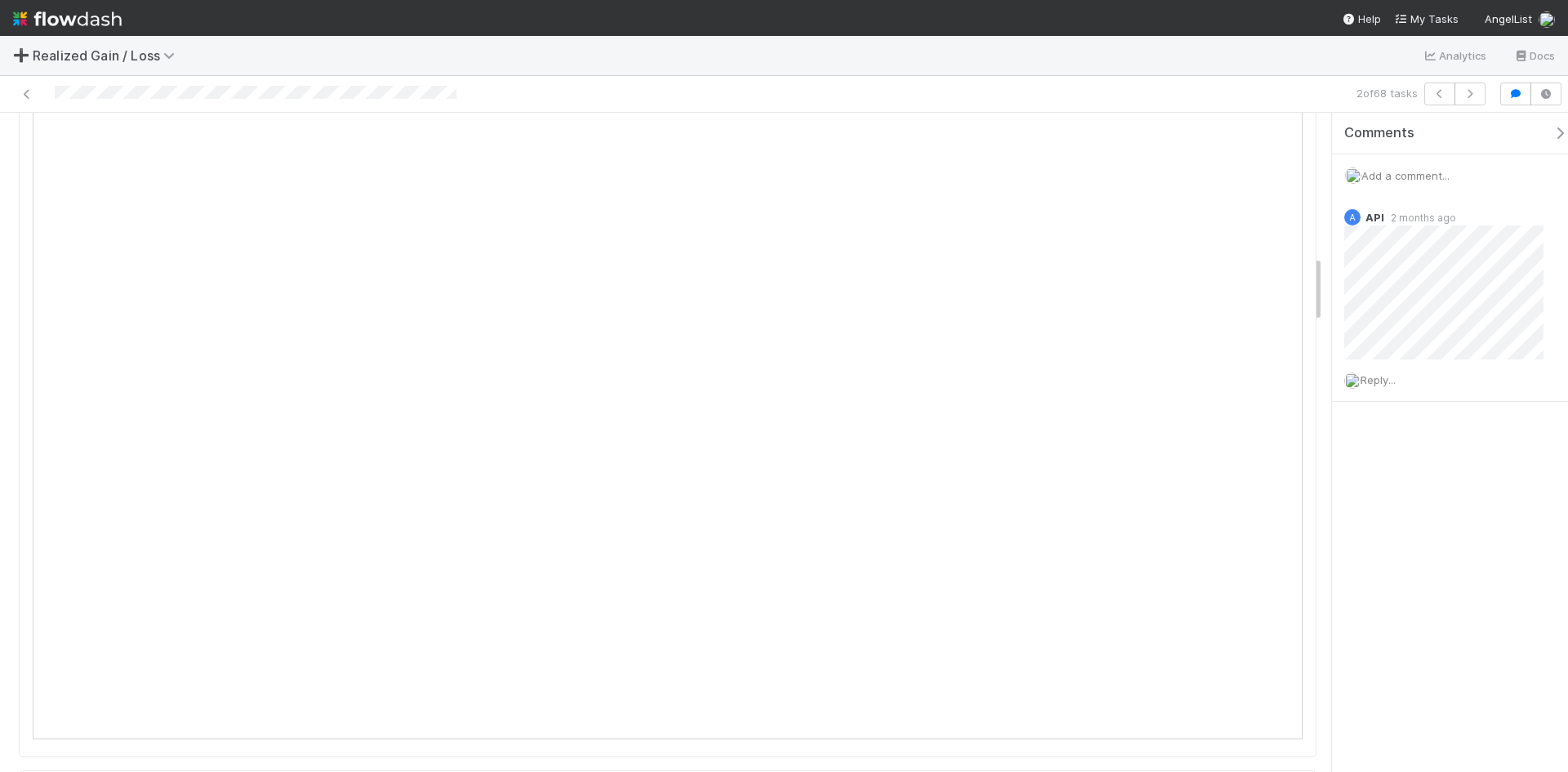 drag, startPoint x: 1394, startPoint y: 174, endPoint x: 1401, endPoint y: 182, distance: 10.630146 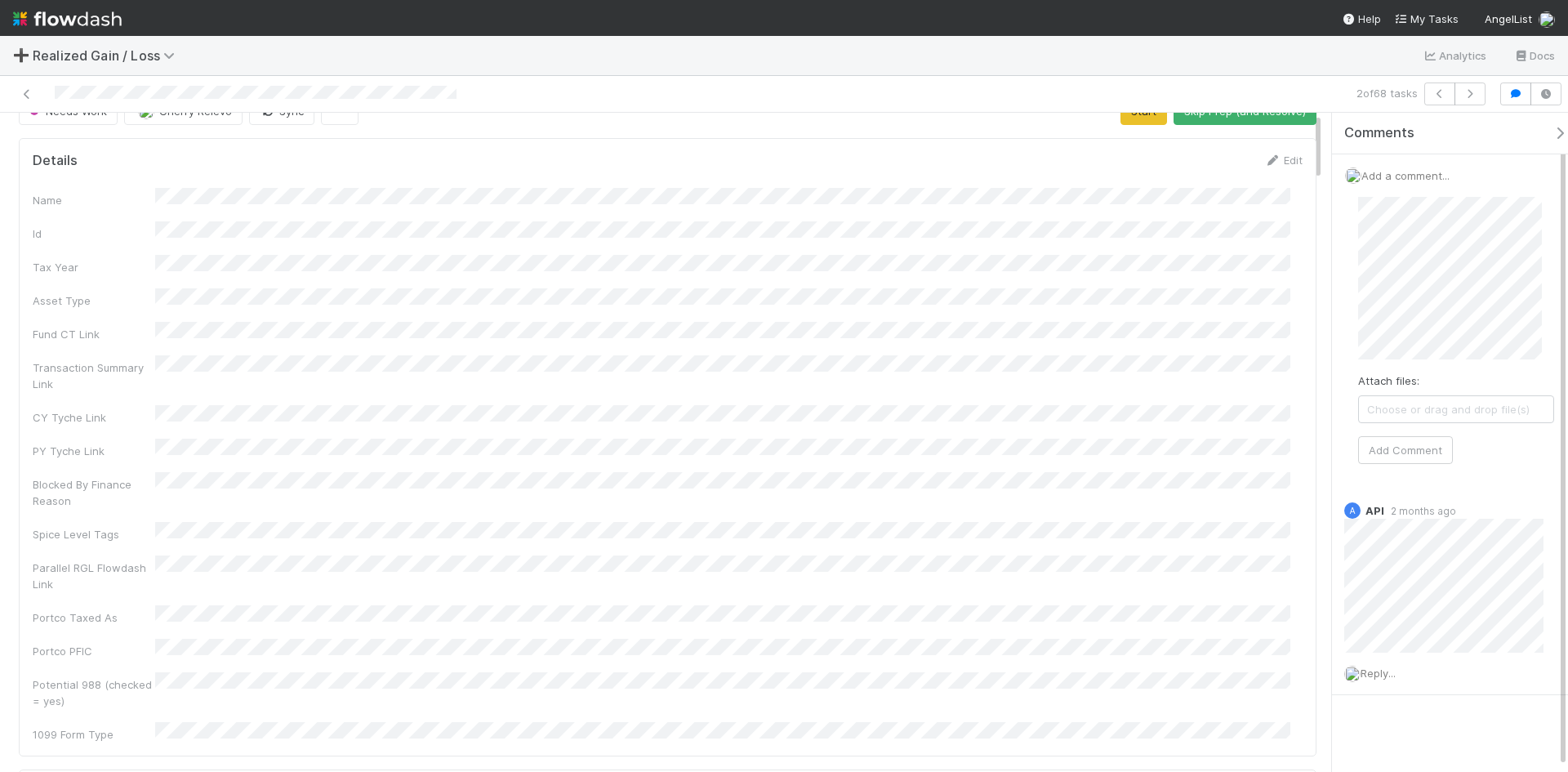 scroll, scrollTop: 0, scrollLeft: 0, axis: both 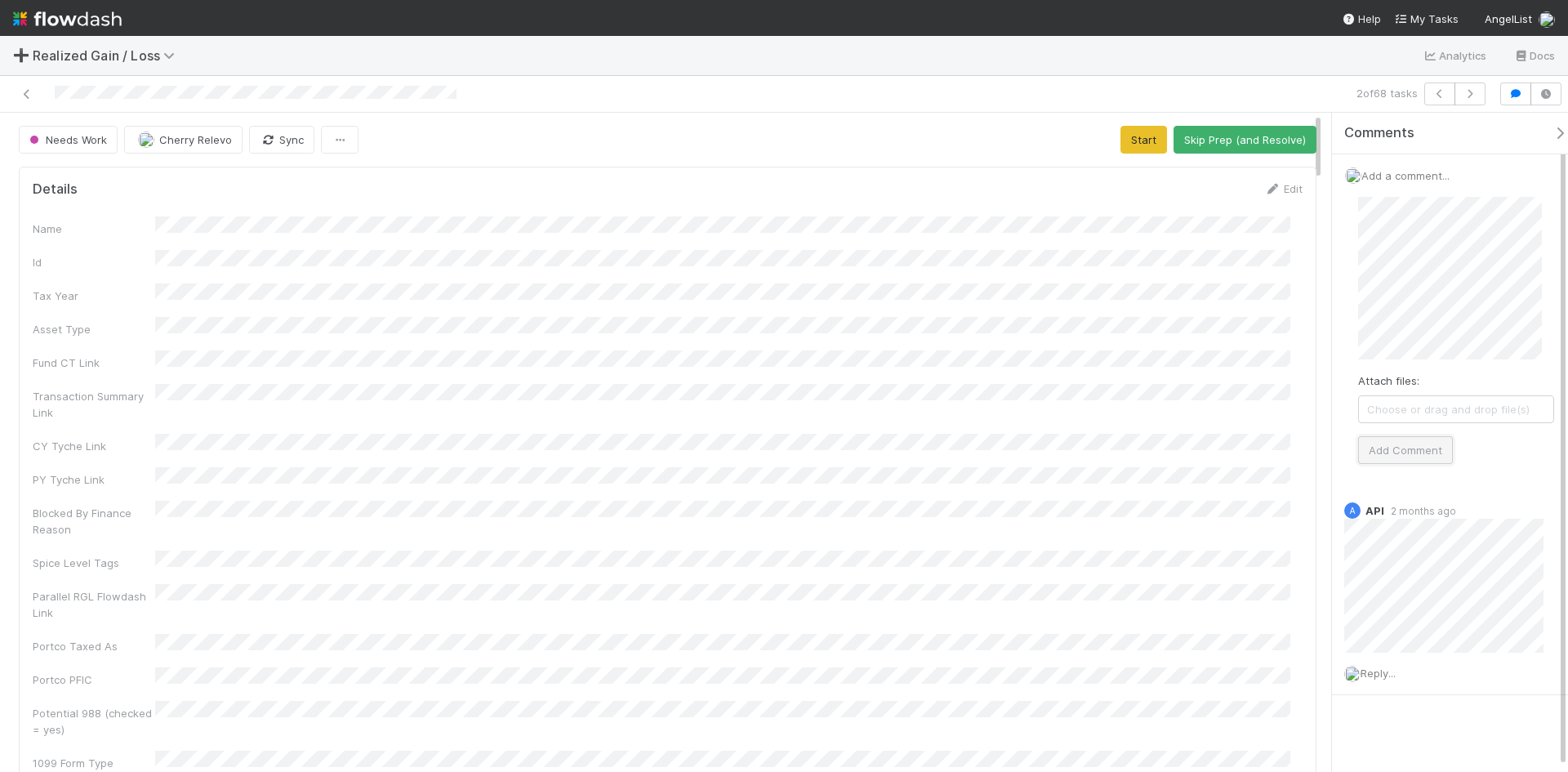 click on "Add Comment" at bounding box center [1405, 450] 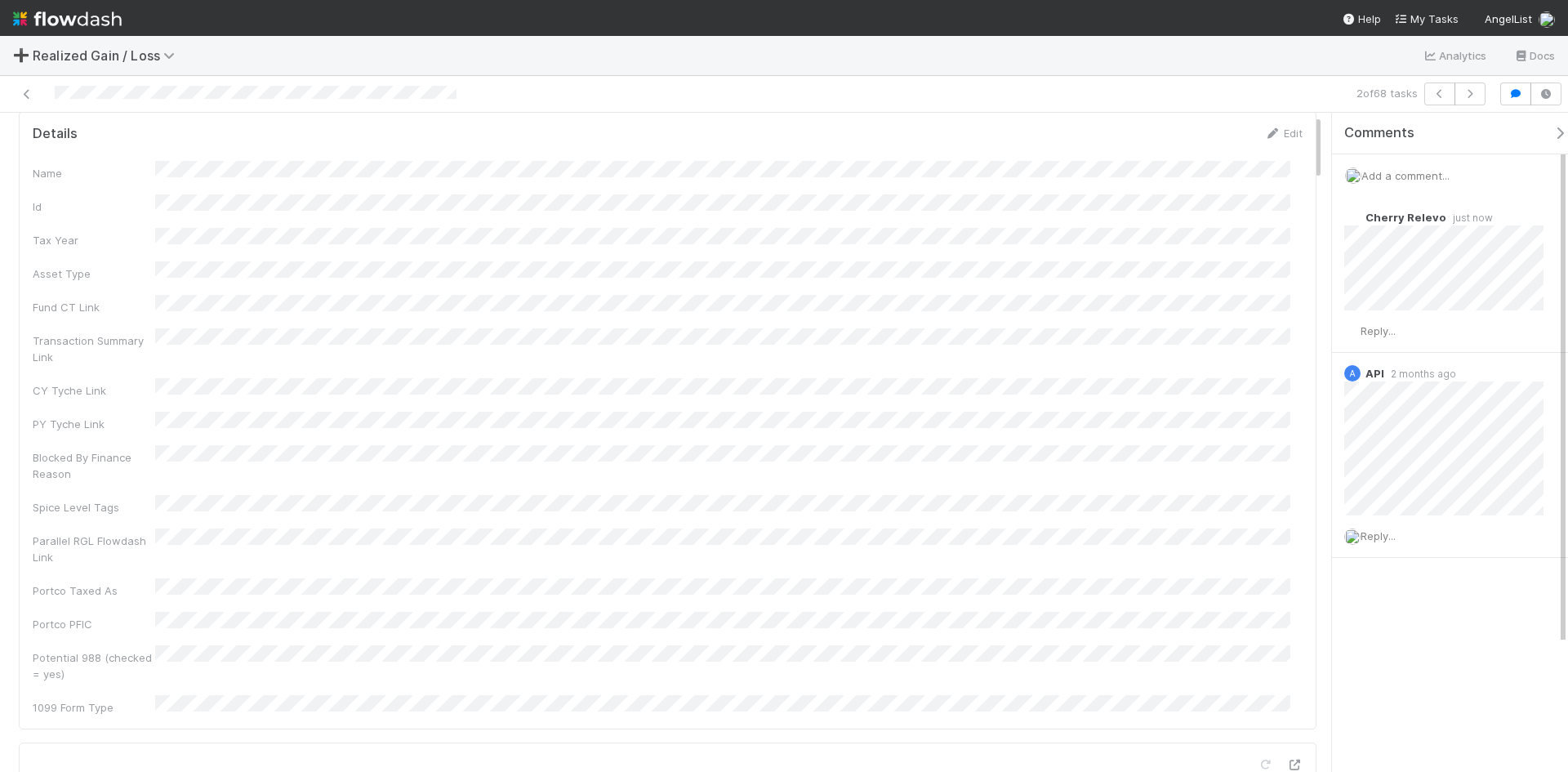 scroll, scrollTop: 0, scrollLeft: 0, axis: both 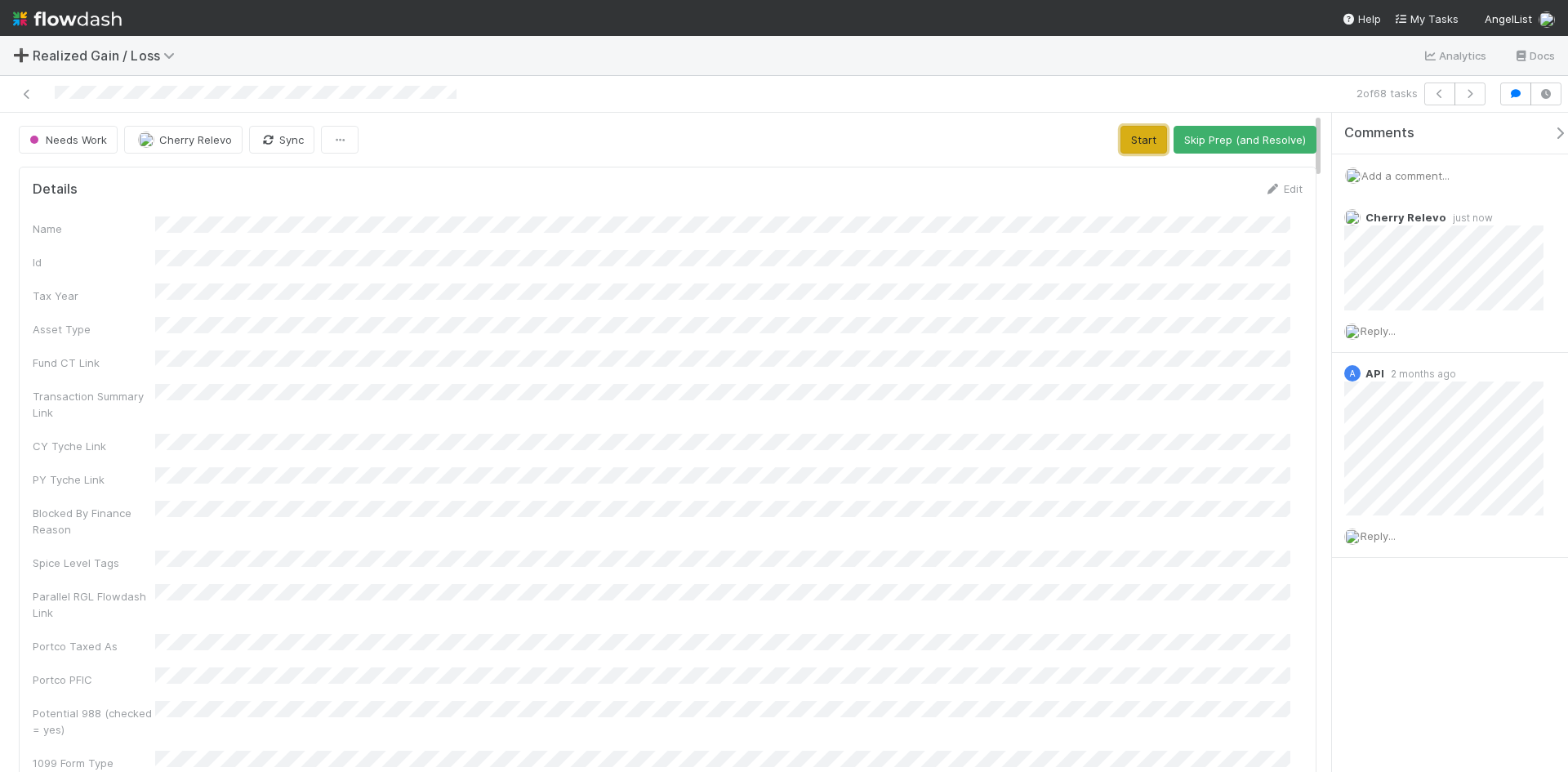 click on "Start" at bounding box center (1143, 140) 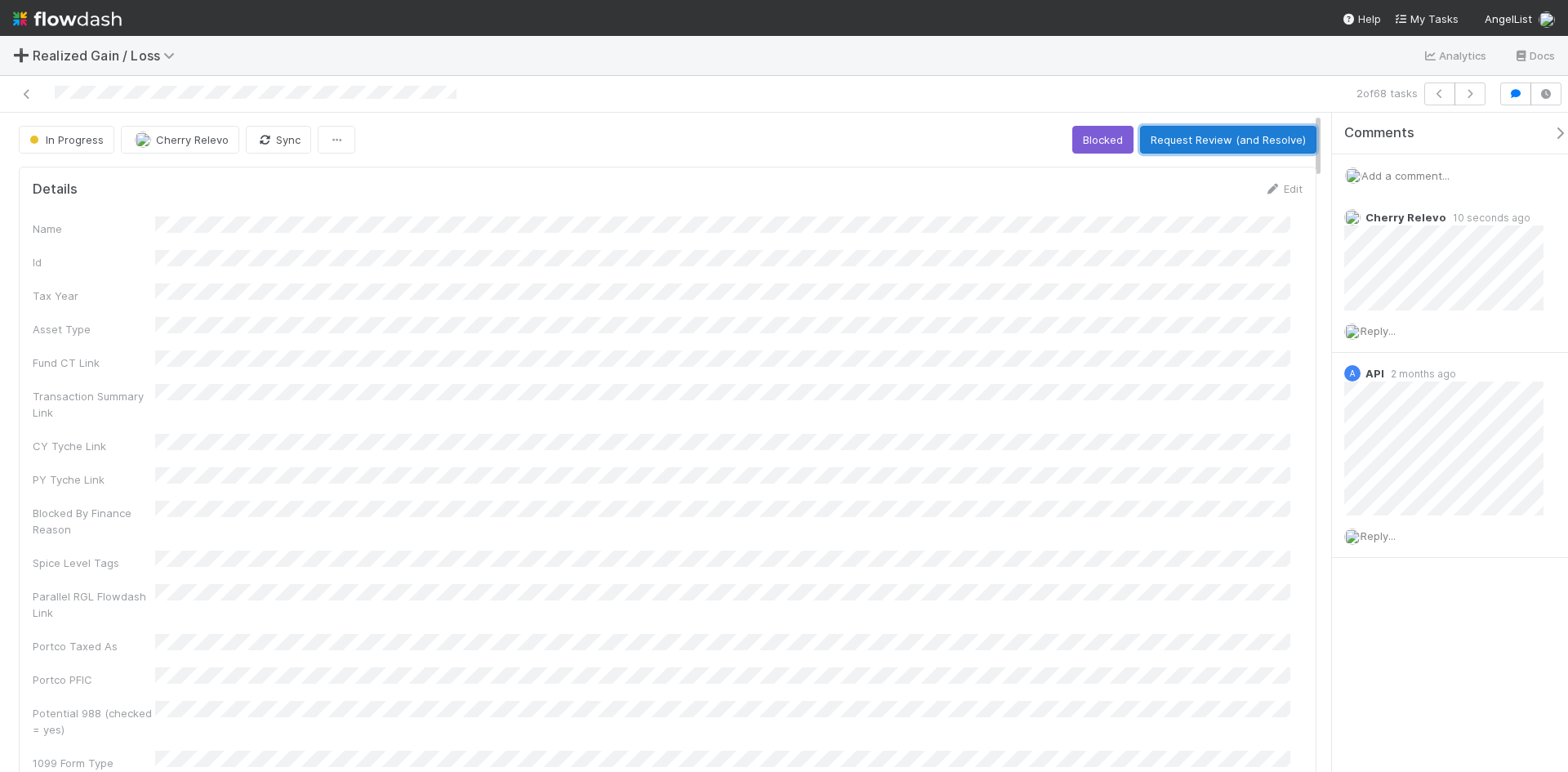 click on "Request Review (and Resolve)" at bounding box center [1228, 140] 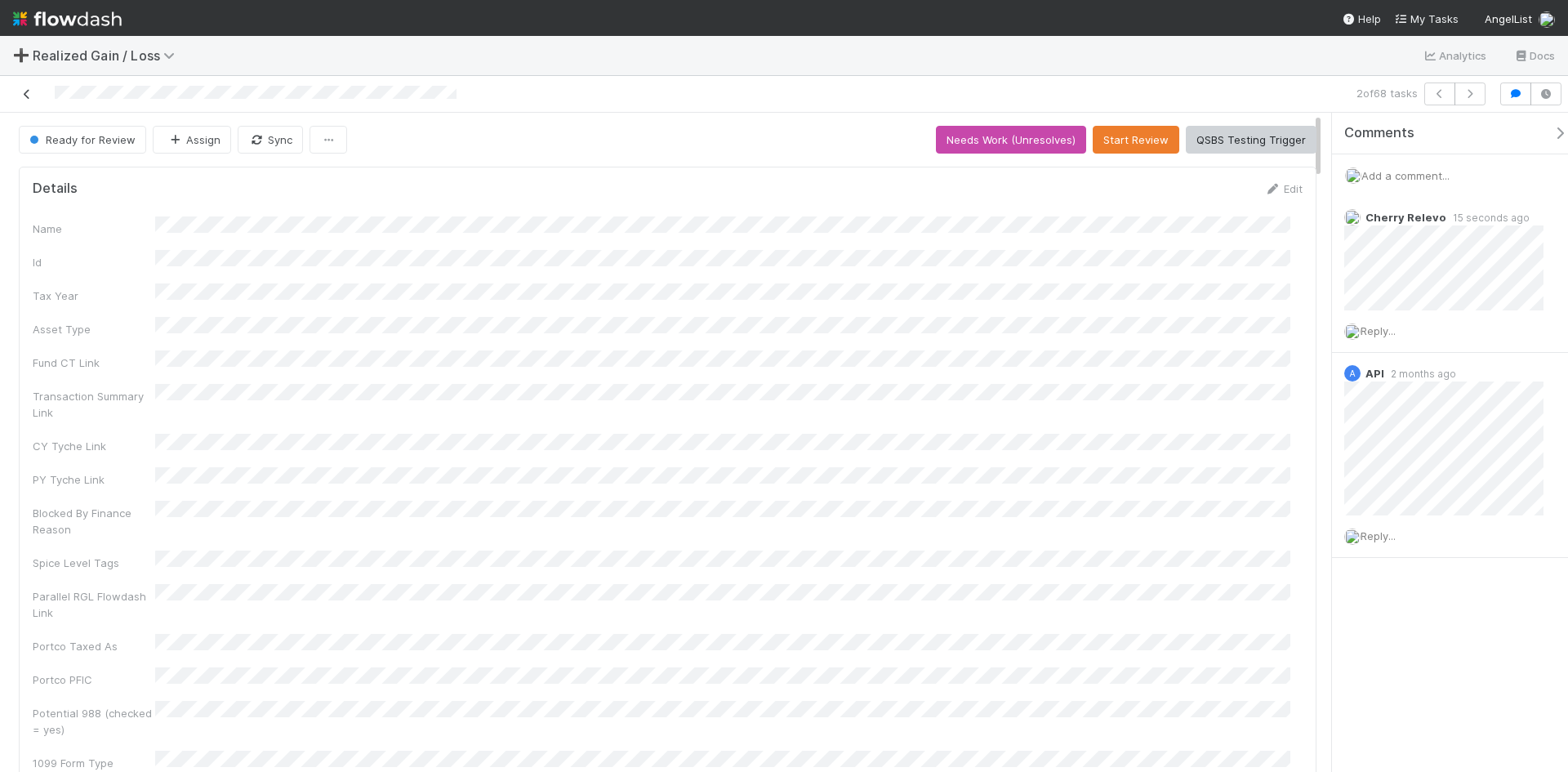 click at bounding box center [27, 94] 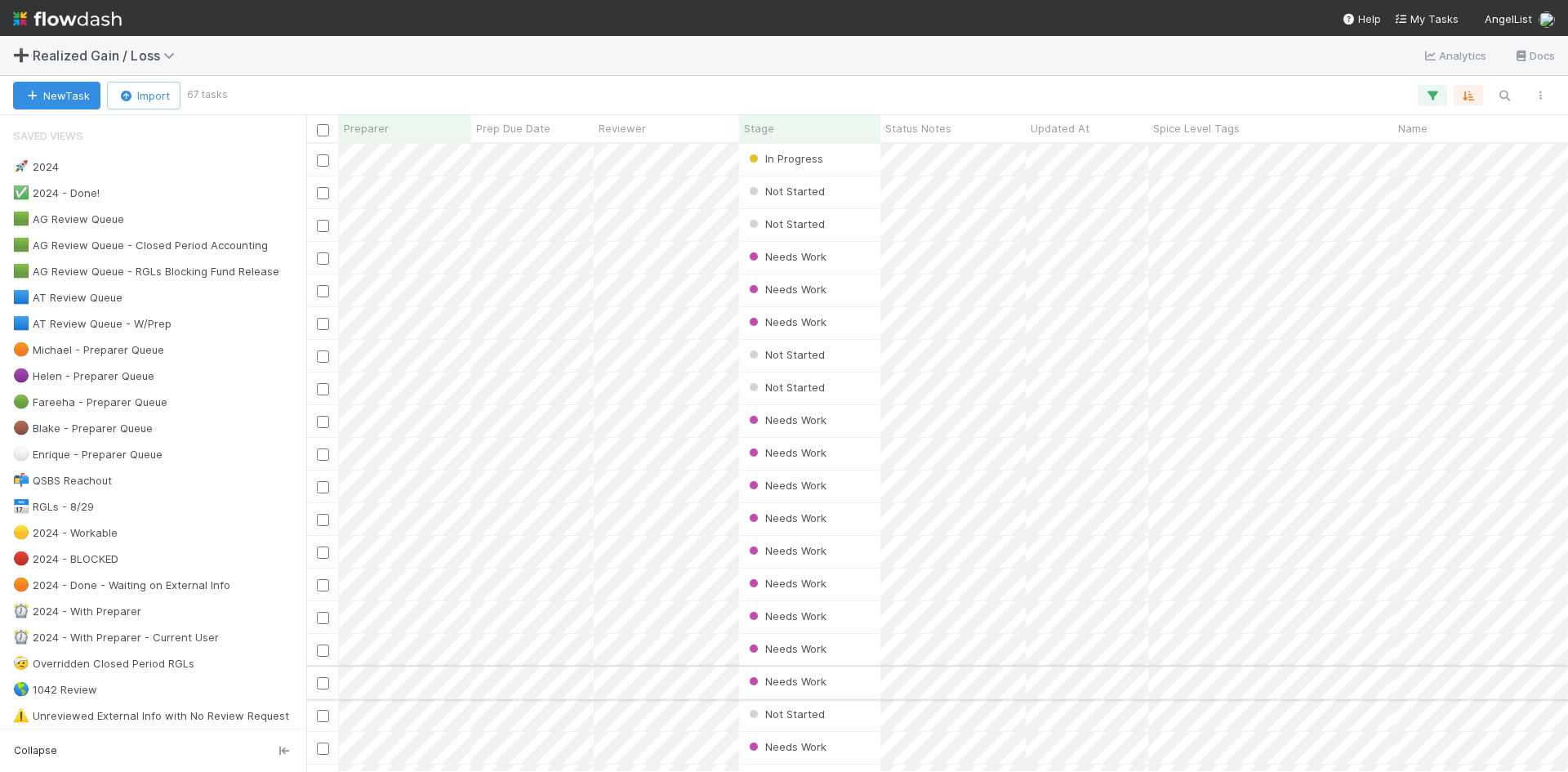 scroll, scrollTop: 13, scrollLeft: 13, axis: both 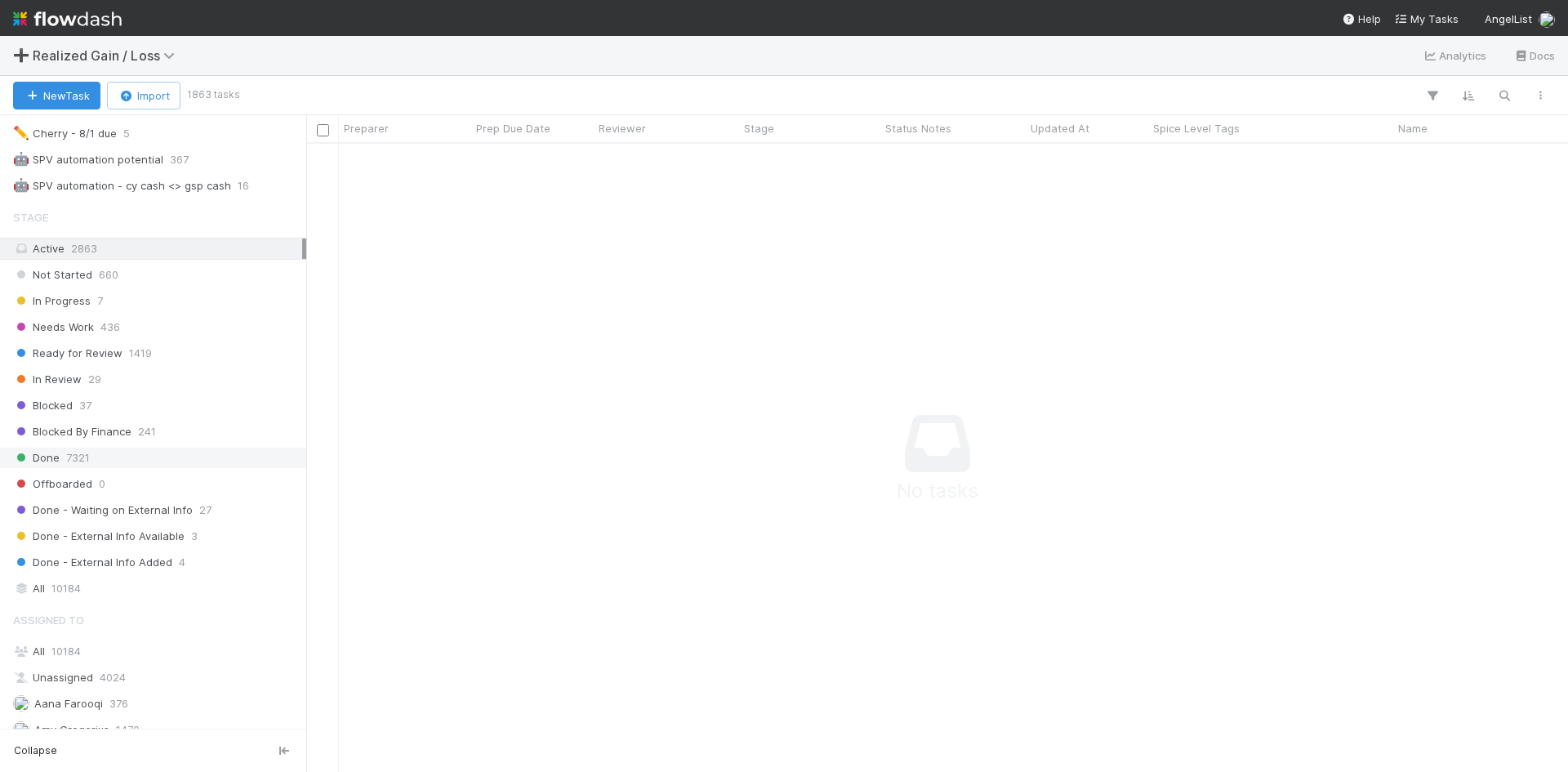 click on "7321" at bounding box center [78, 457] 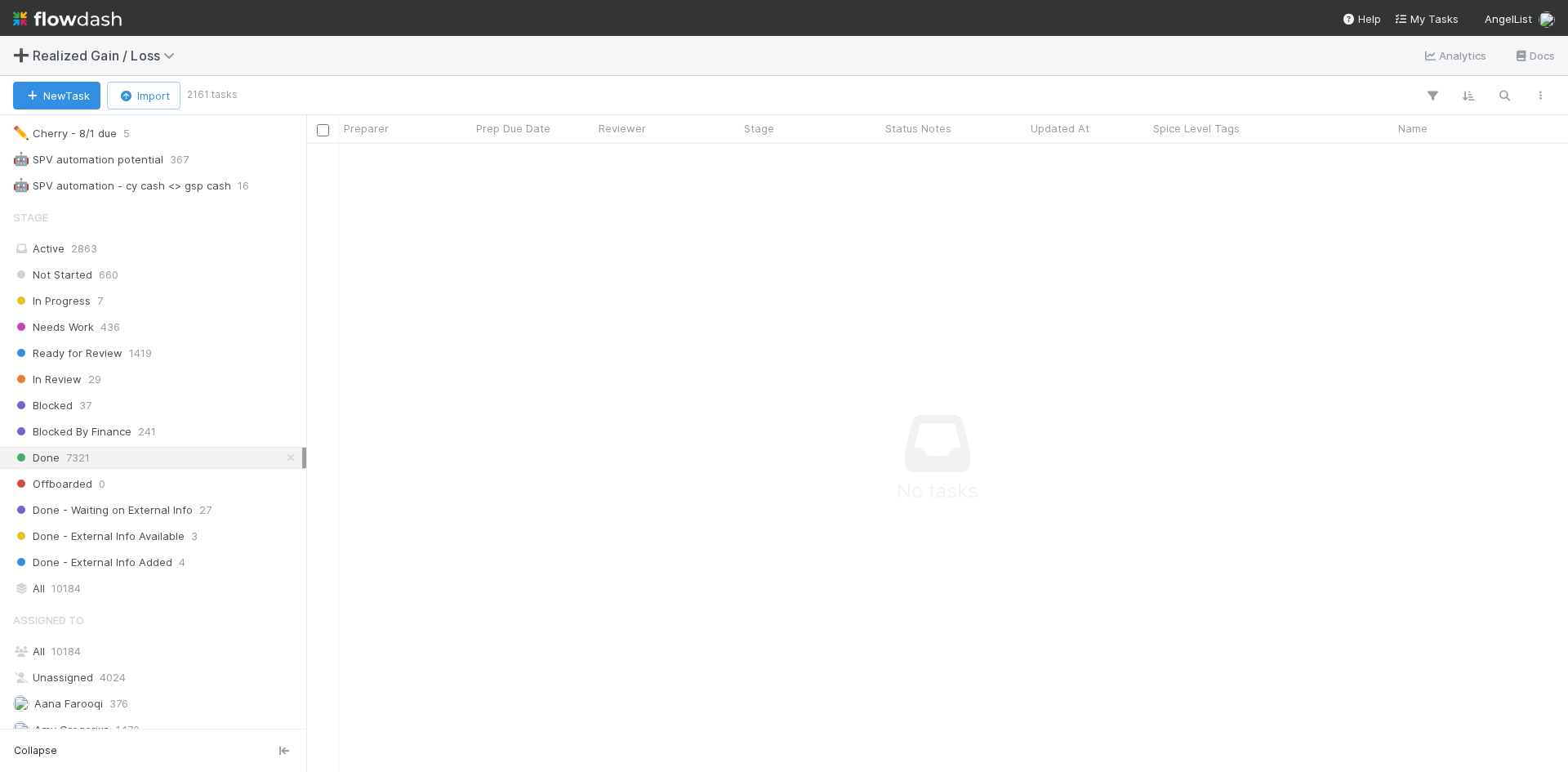 scroll, scrollTop: 13, scrollLeft: 13, axis: both 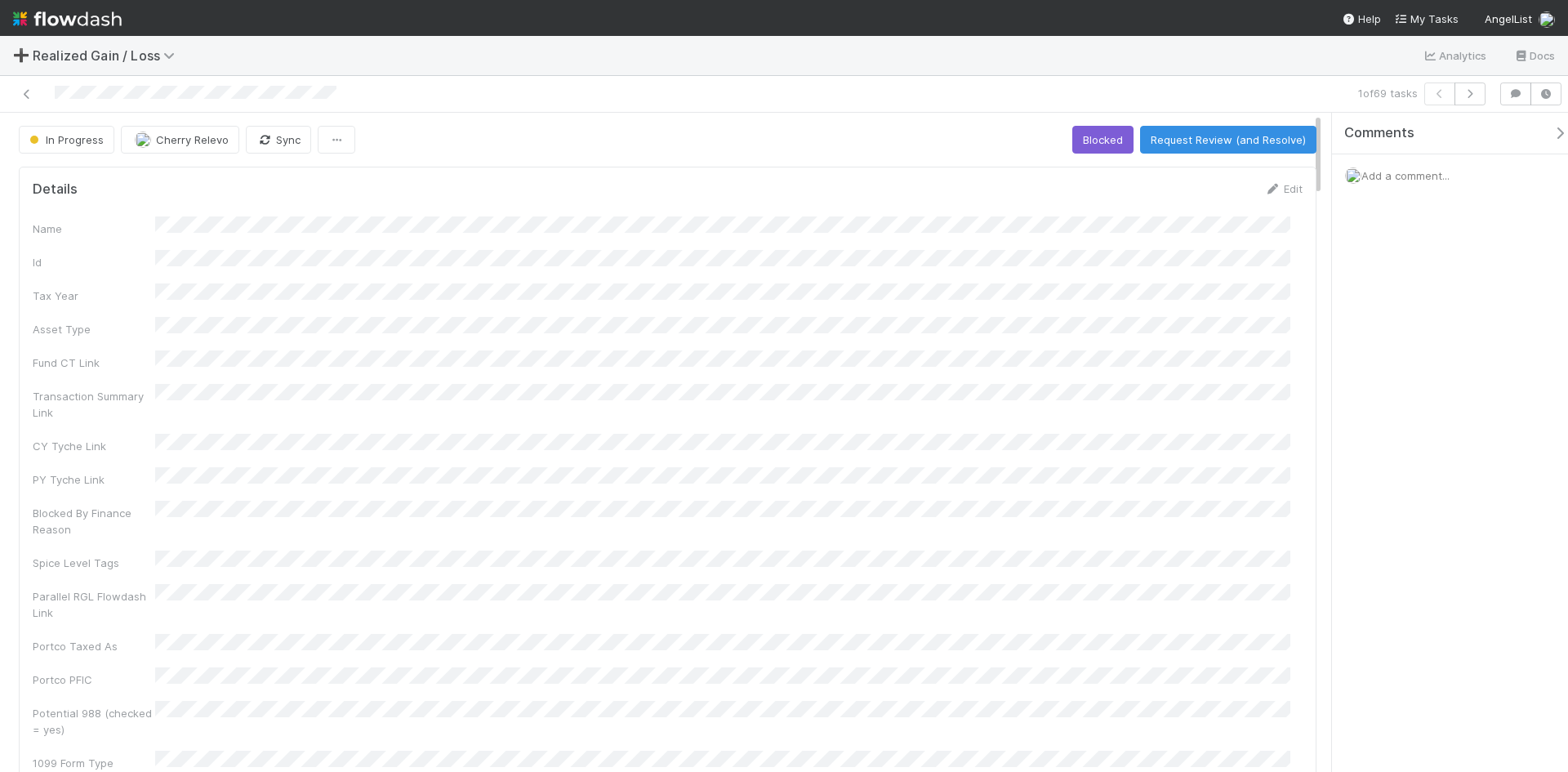 click on "Blocked By Finance Reason" at bounding box center [667, 519] 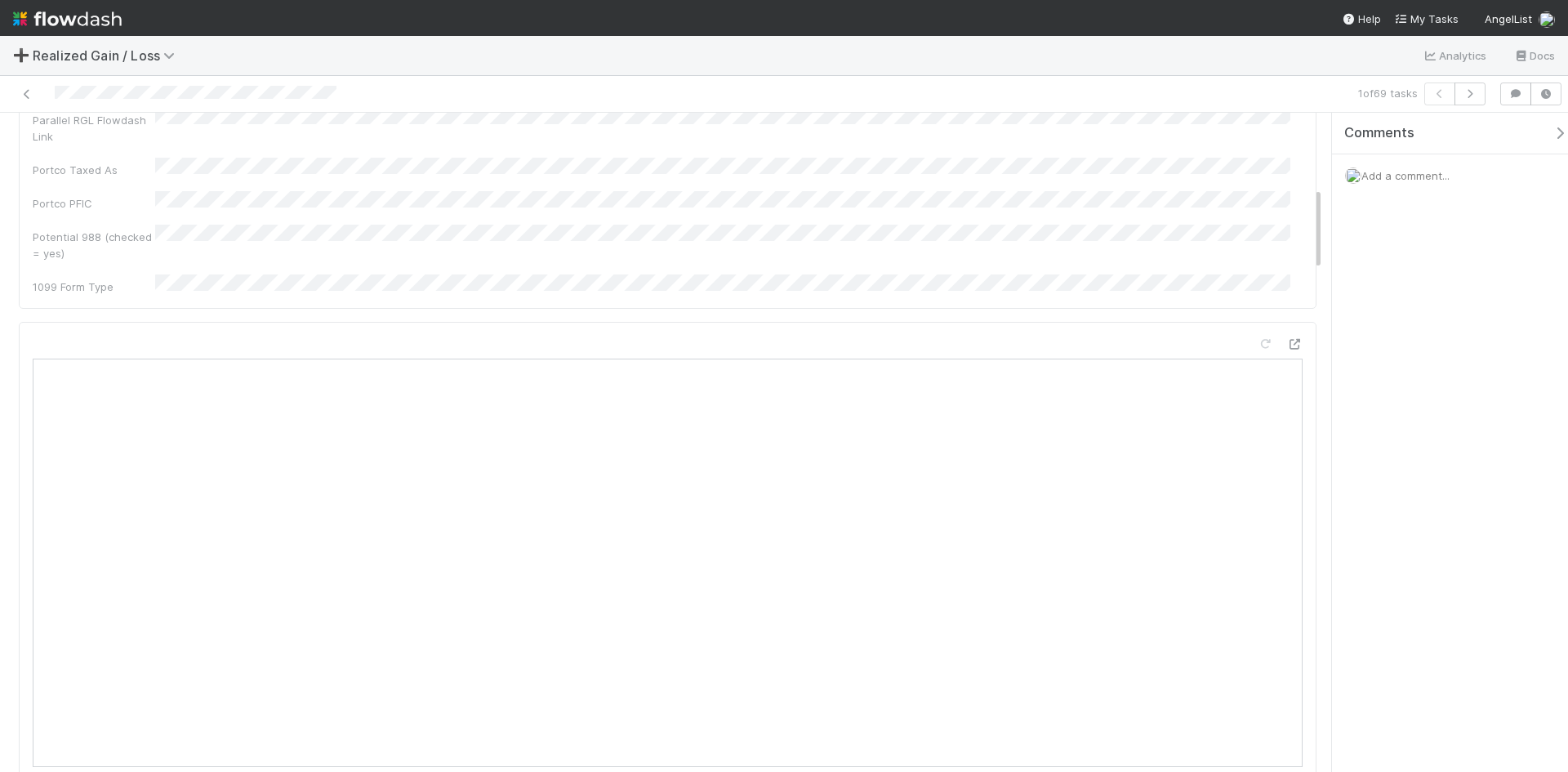 scroll, scrollTop: 327, scrollLeft: 0, axis: vertical 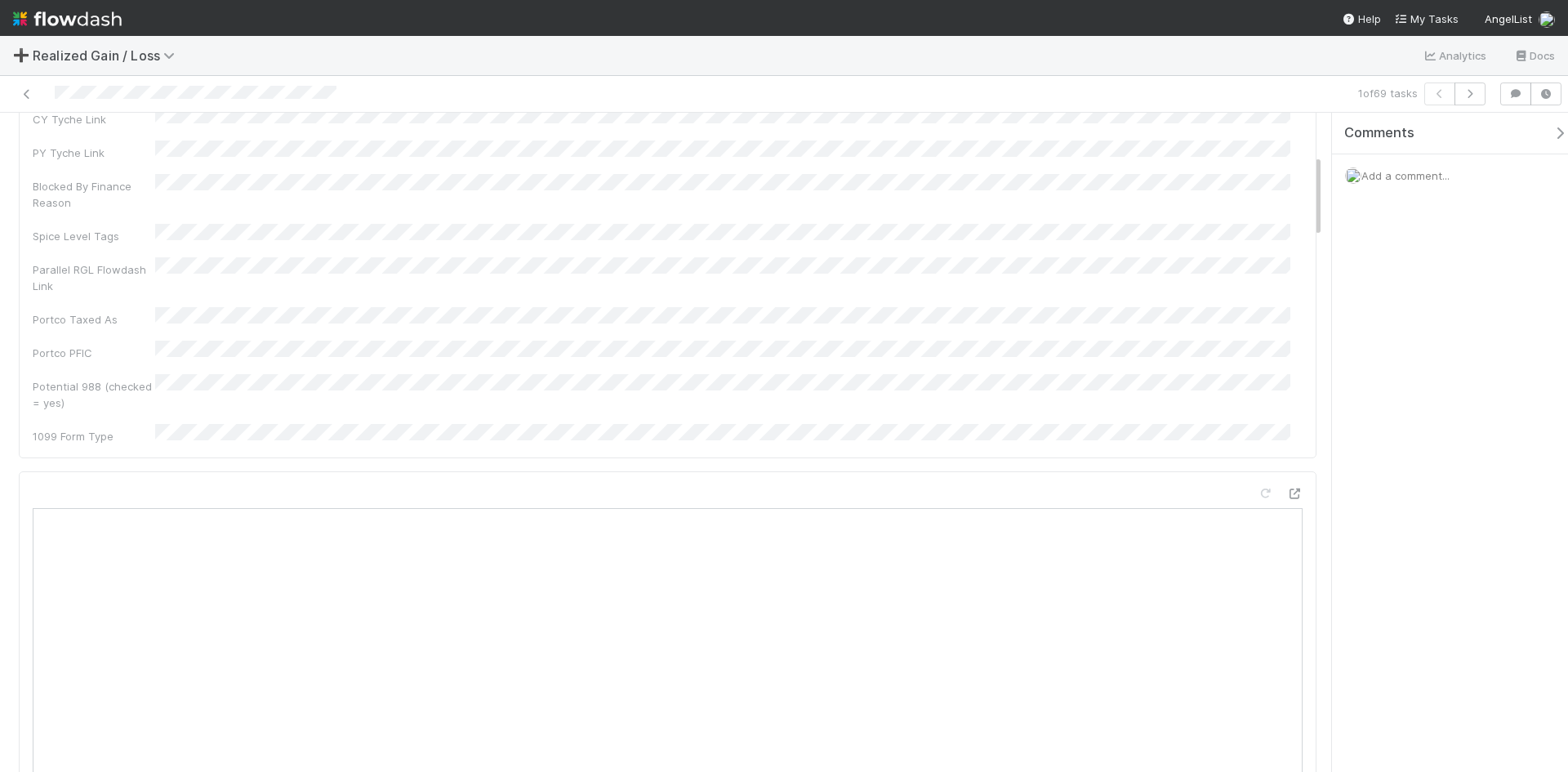 click on "Add a comment..." at bounding box center [1405, 176] 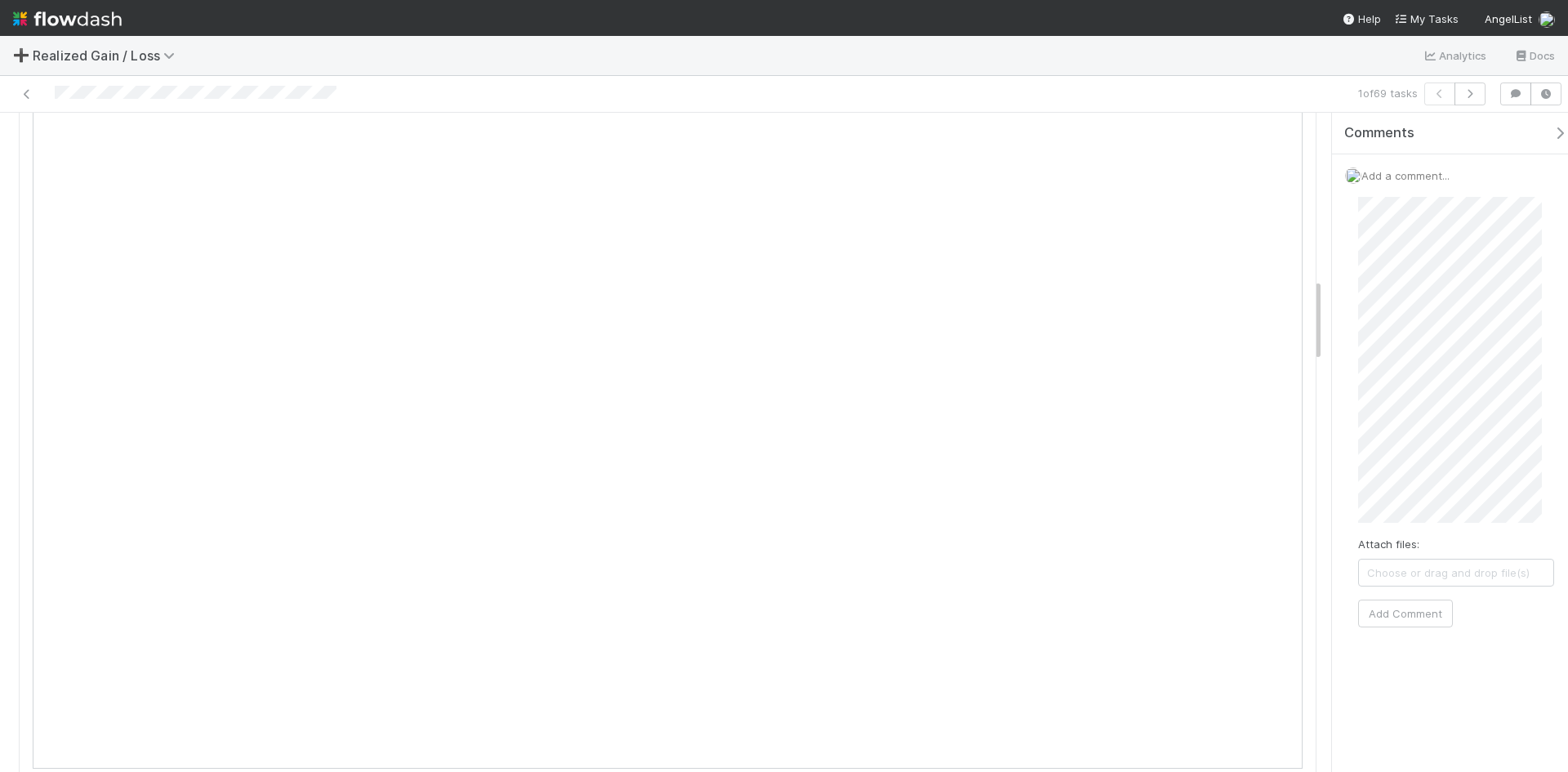 scroll, scrollTop: 1307, scrollLeft: 0, axis: vertical 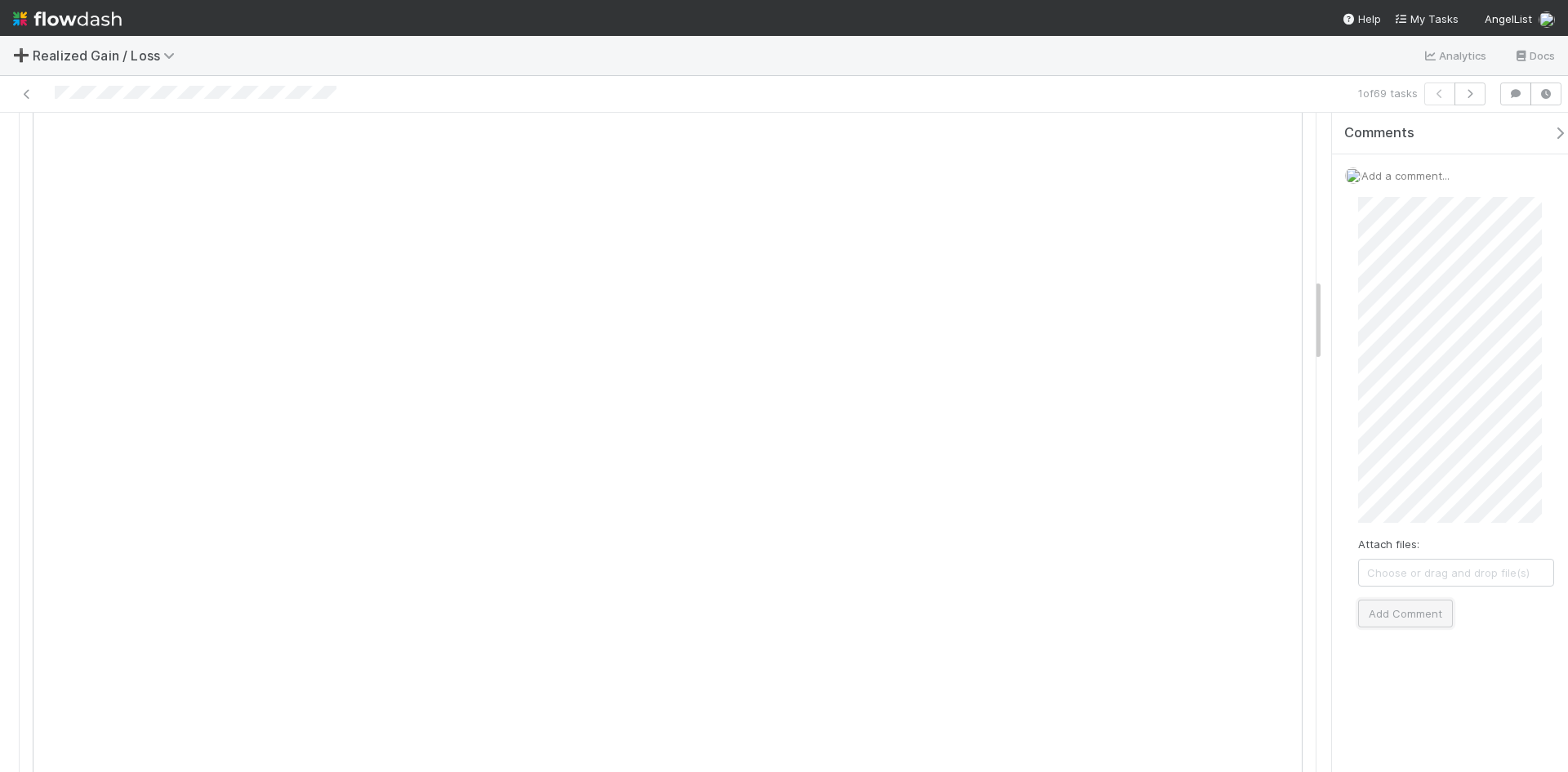 click on "Add Comment" at bounding box center (1405, 614) 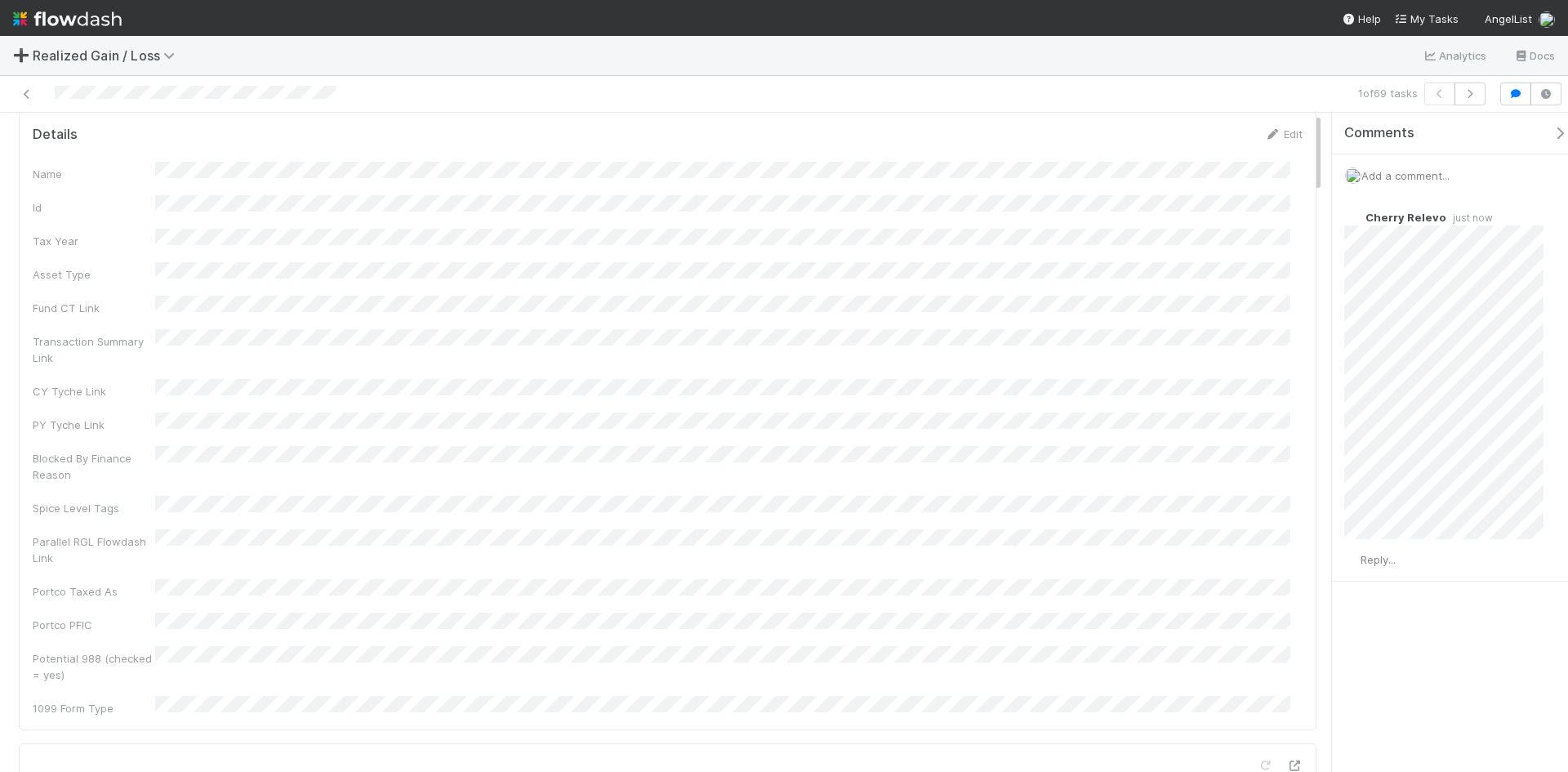 scroll, scrollTop: 0, scrollLeft: 0, axis: both 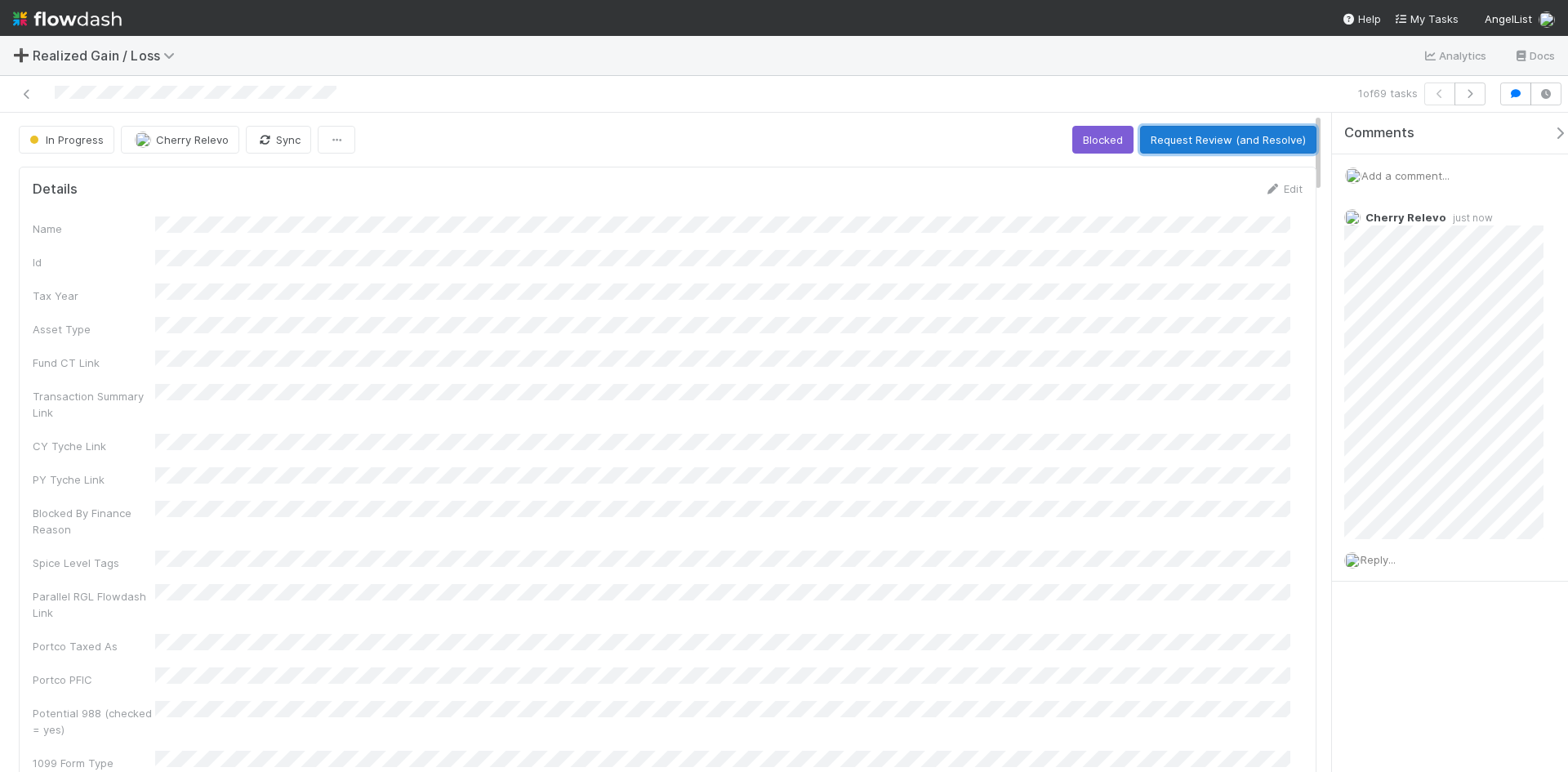 click on "Request Review (and Resolve)" at bounding box center (1228, 140) 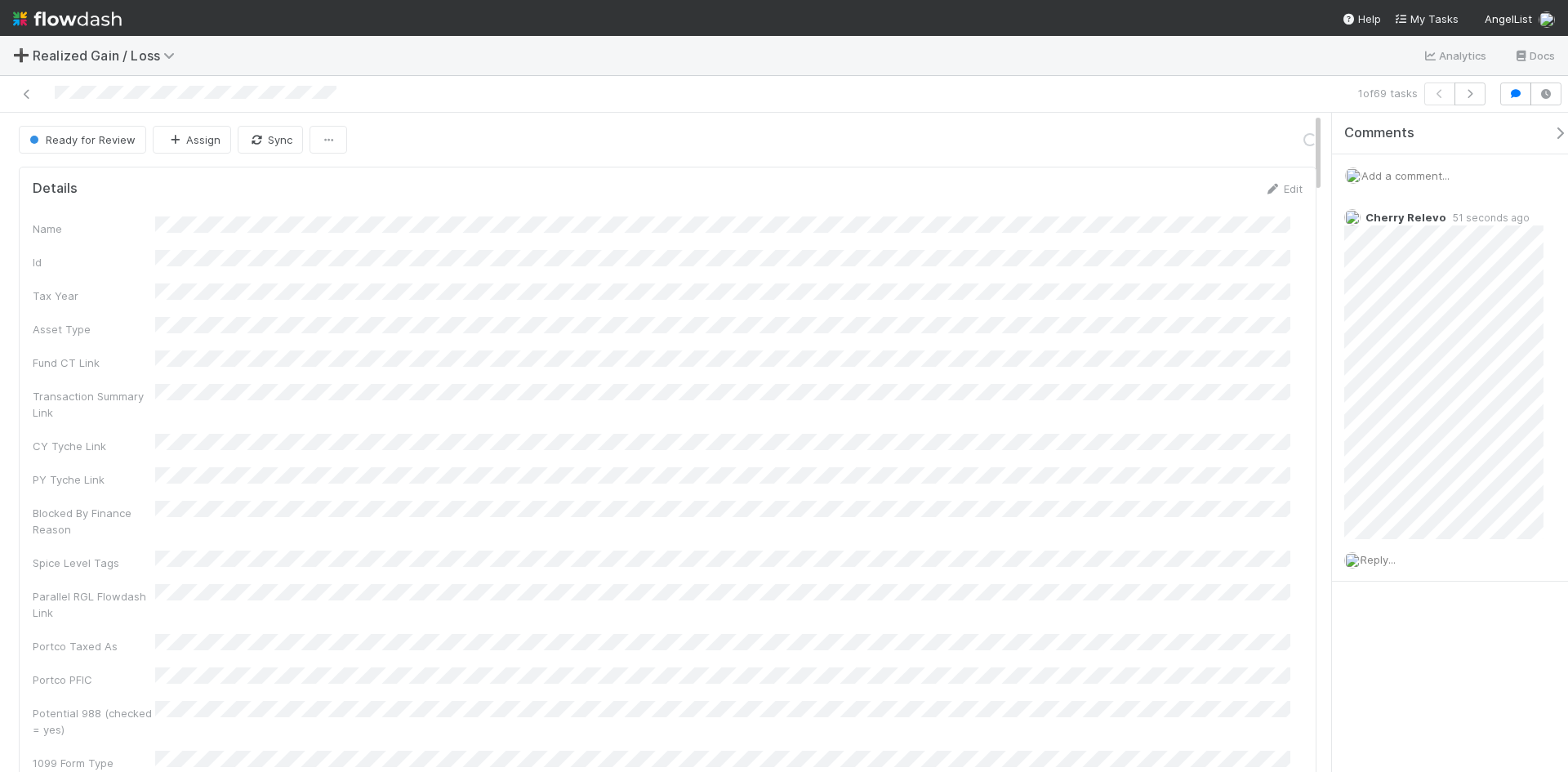 scroll, scrollTop: 1334, scrollLeft: 0, axis: vertical 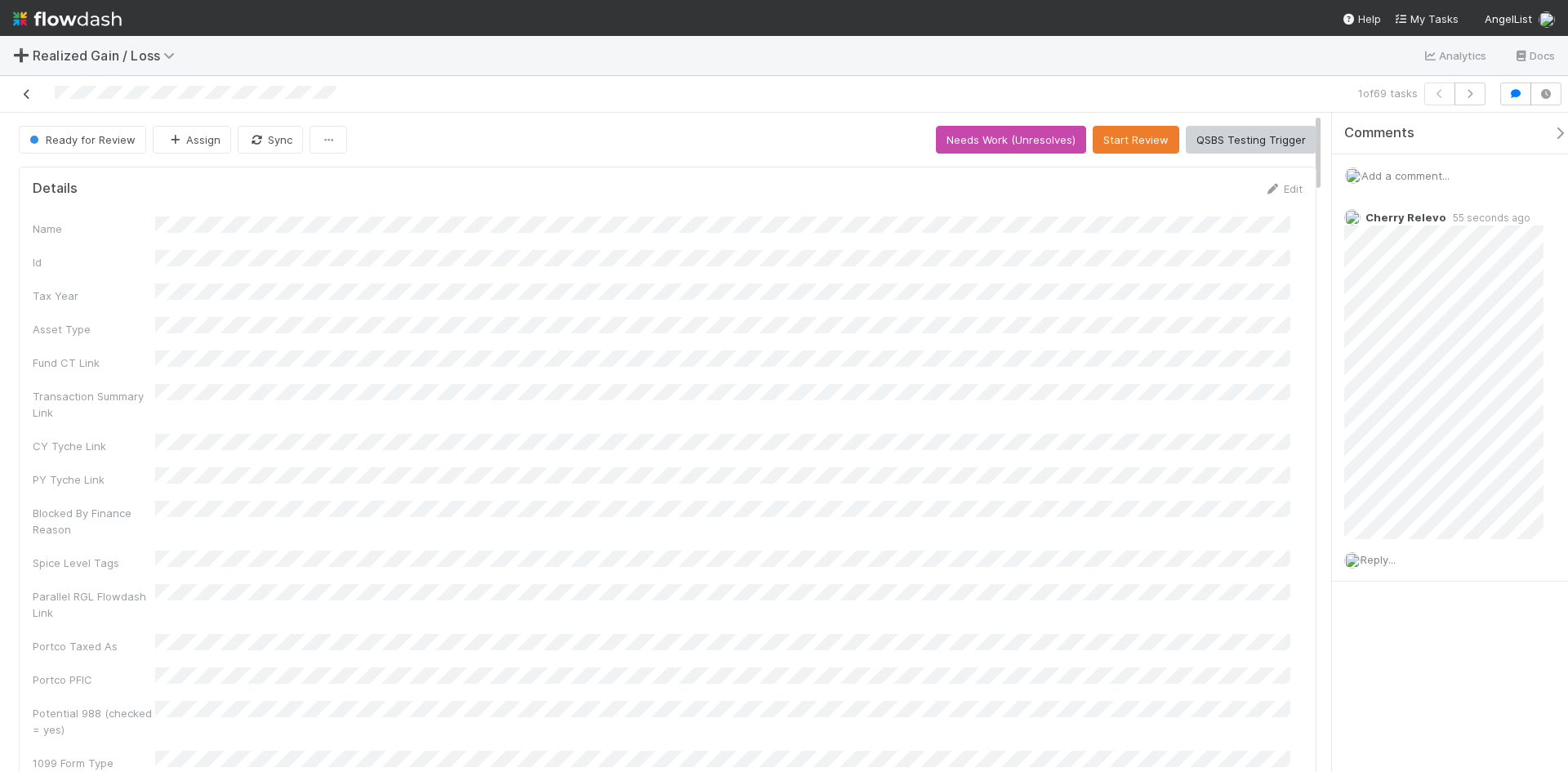 click at bounding box center [27, 94] 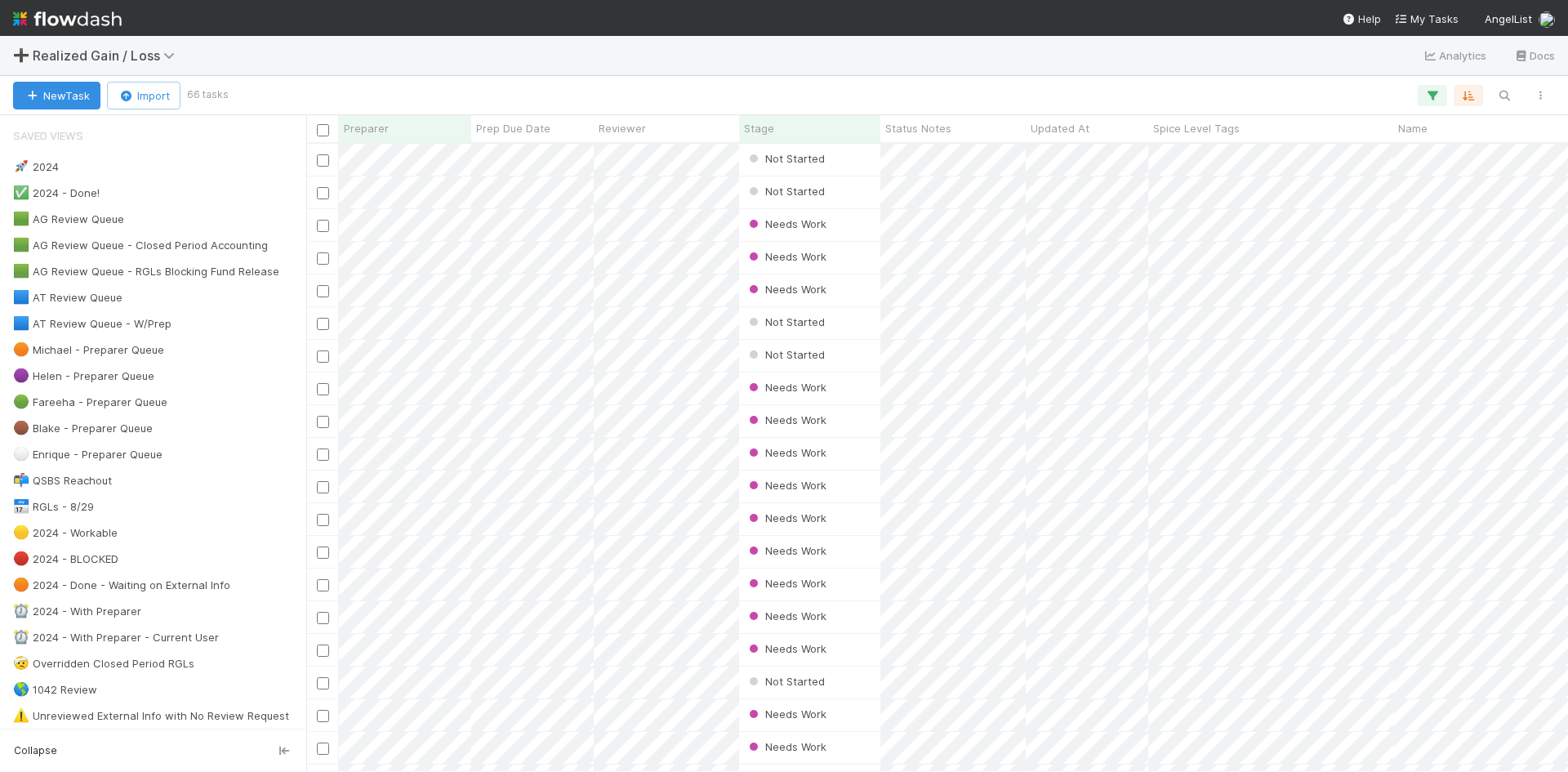 scroll, scrollTop: 13, scrollLeft: 13, axis: both 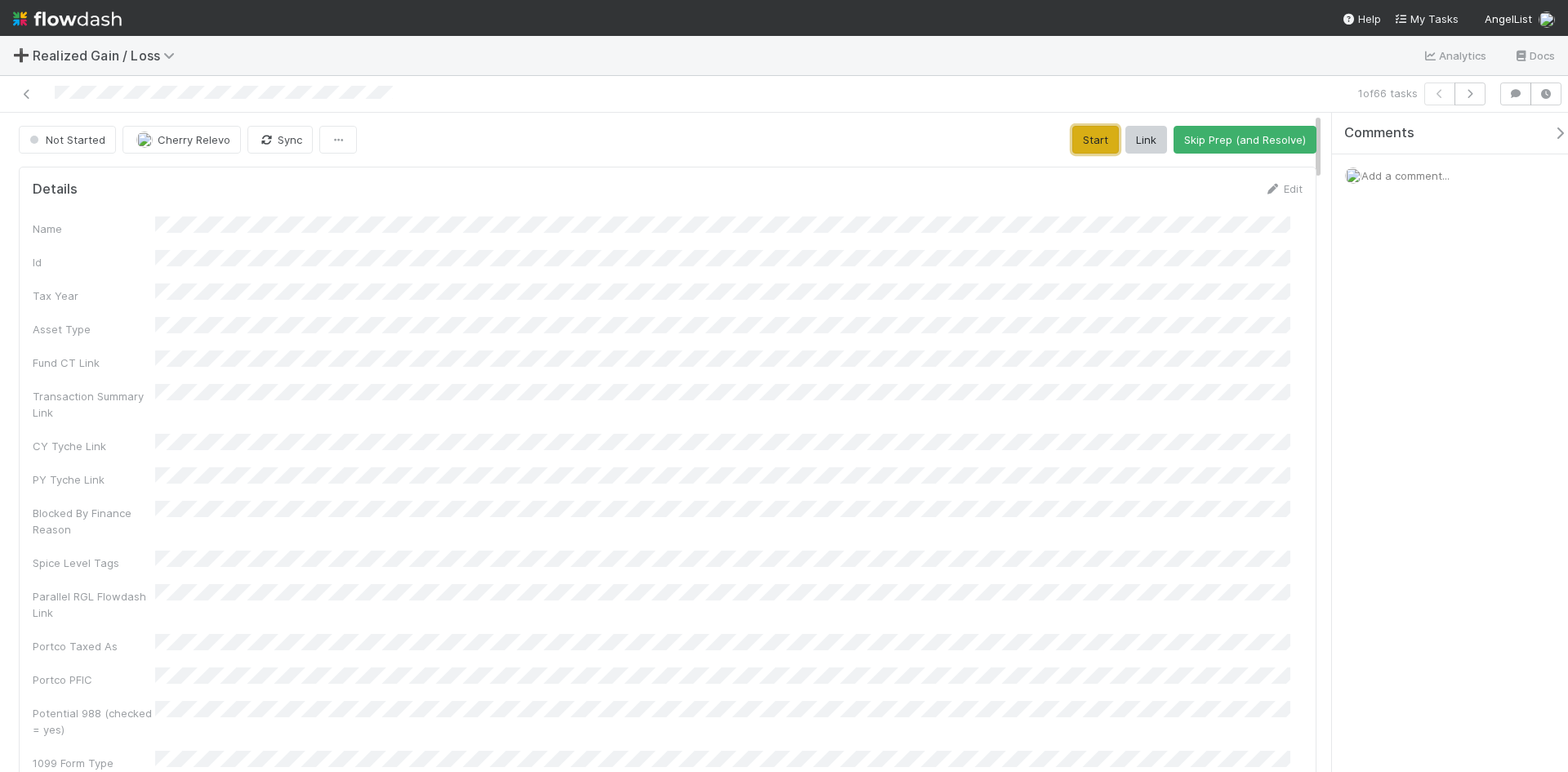 click on "Start" at bounding box center (1095, 140) 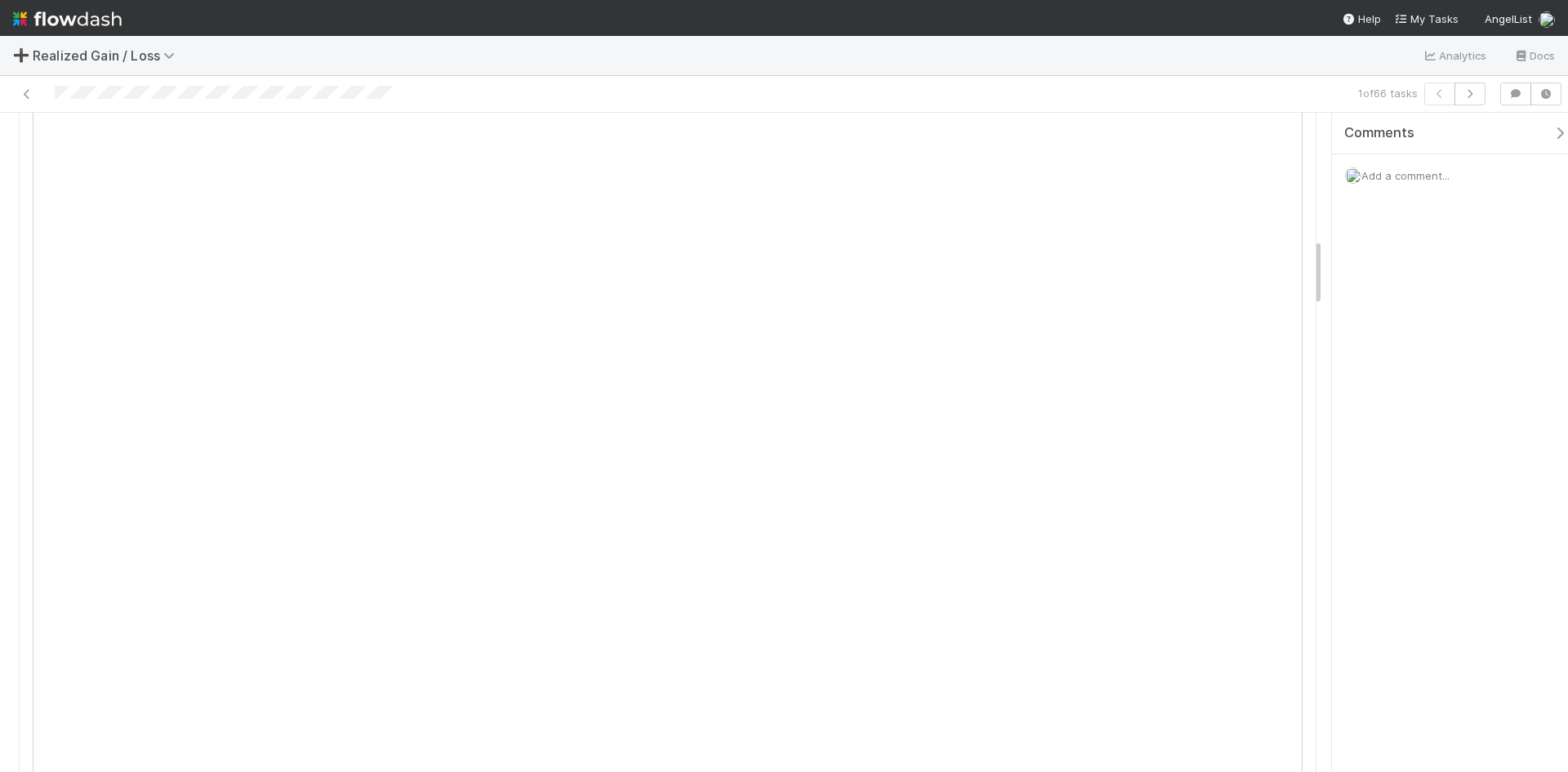 scroll, scrollTop: 1307, scrollLeft: 0, axis: vertical 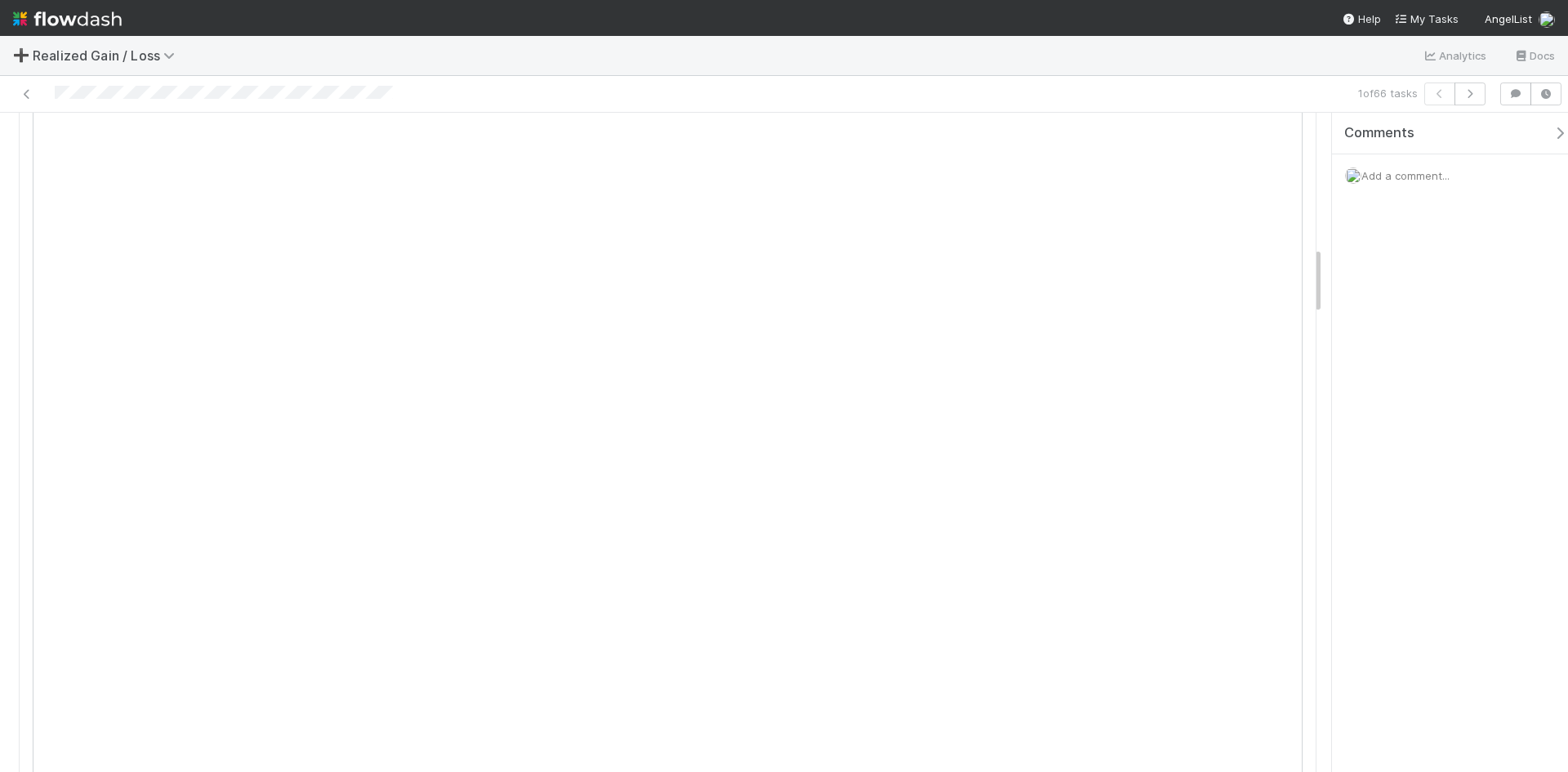 click on "Add a comment..." at bounding box center (1405, 176) 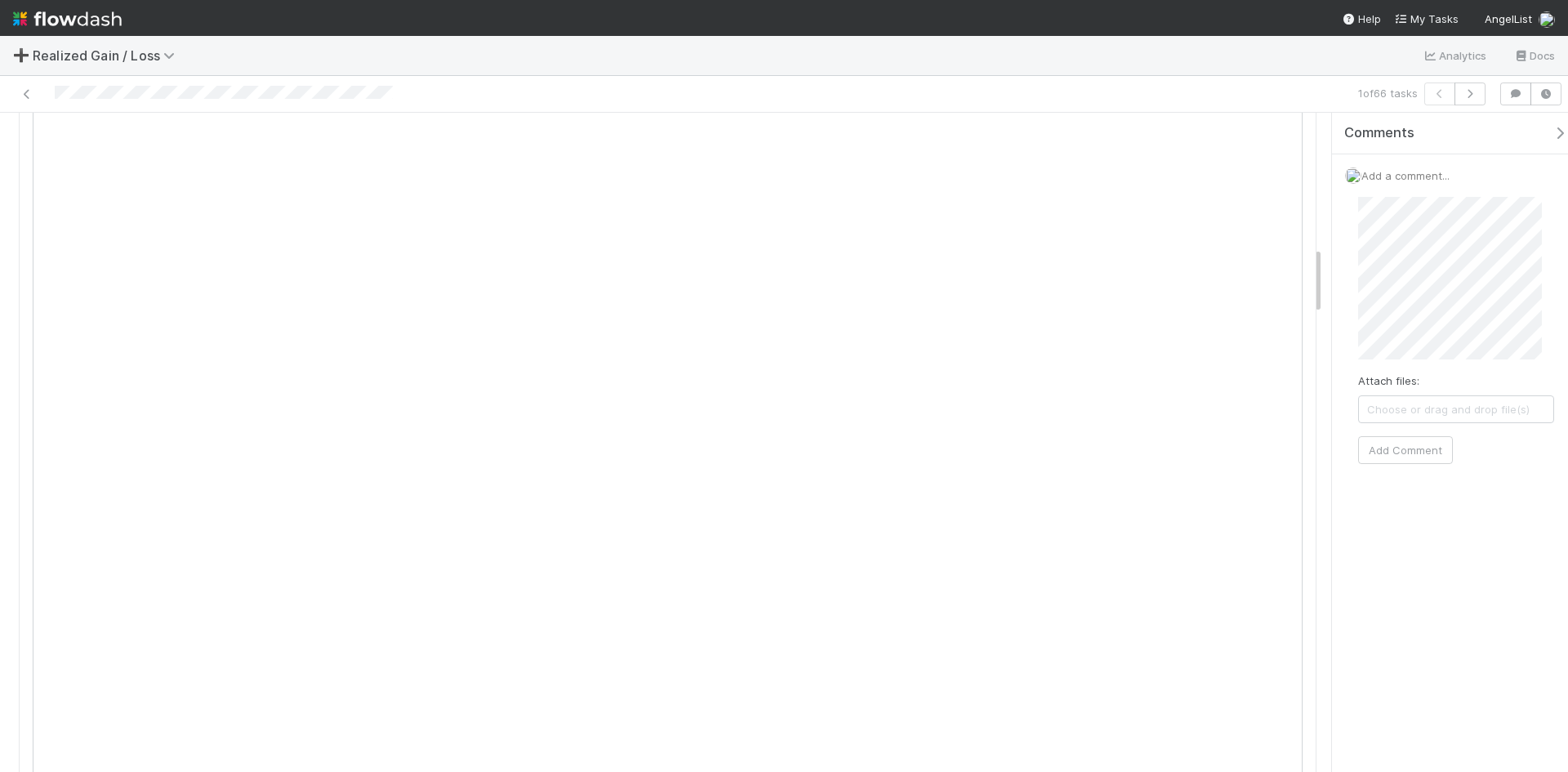 scroll, scrollTop: 1307, scrollLeft: 0, axis: vertical 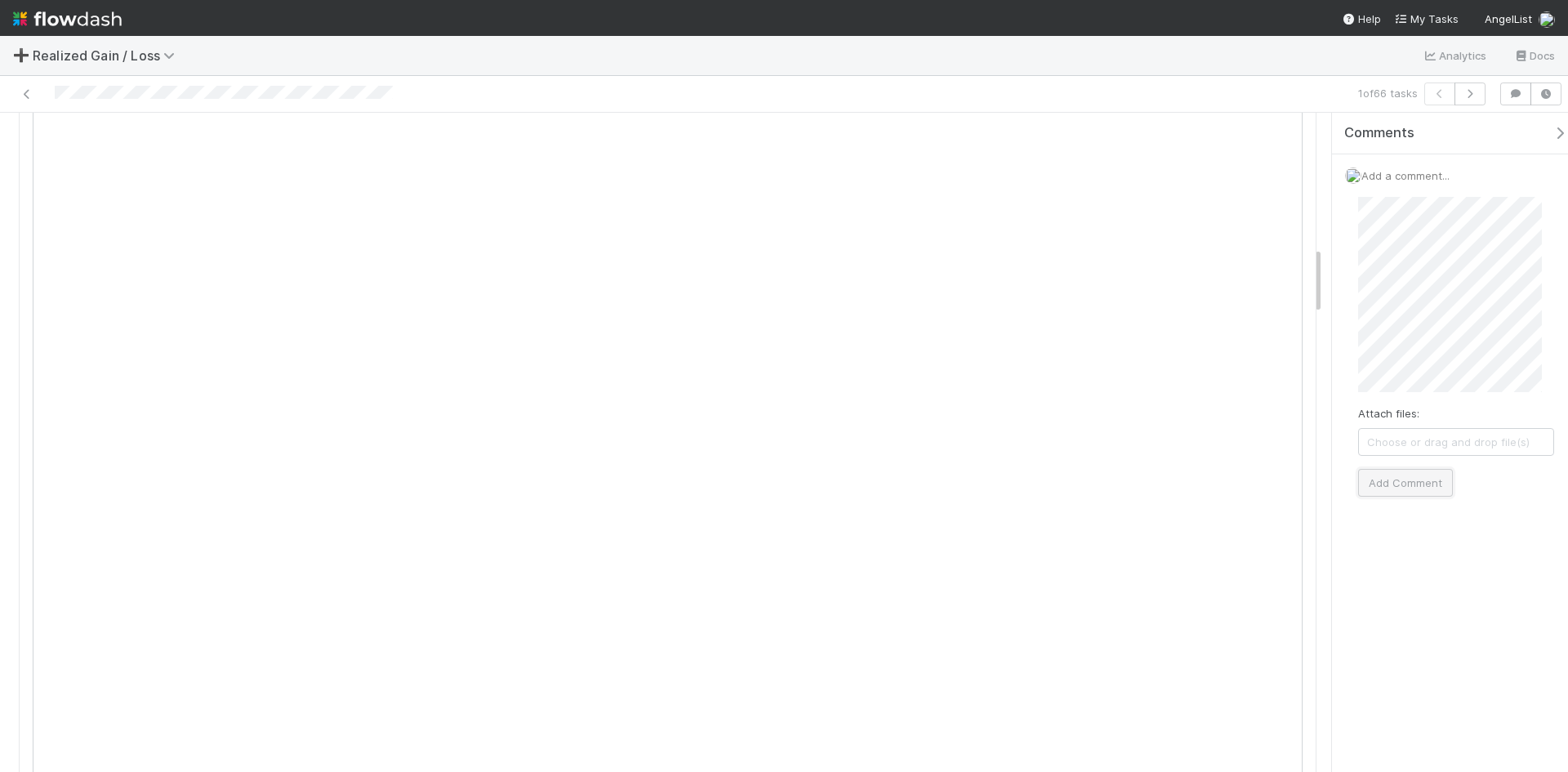 click on "Add Comment" at bounding box center [1405, 483] 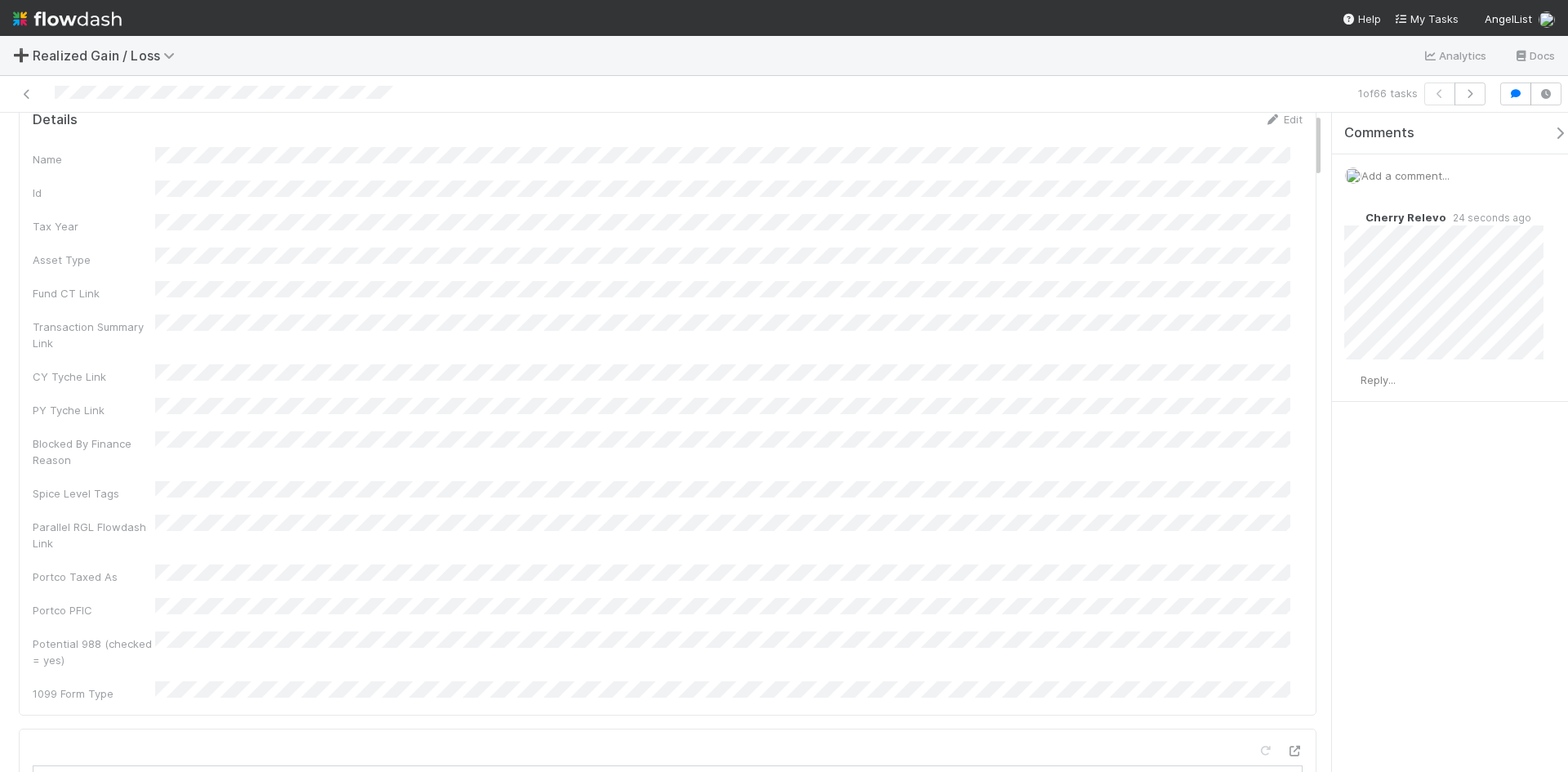 scroll, scrollTop: 0, scrollLeft: 0, axis: both 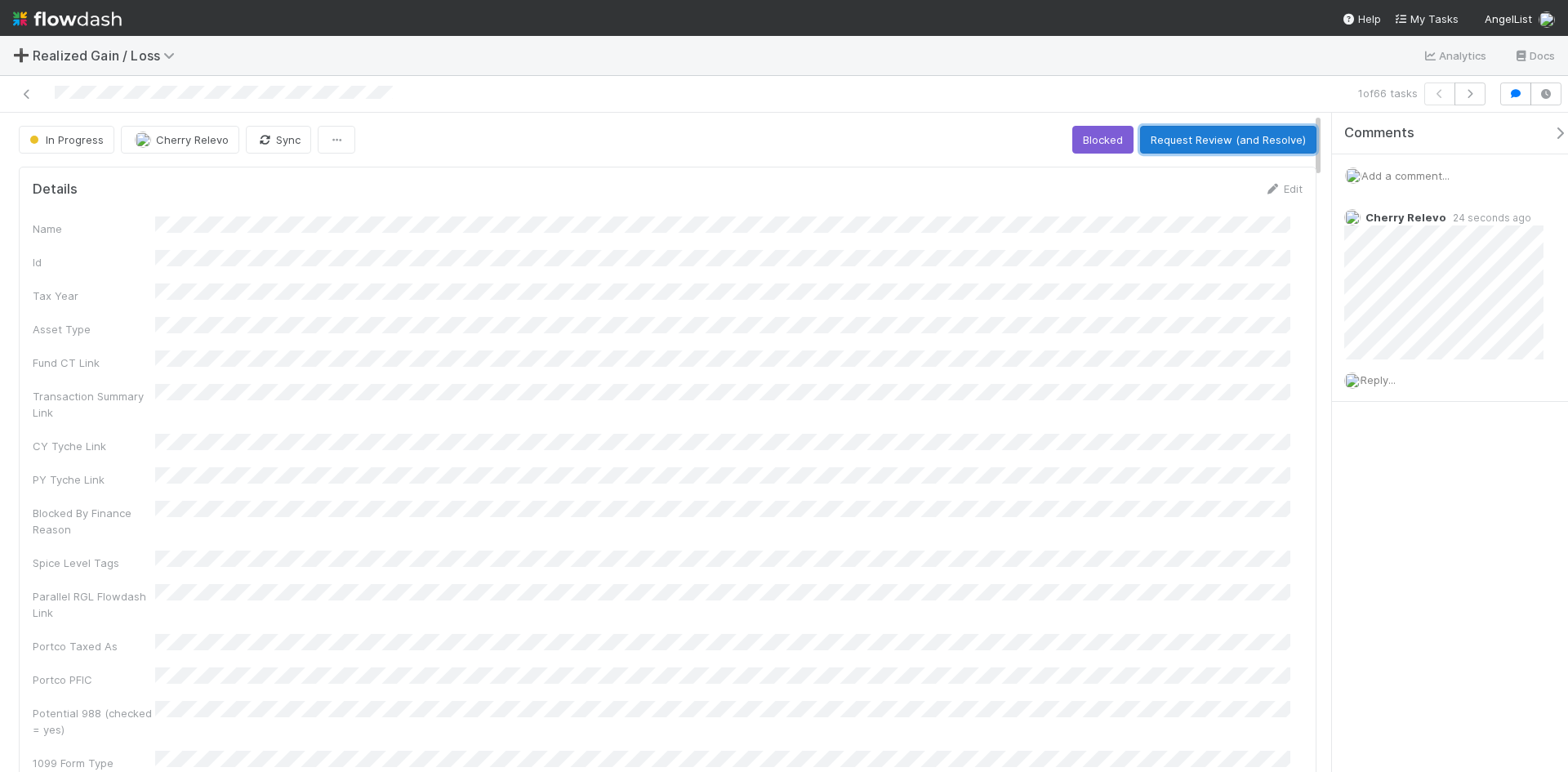 click on "Request Review (and Resolve)" at bounding box center (1228, 140) 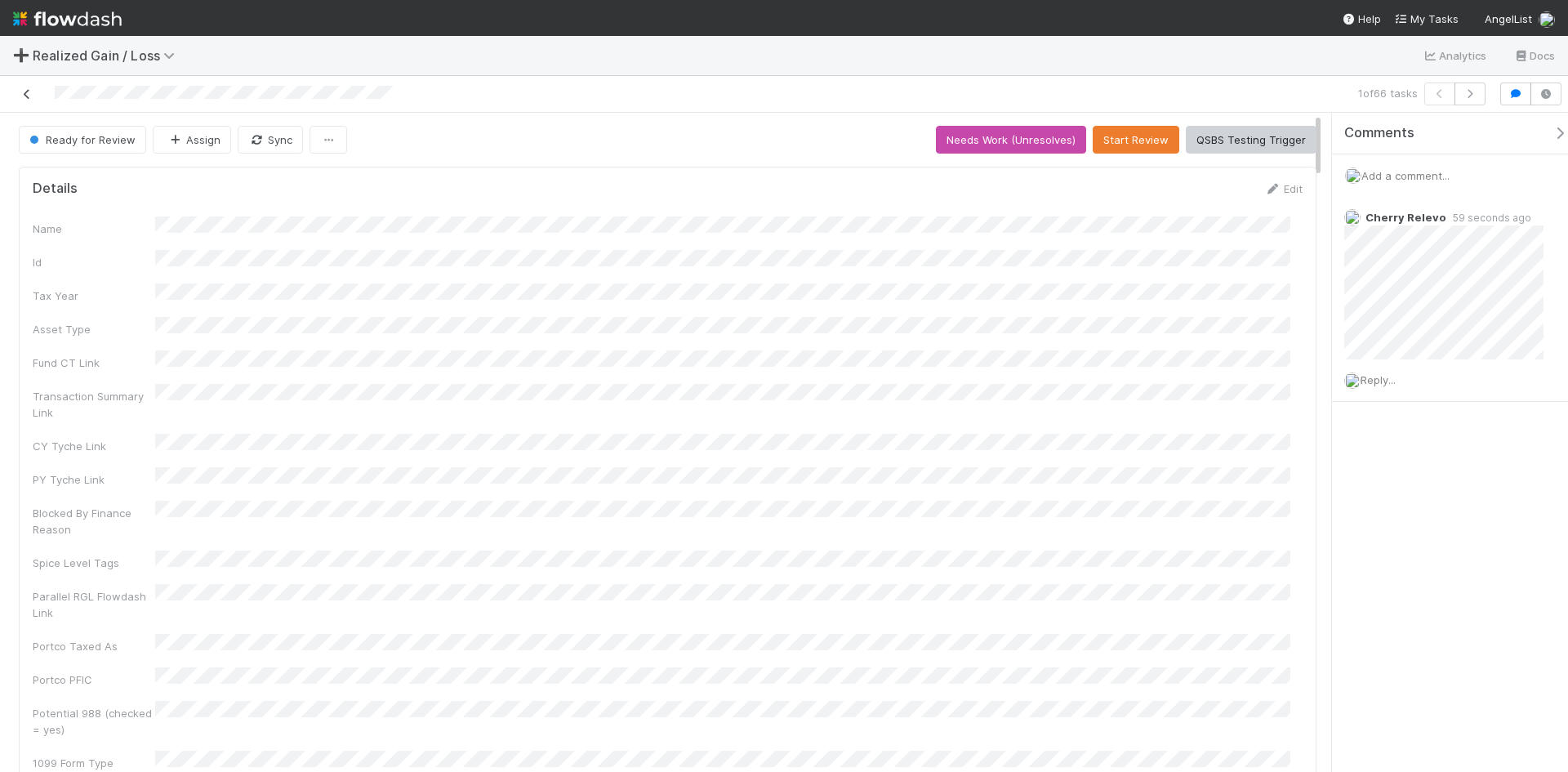 click at bounding box center [27, 94] 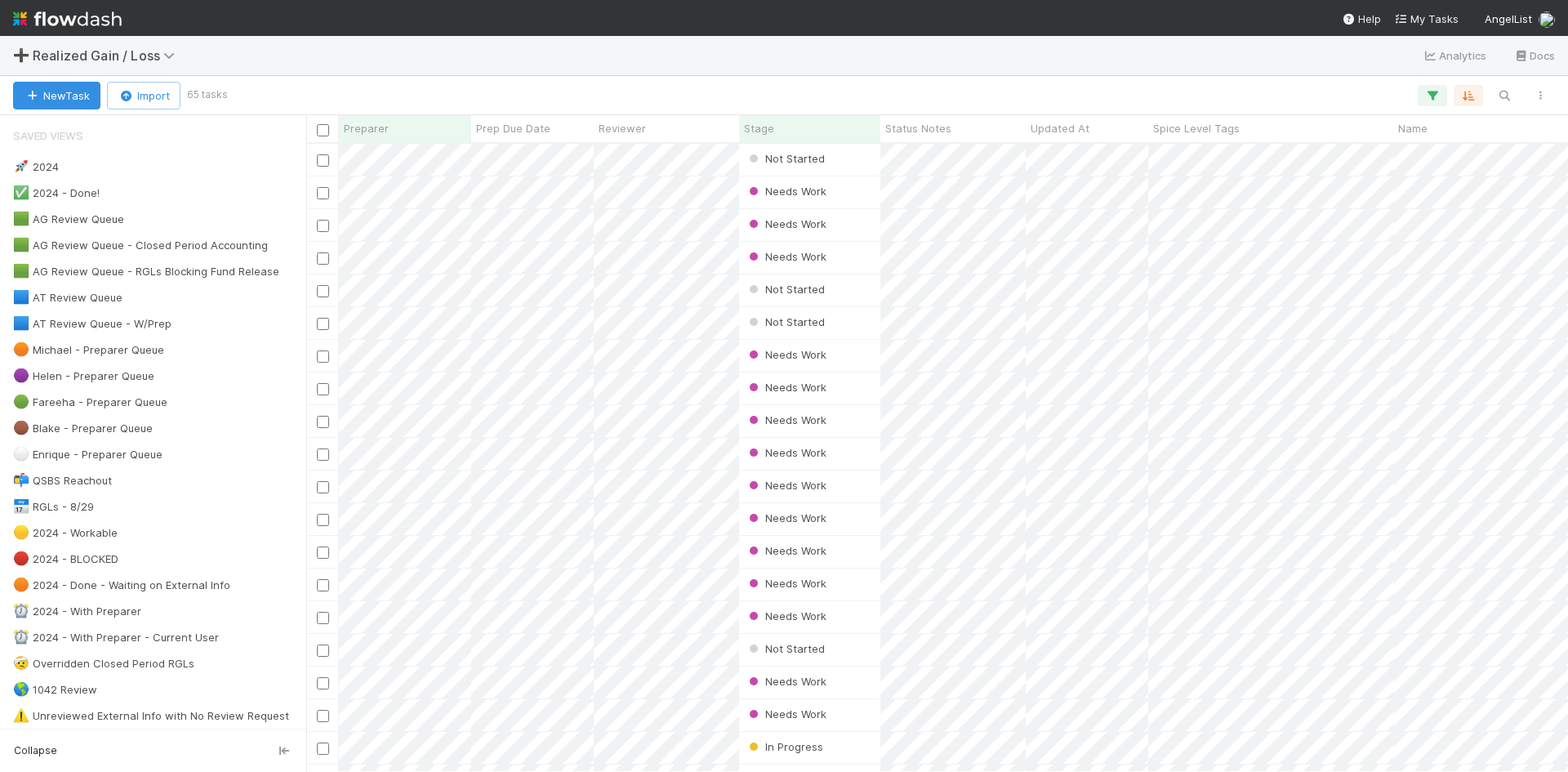 scroll, scrollTop: 13, scrollLeft: 13, axis: both 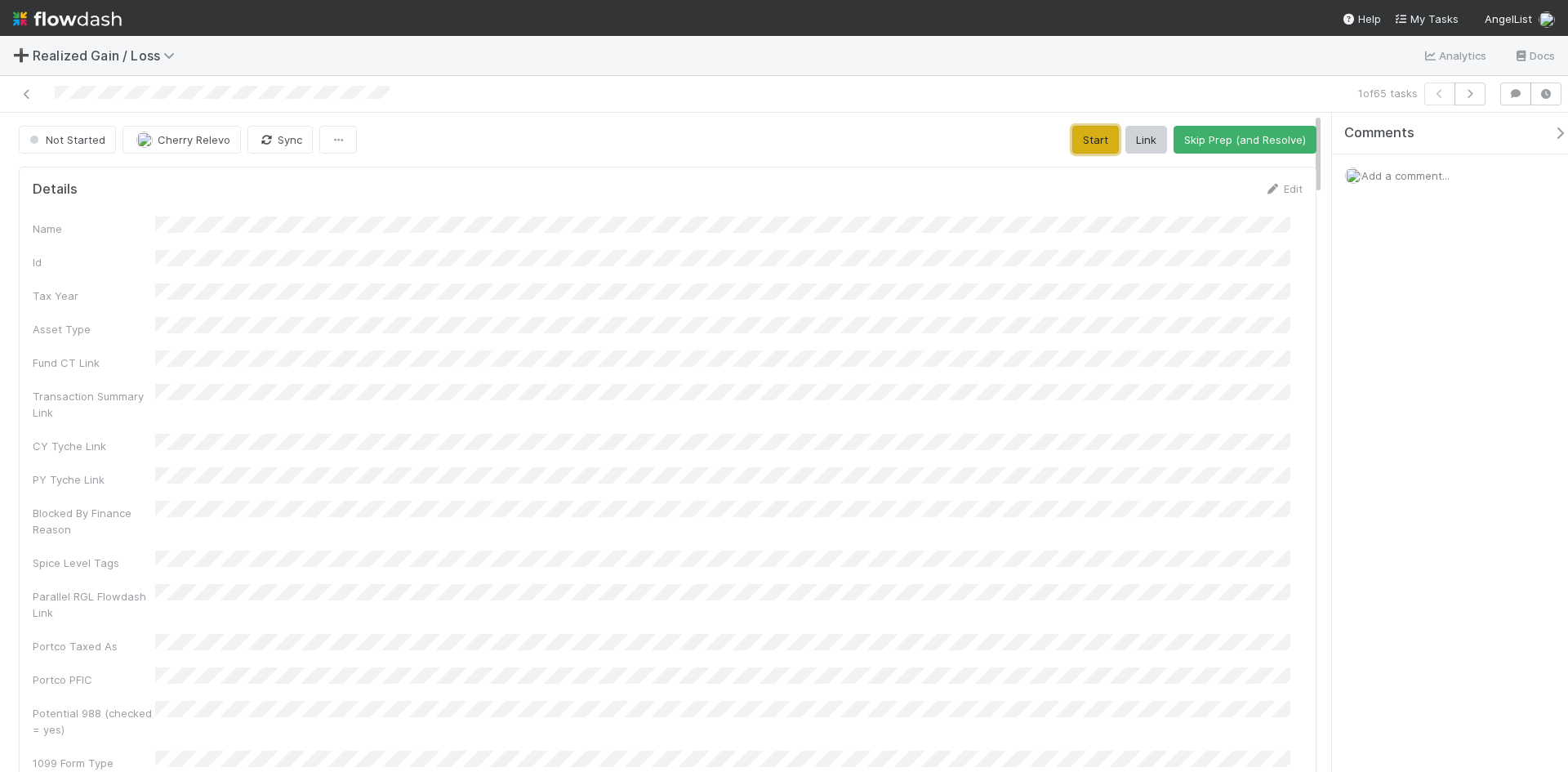 click on "Start" at bounding box center (1095, 140) 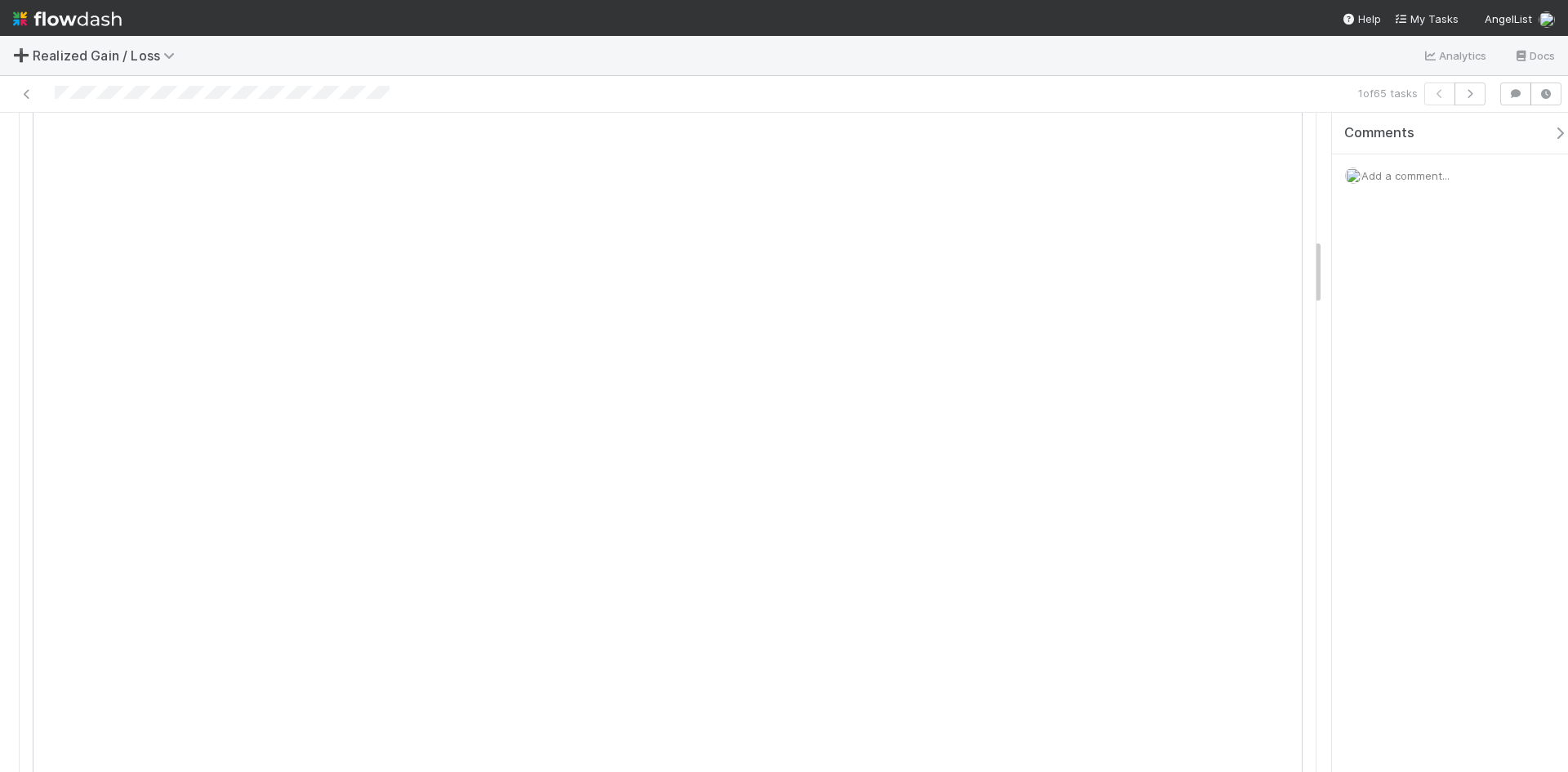 scroll, scrollTop: 1225, scrollLeft: 0, axis: vertical 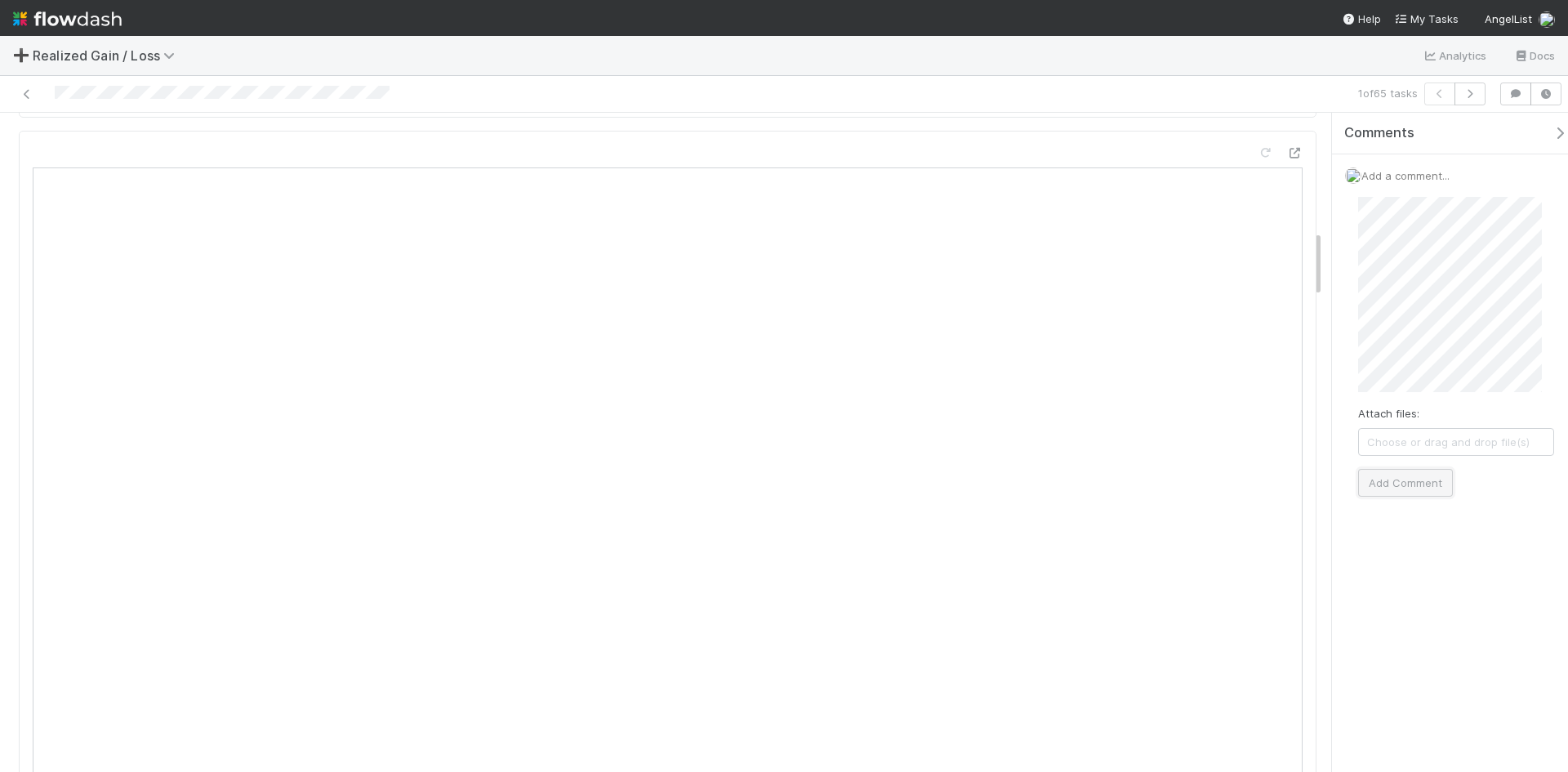 click on "Add Comment" at bounding box center (1405, 483) 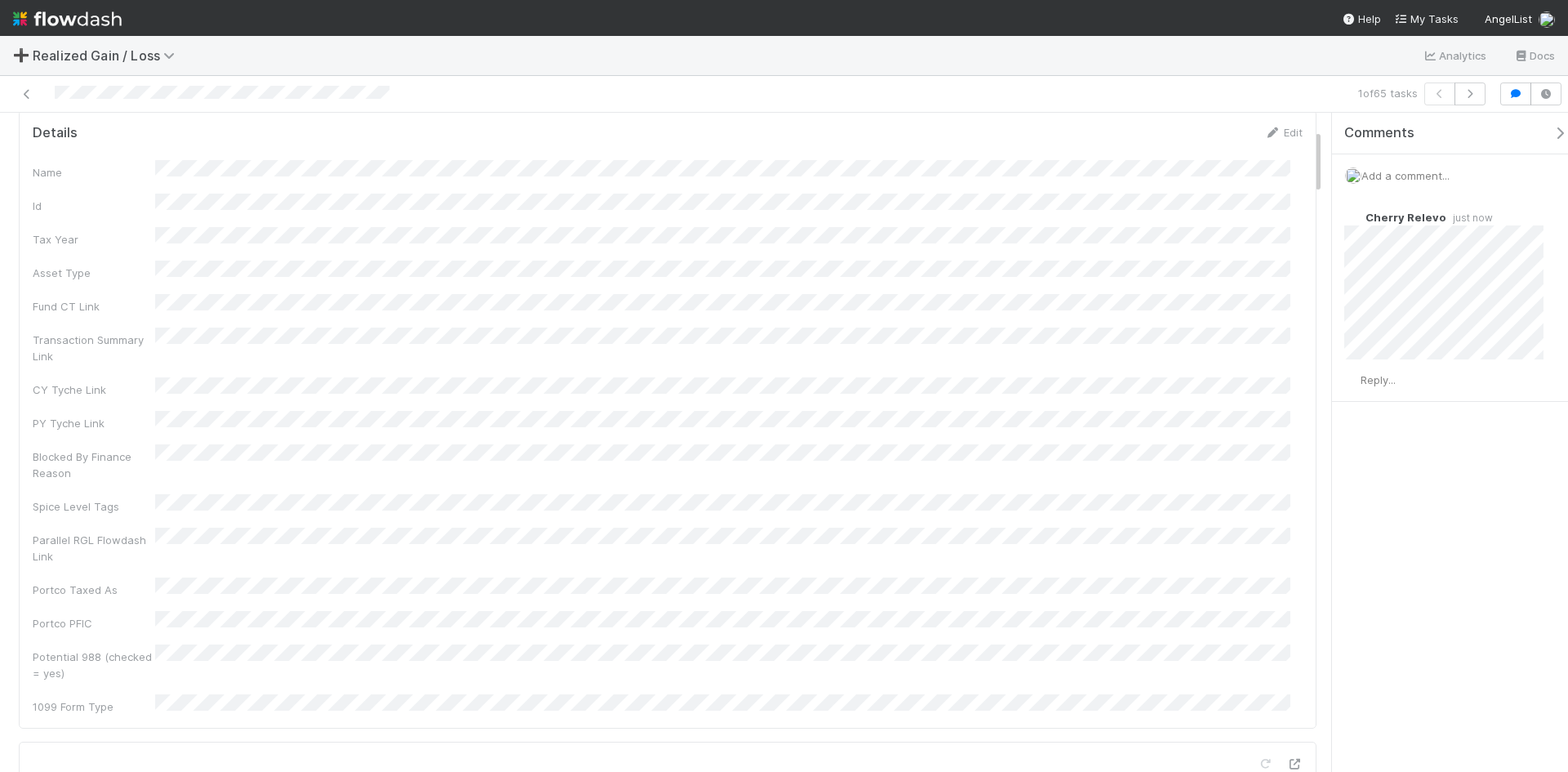 scroll, scrollTop: 0, scrollLeft: 0, axis: both 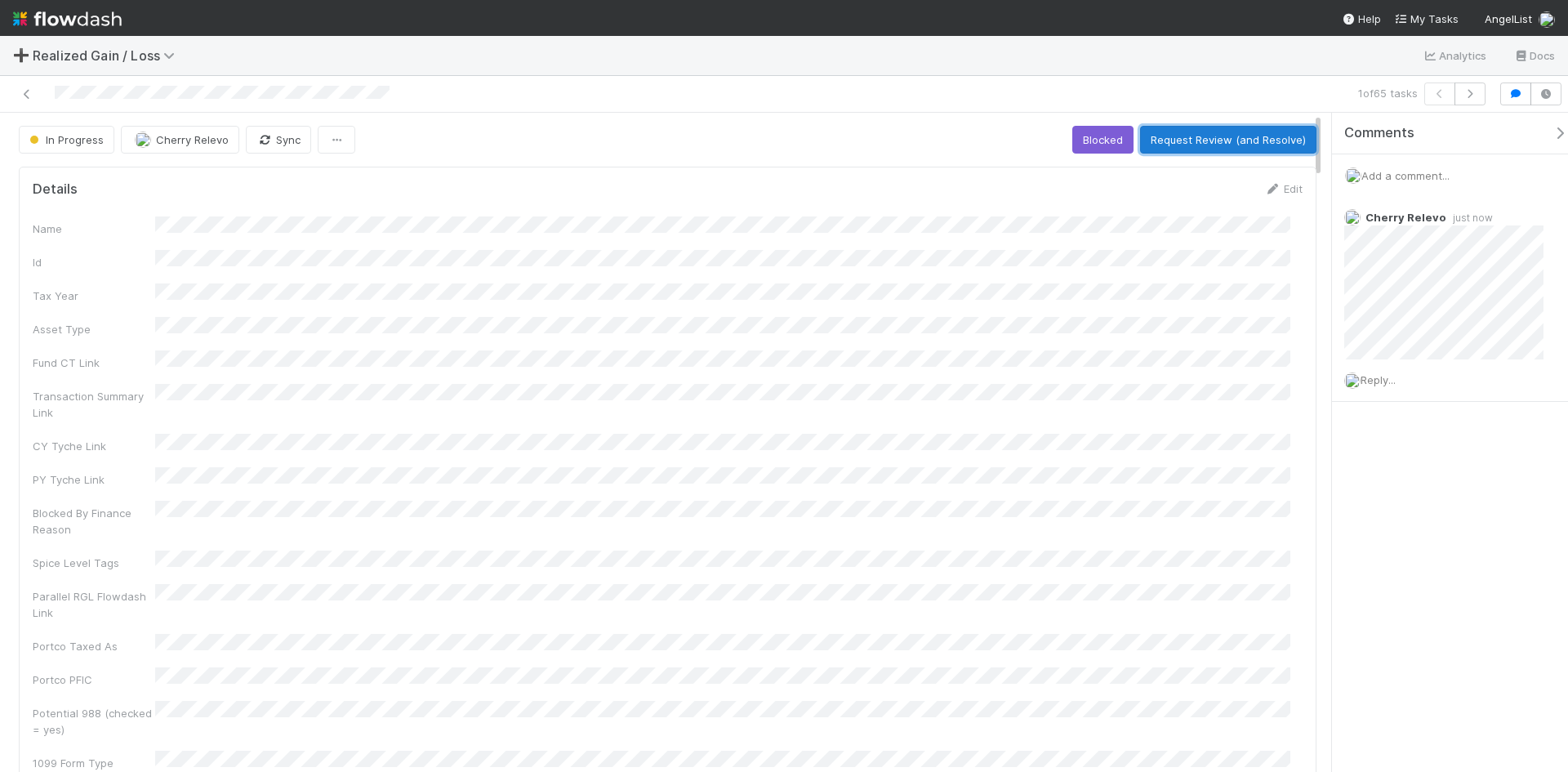click on "Request Review (and Resolve)" at bounding box center (1228, 140) 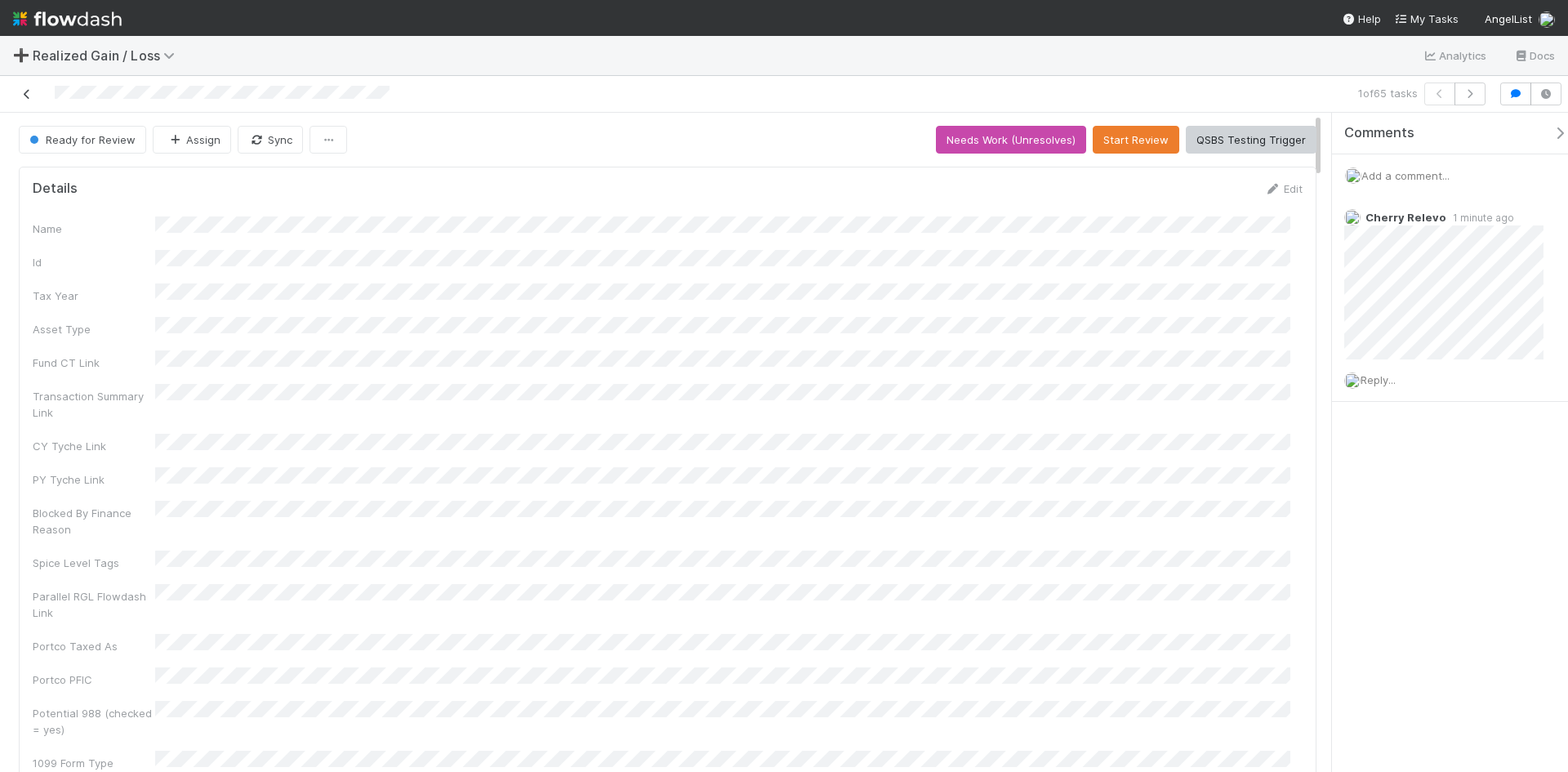 click at bounding box center (27, 94) 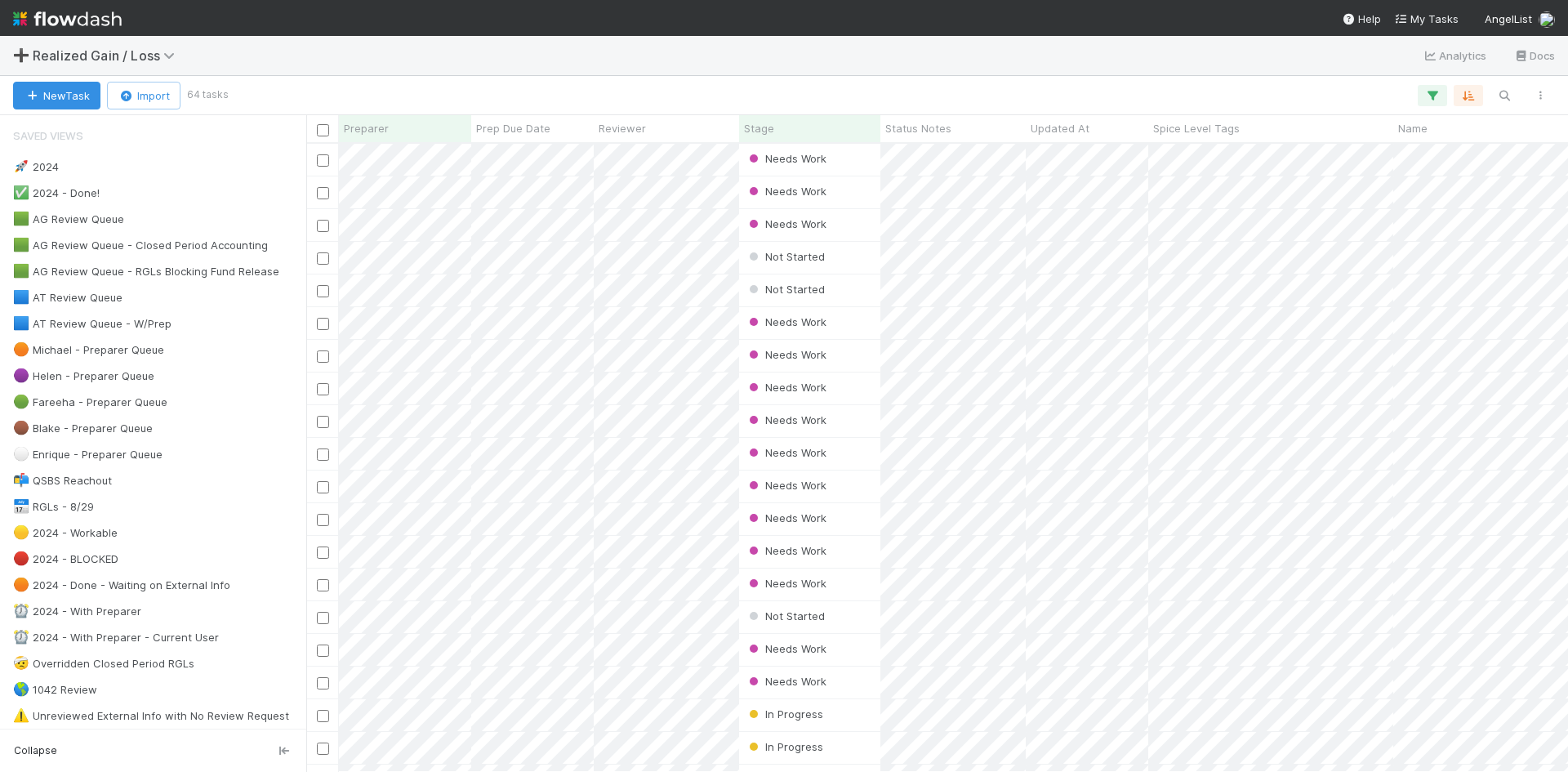 scroll, scrollTop: 13, scrollLeft: 13, axis: both 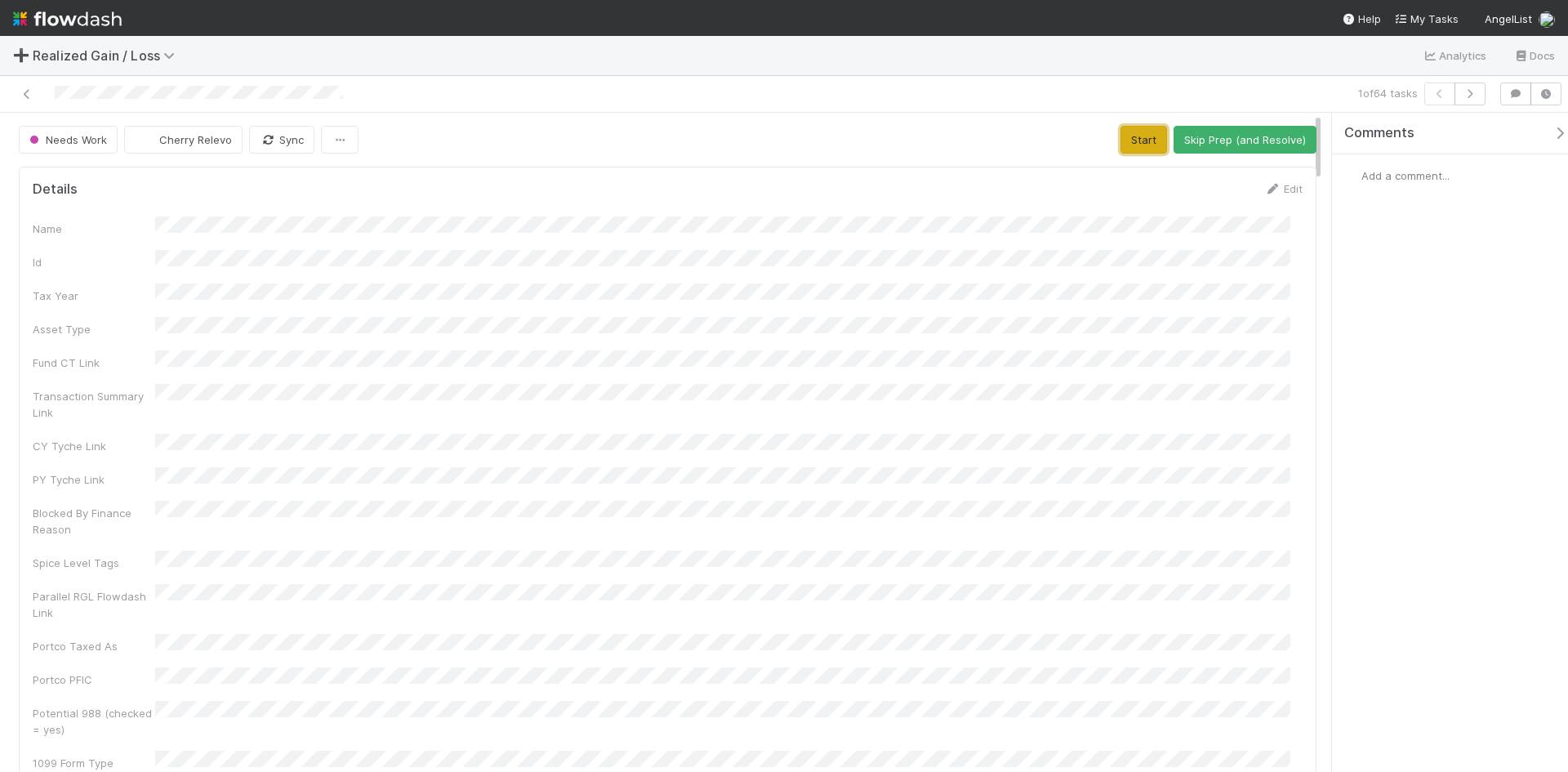 click on "Start" at bounding box center (1143, 140) 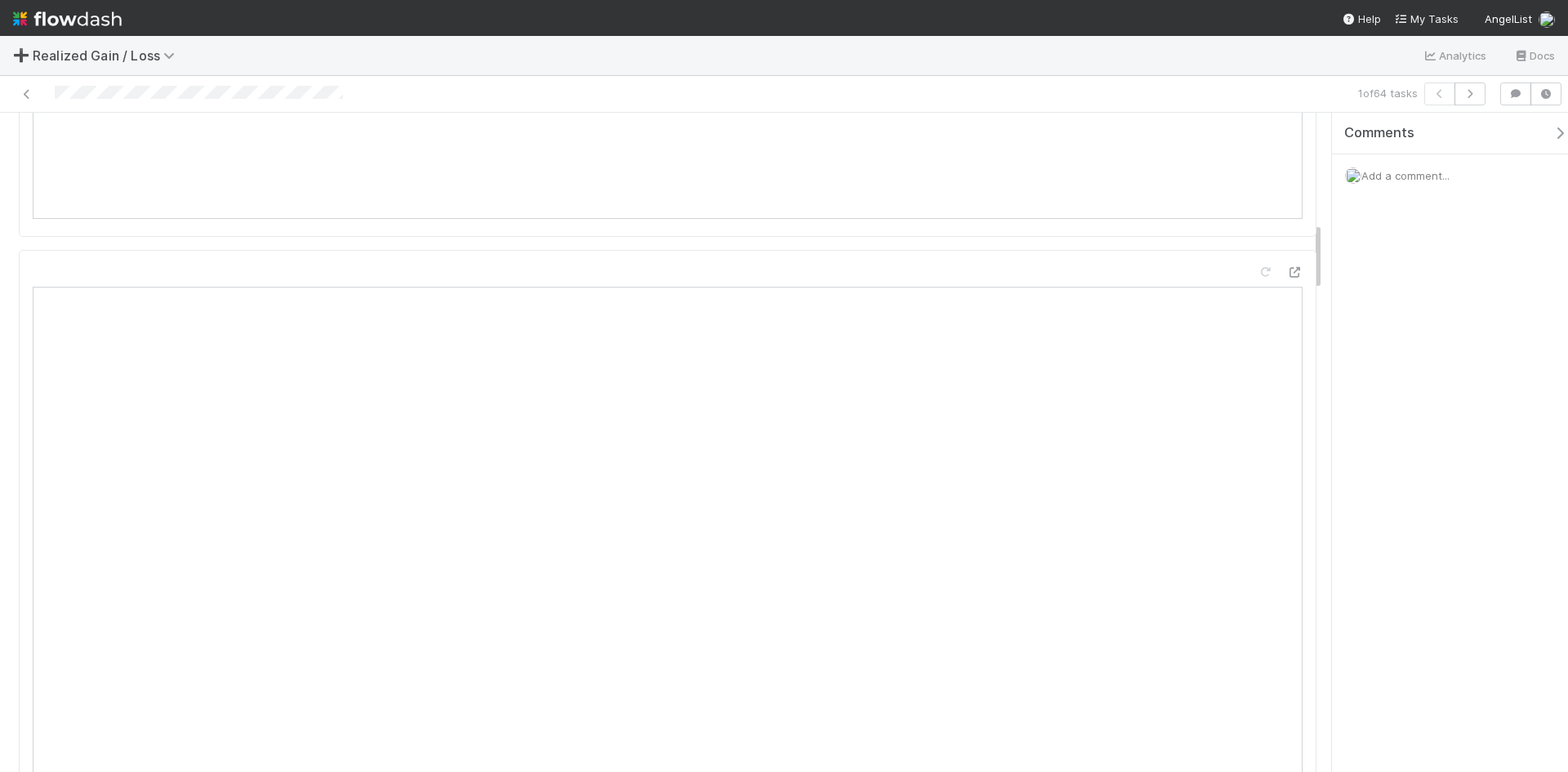 scroll, scrollTop: 1062, scrollLeft: 0, axis: vertical 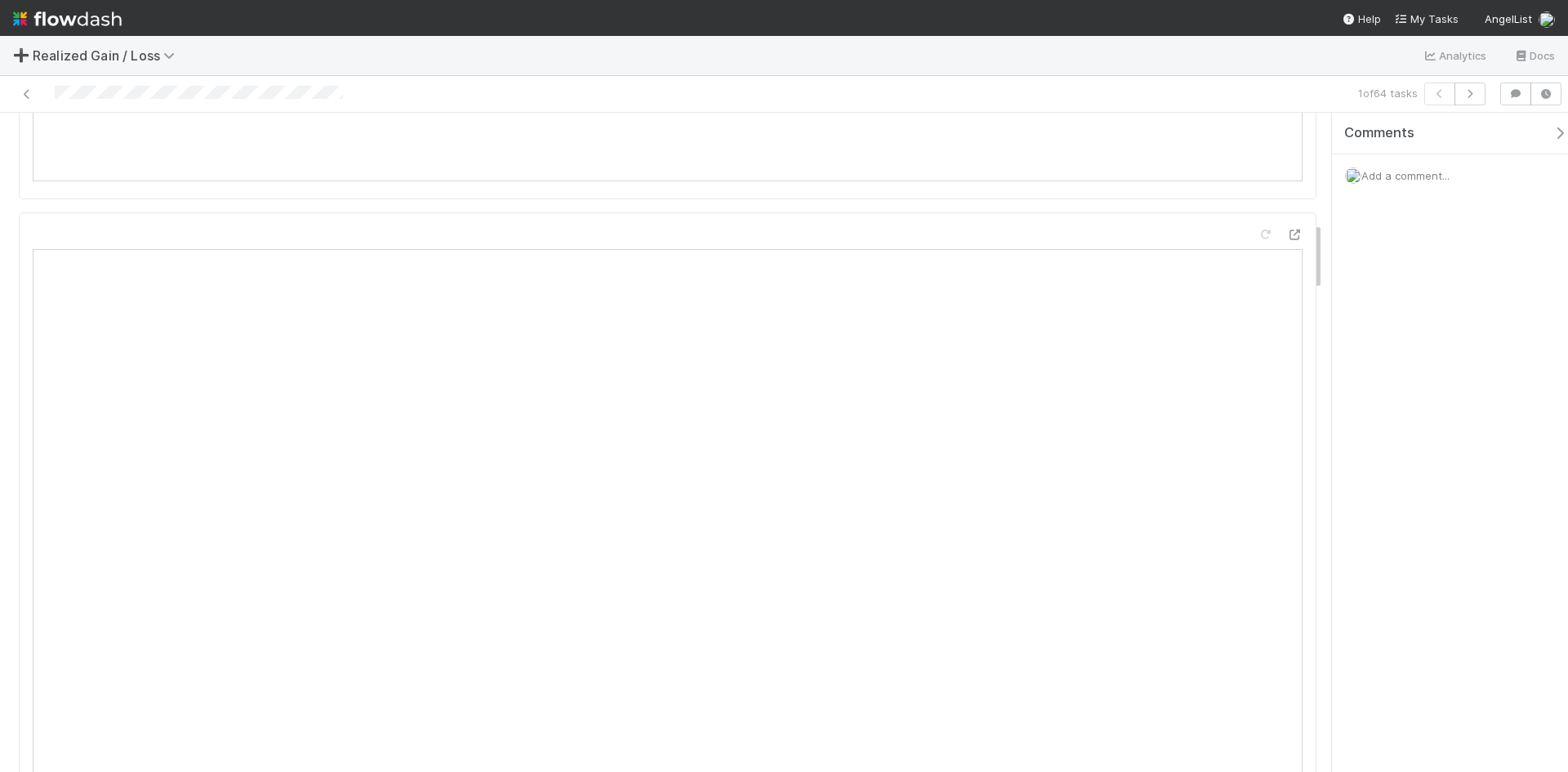 click on "Add a comment..." at bounding box center (1405, 176) 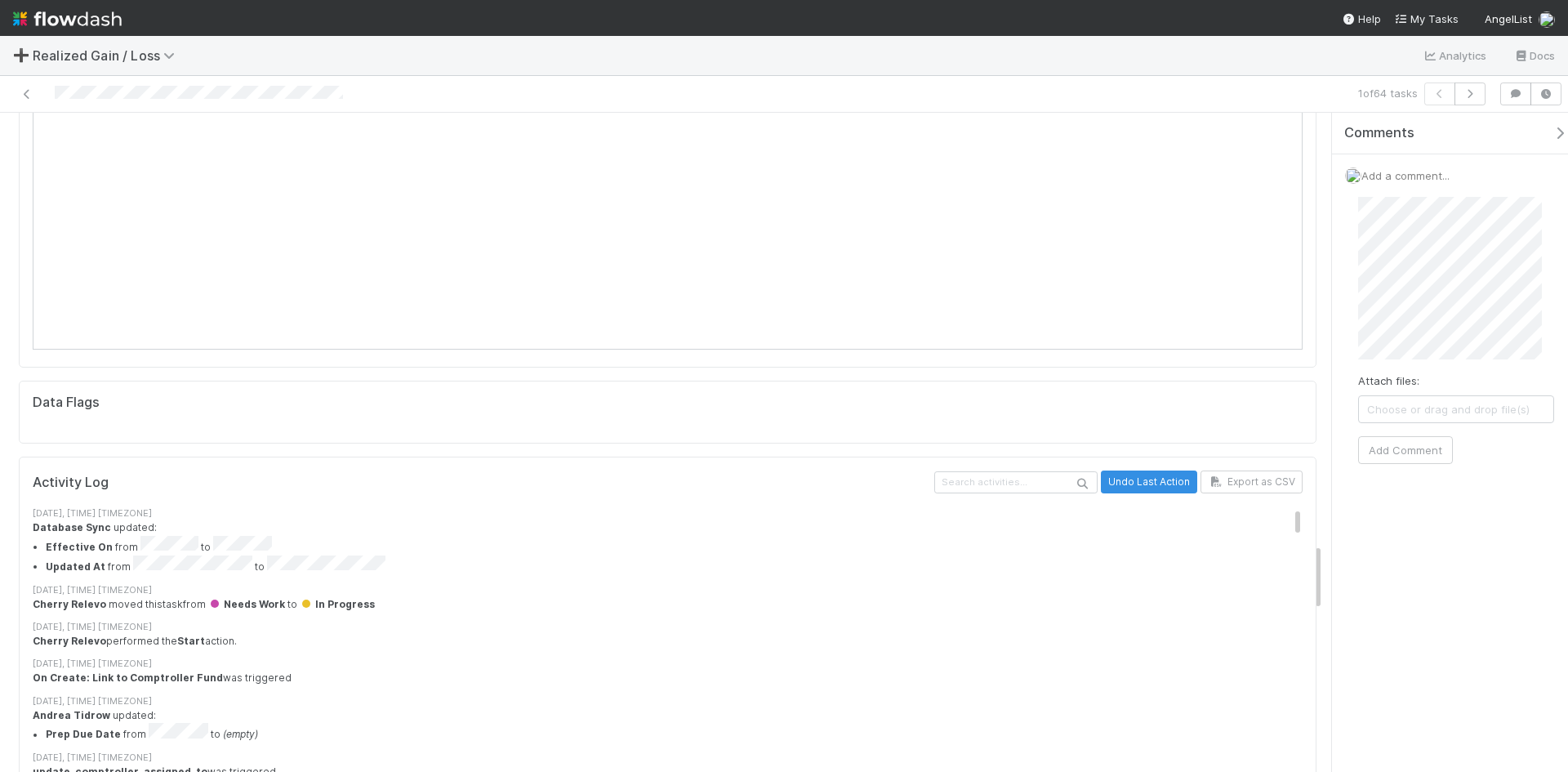 scroll, scrollTop: 4166, scrollLeft: 0, axis: vertical 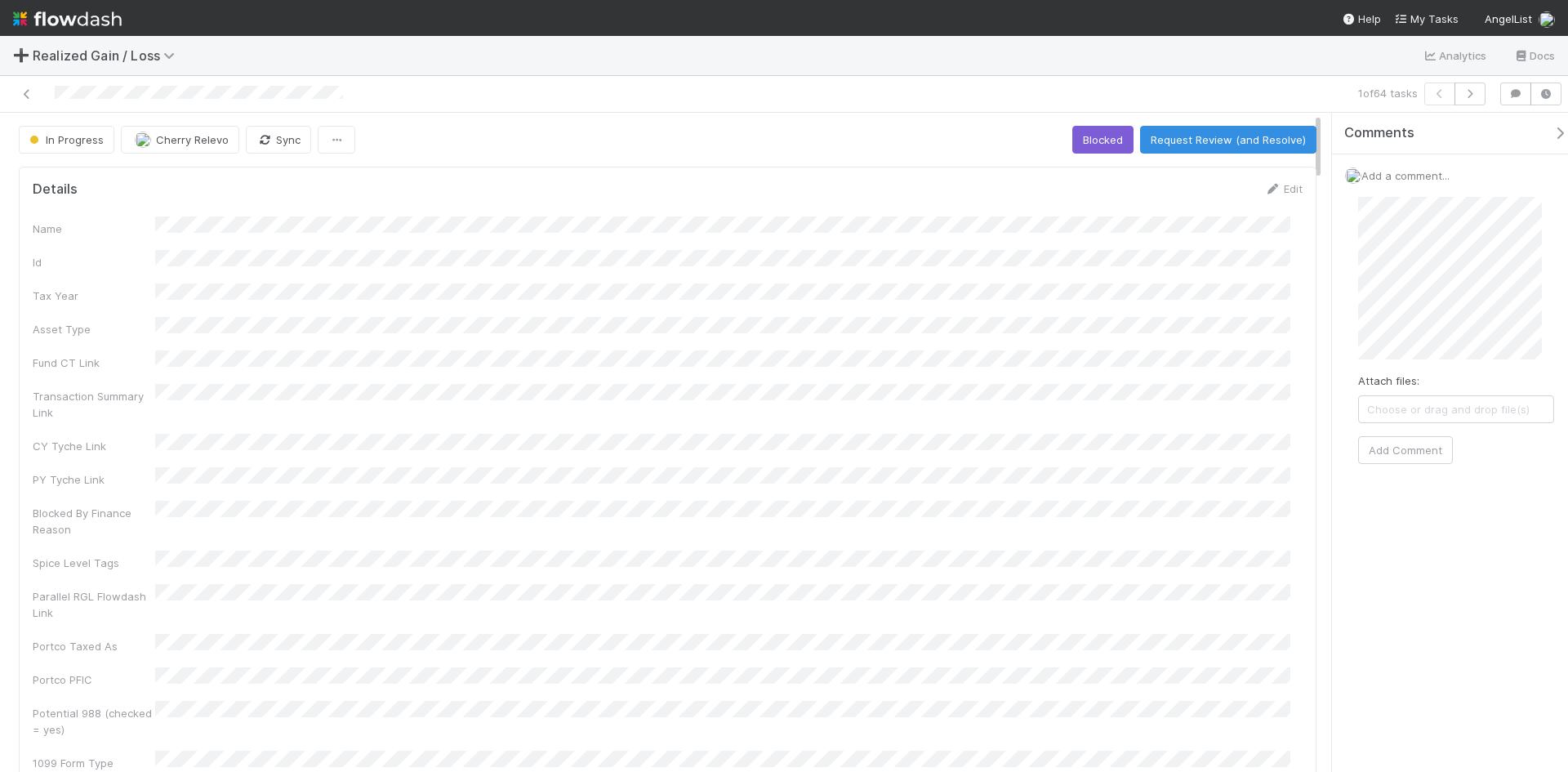 click on "Attach files: Choose or drag and drop file(s) Add Comment" at bounding box center [1456, 330] 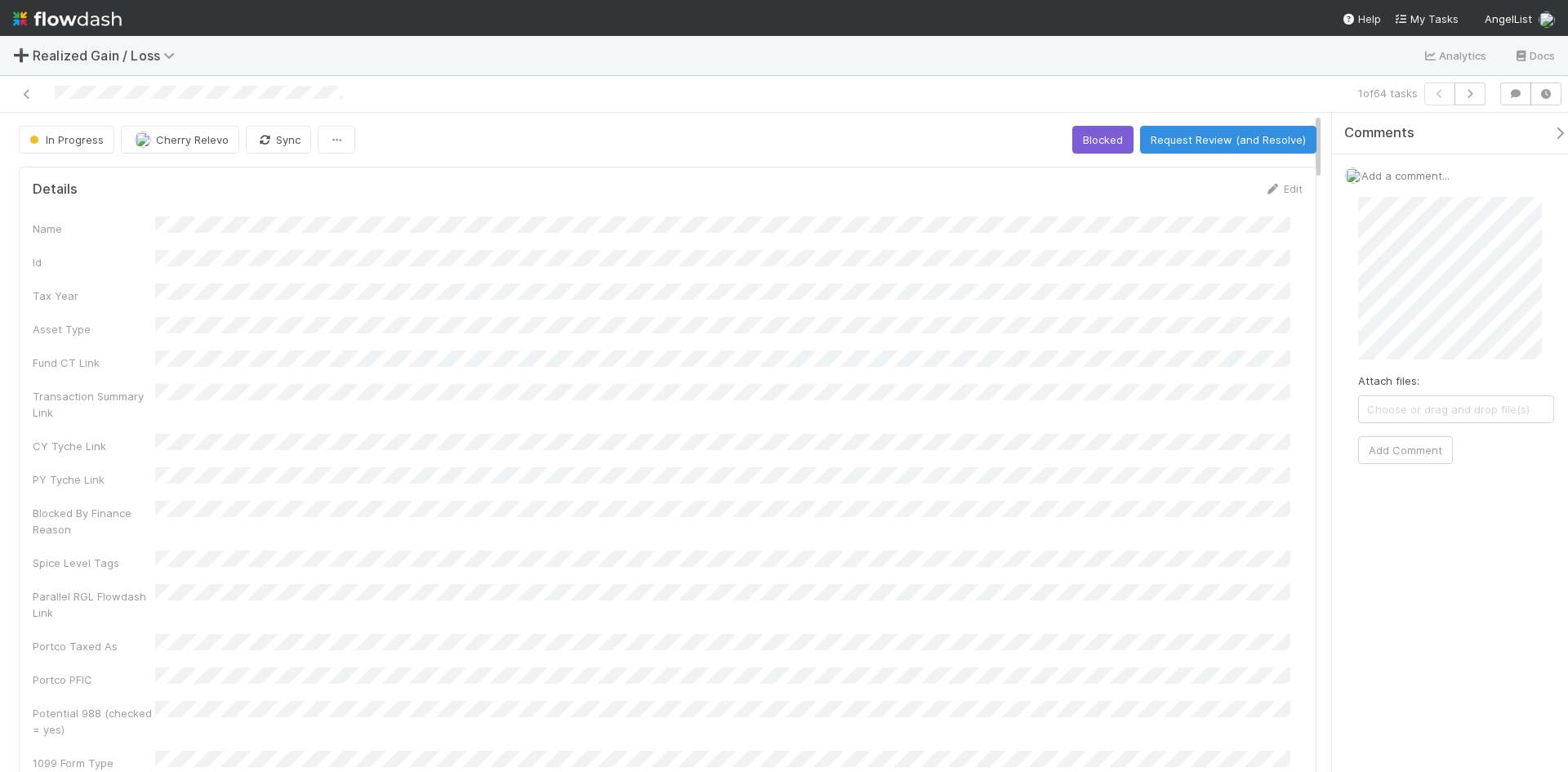 click on "Comments   Add a comment... Attach files: Choose or drag and drop file(s) Add Comment" at bounding box center (1456, 342) 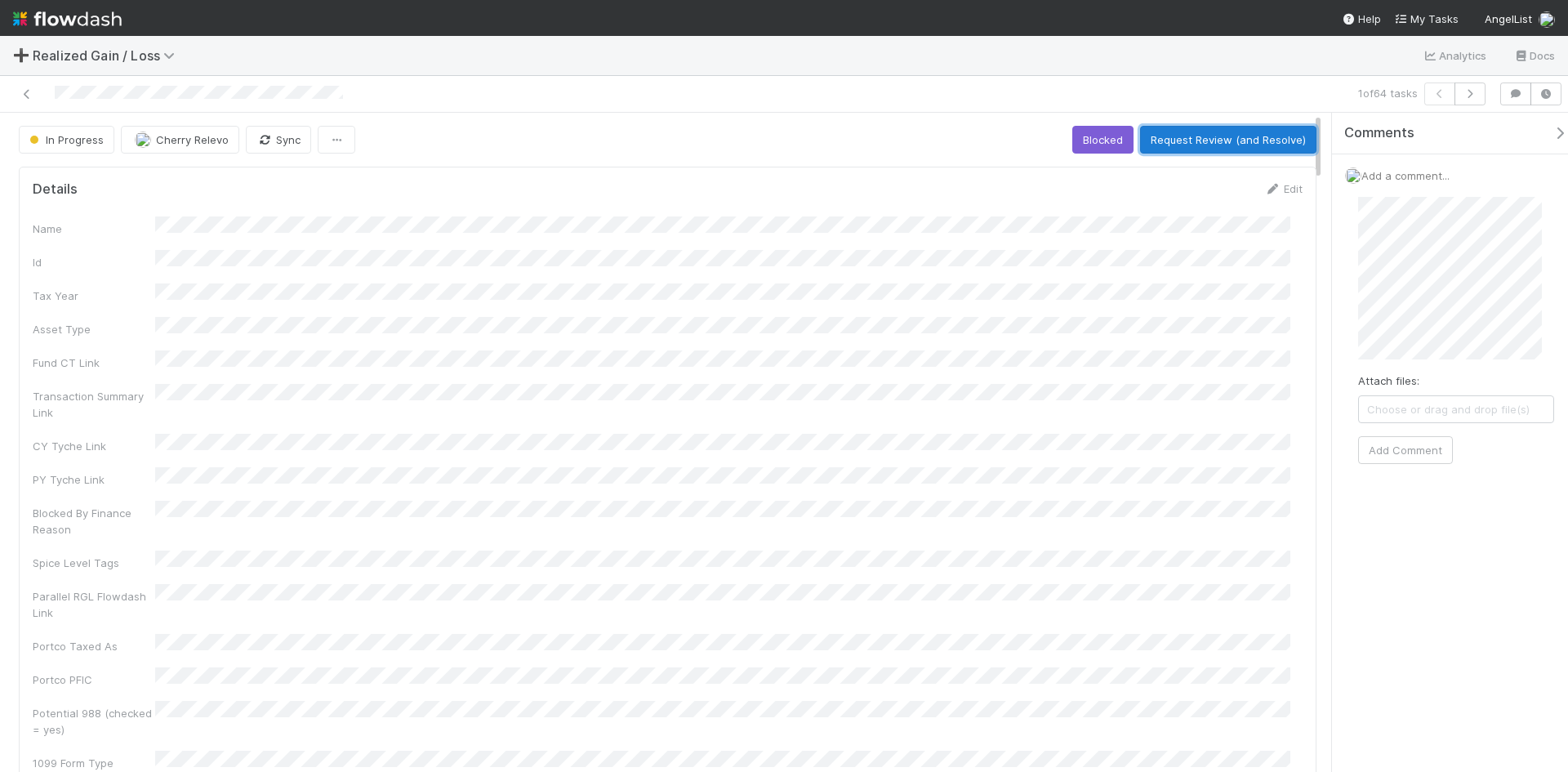 click on "Request Review (and Resolve)" at bounding box center (1228, 140) 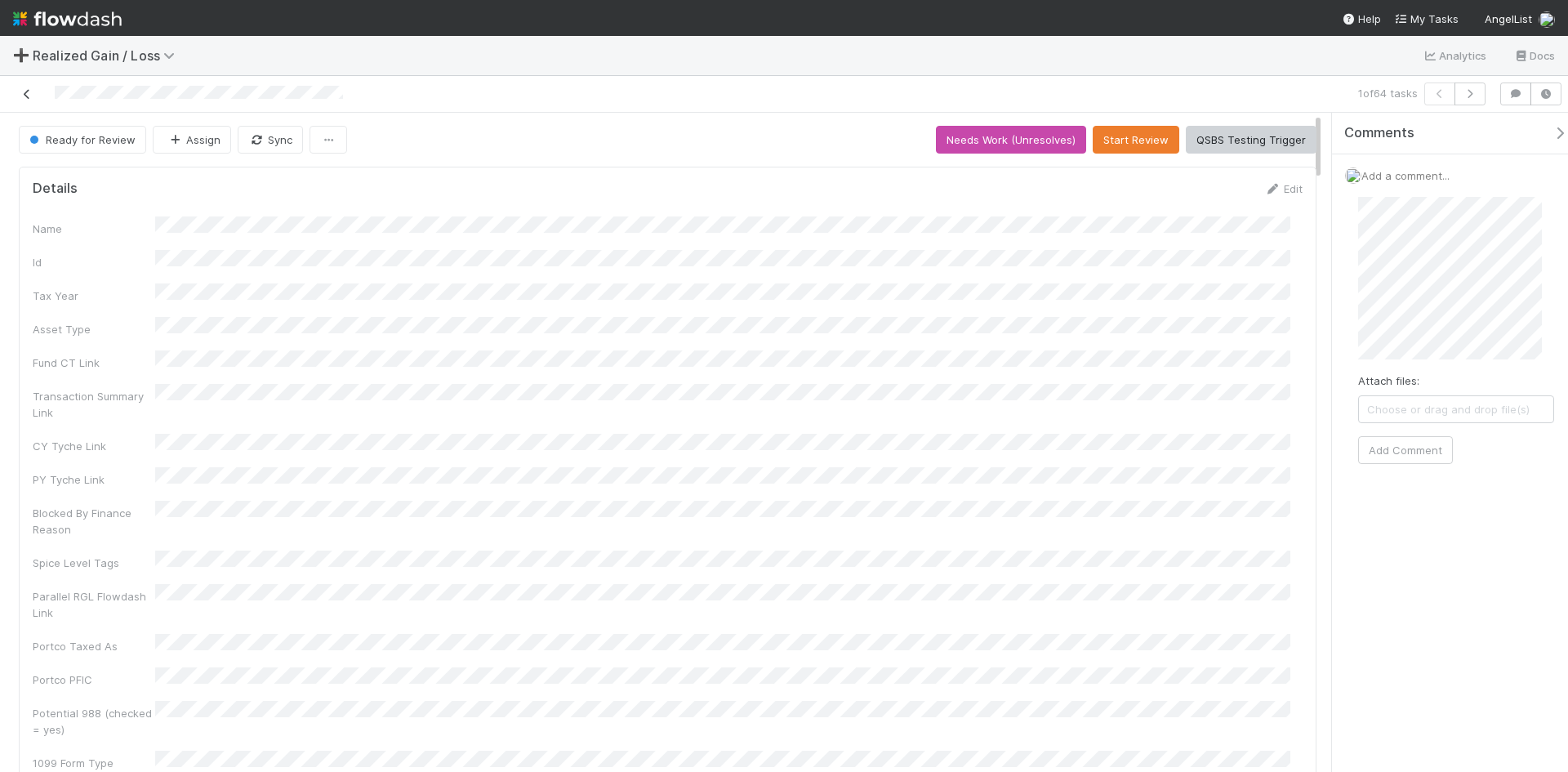 click at bounding box center (27, 94) 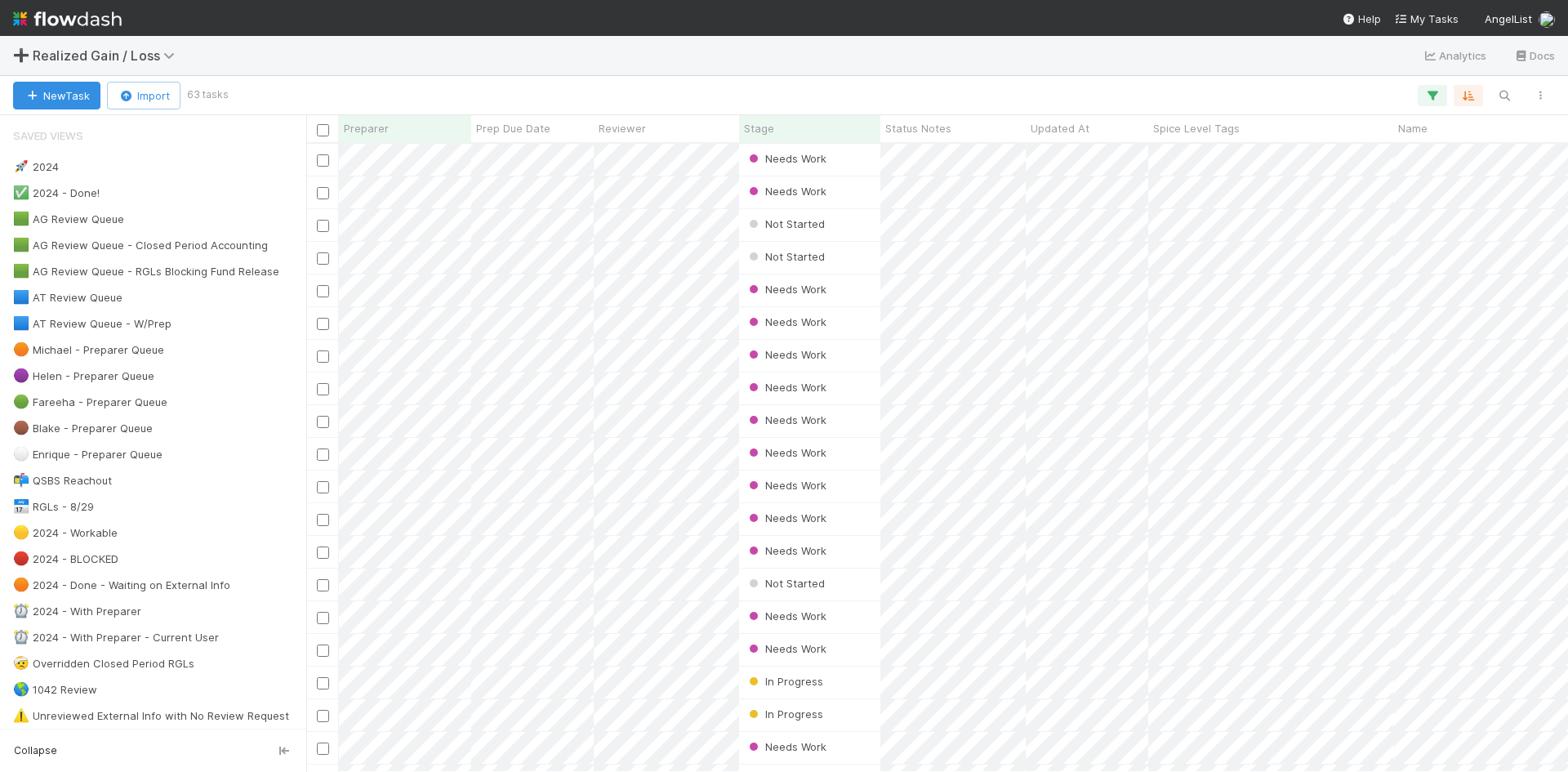 scroll, scrollTop: 13, scrollLeft: 13, axis: both 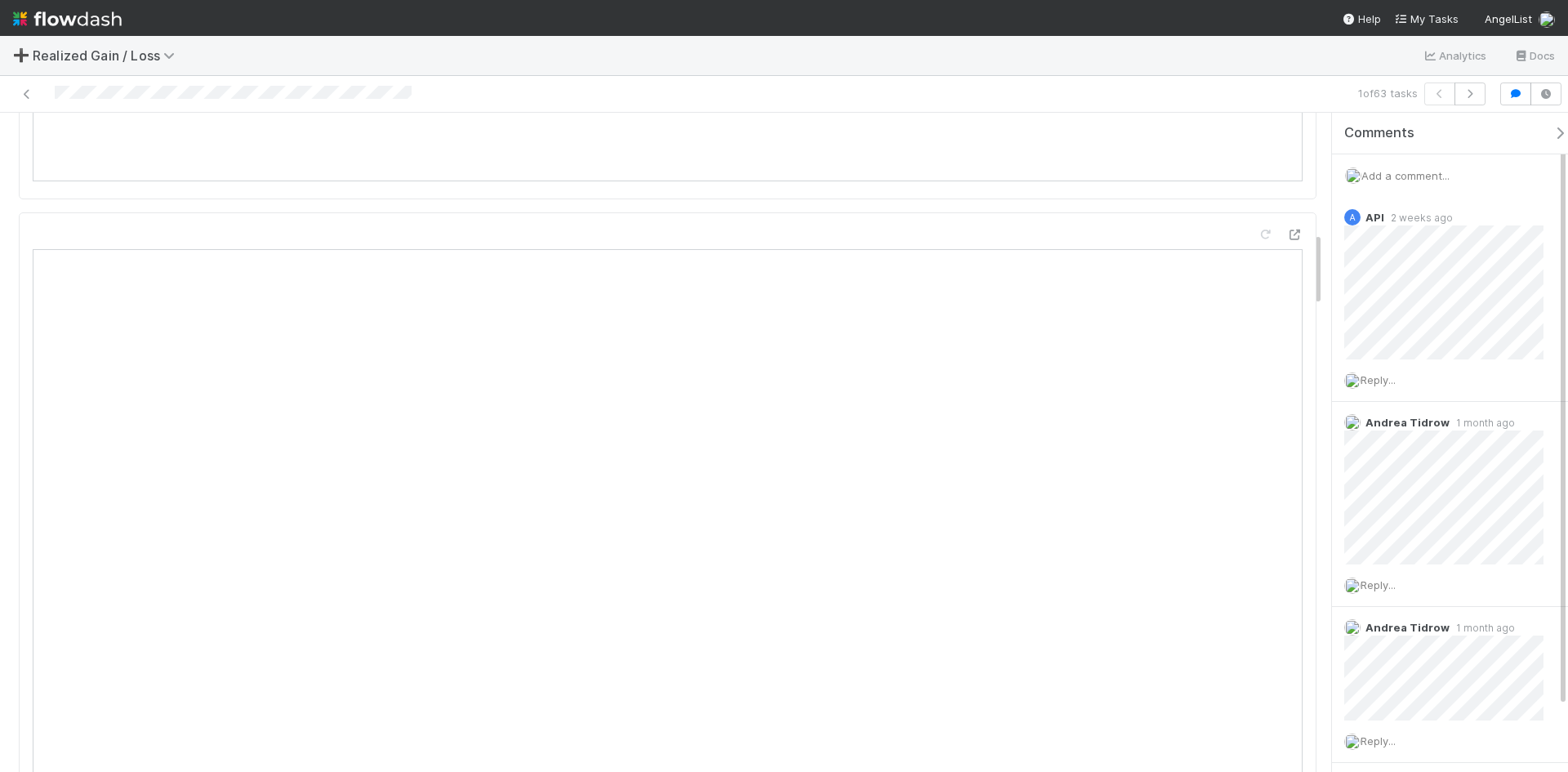 click on "Add a comment..." at bounding box center [1405, 176] 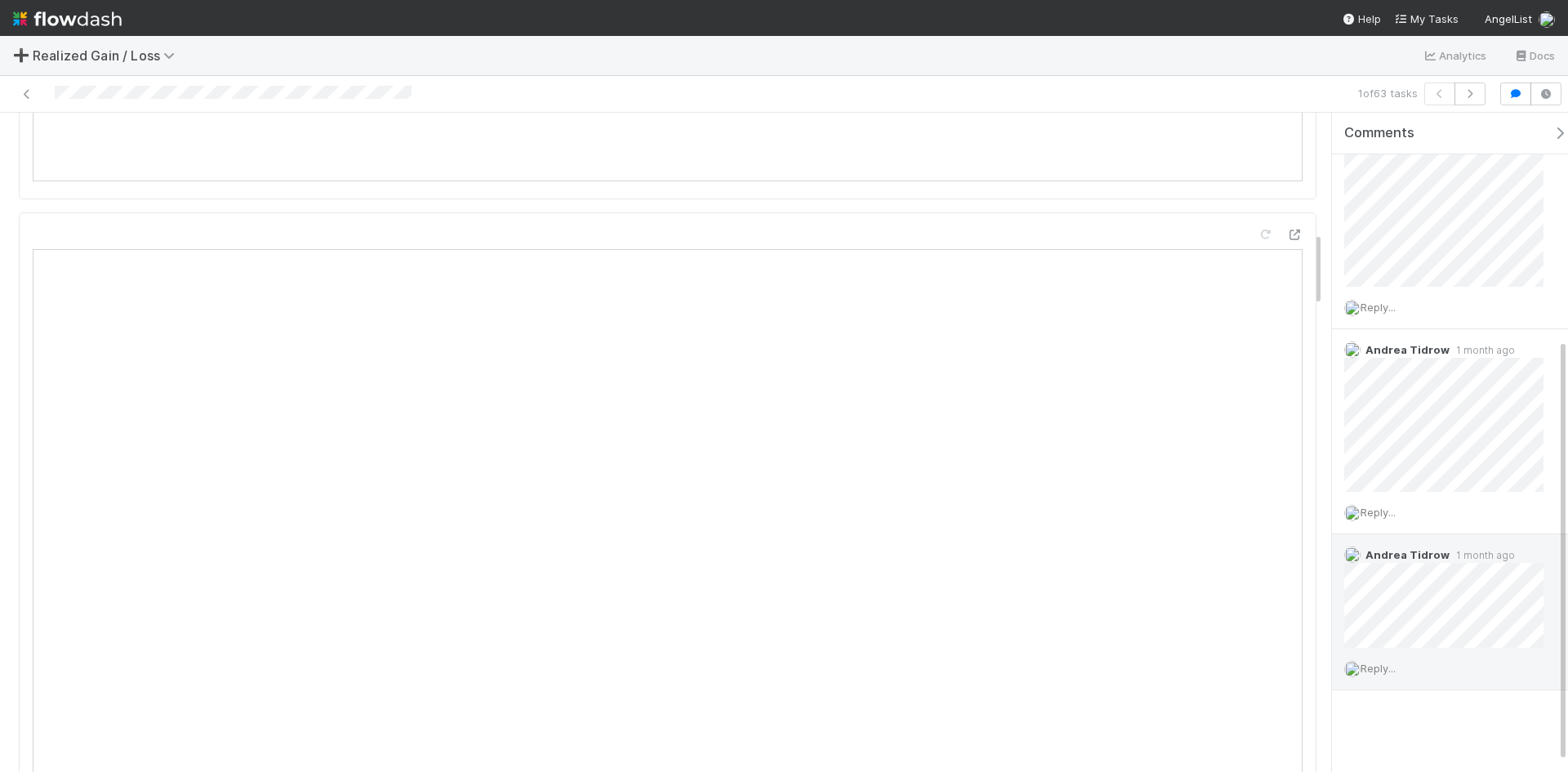 scroll, scrollTop: 0, scrollLeft: 0, axis: both 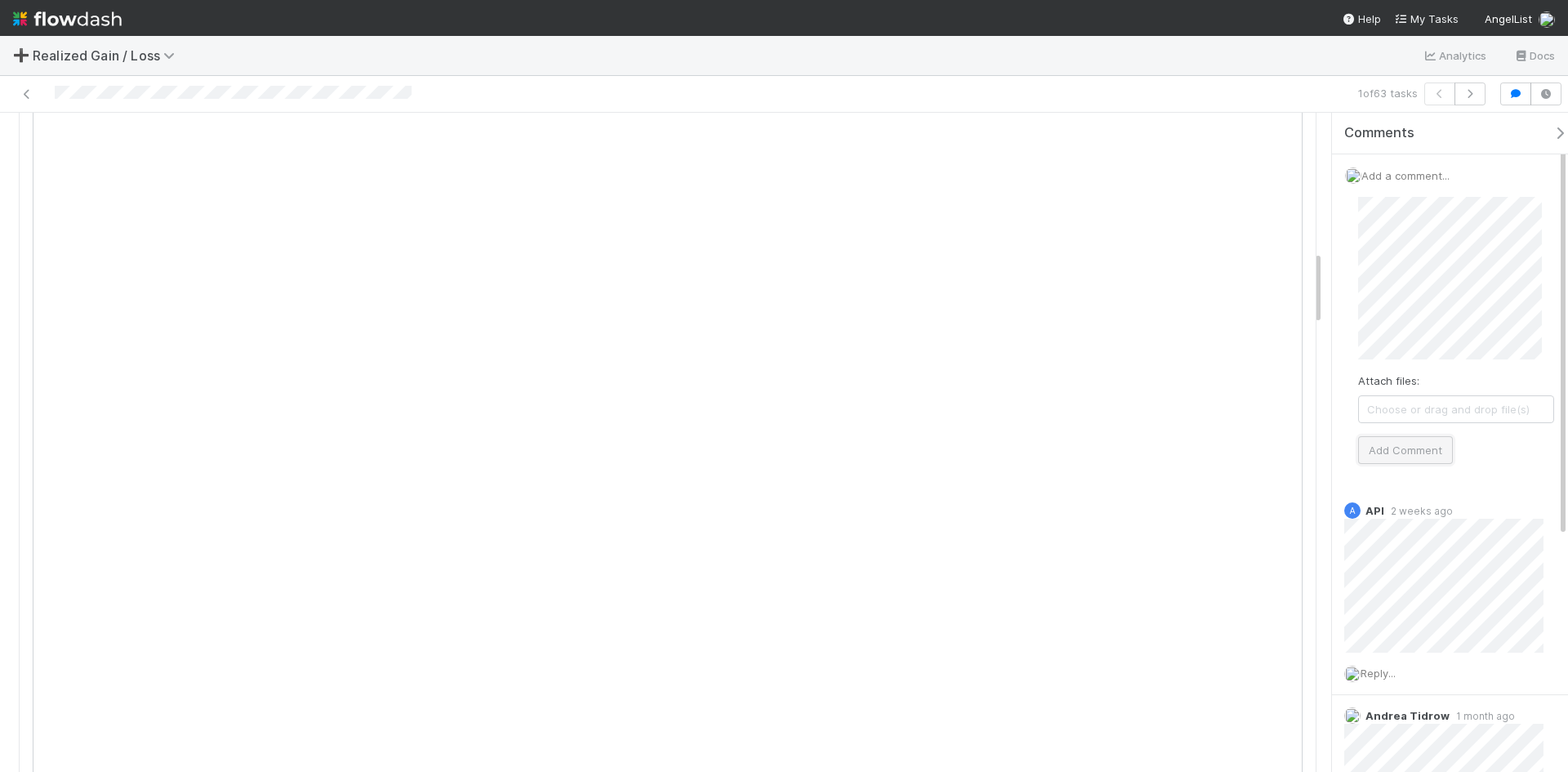 click on "Add Comment" at bounding box center (1405, 450) 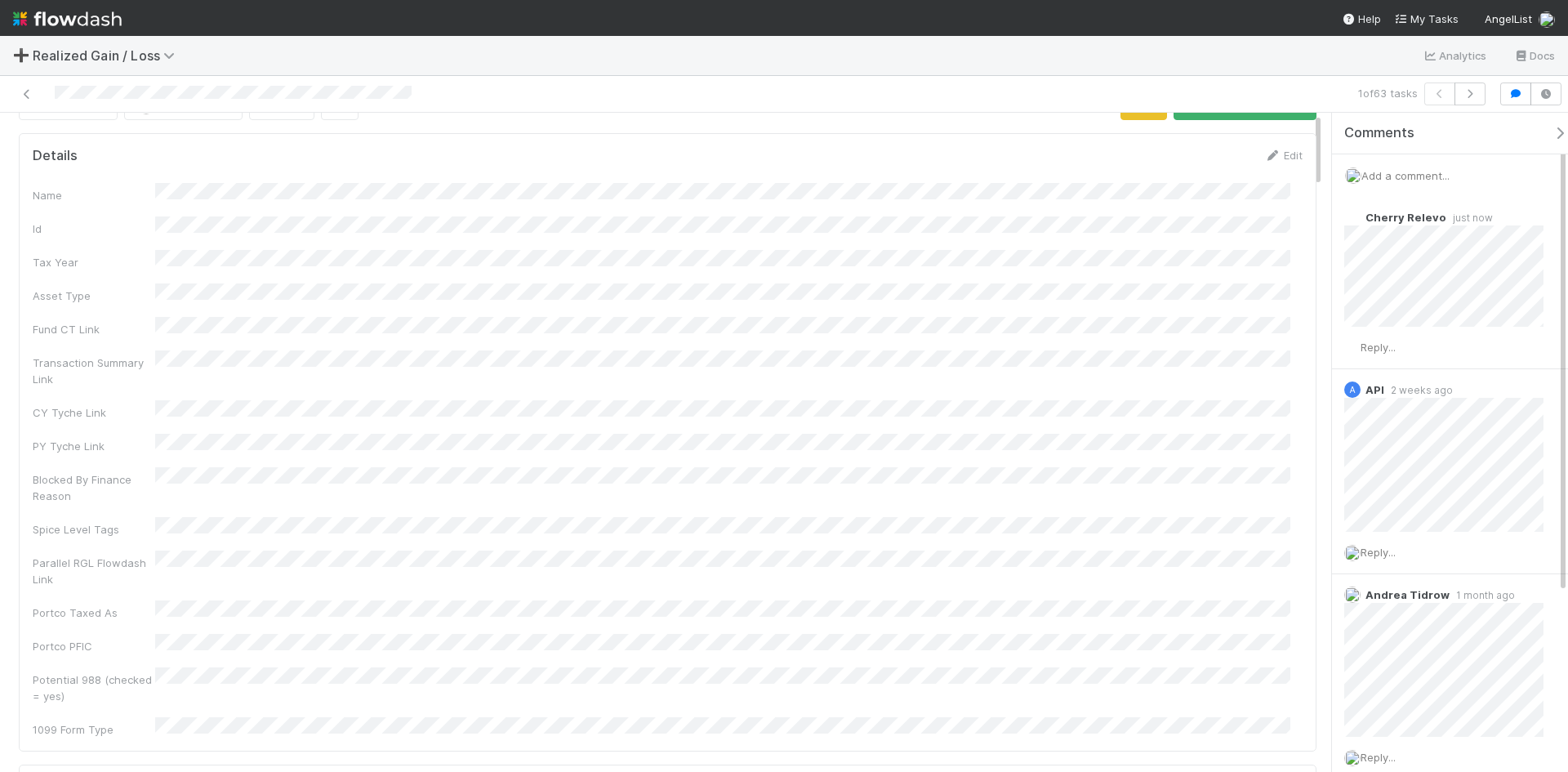 scroll, scrollTop: 0, scrollLeft: 0, axis: both 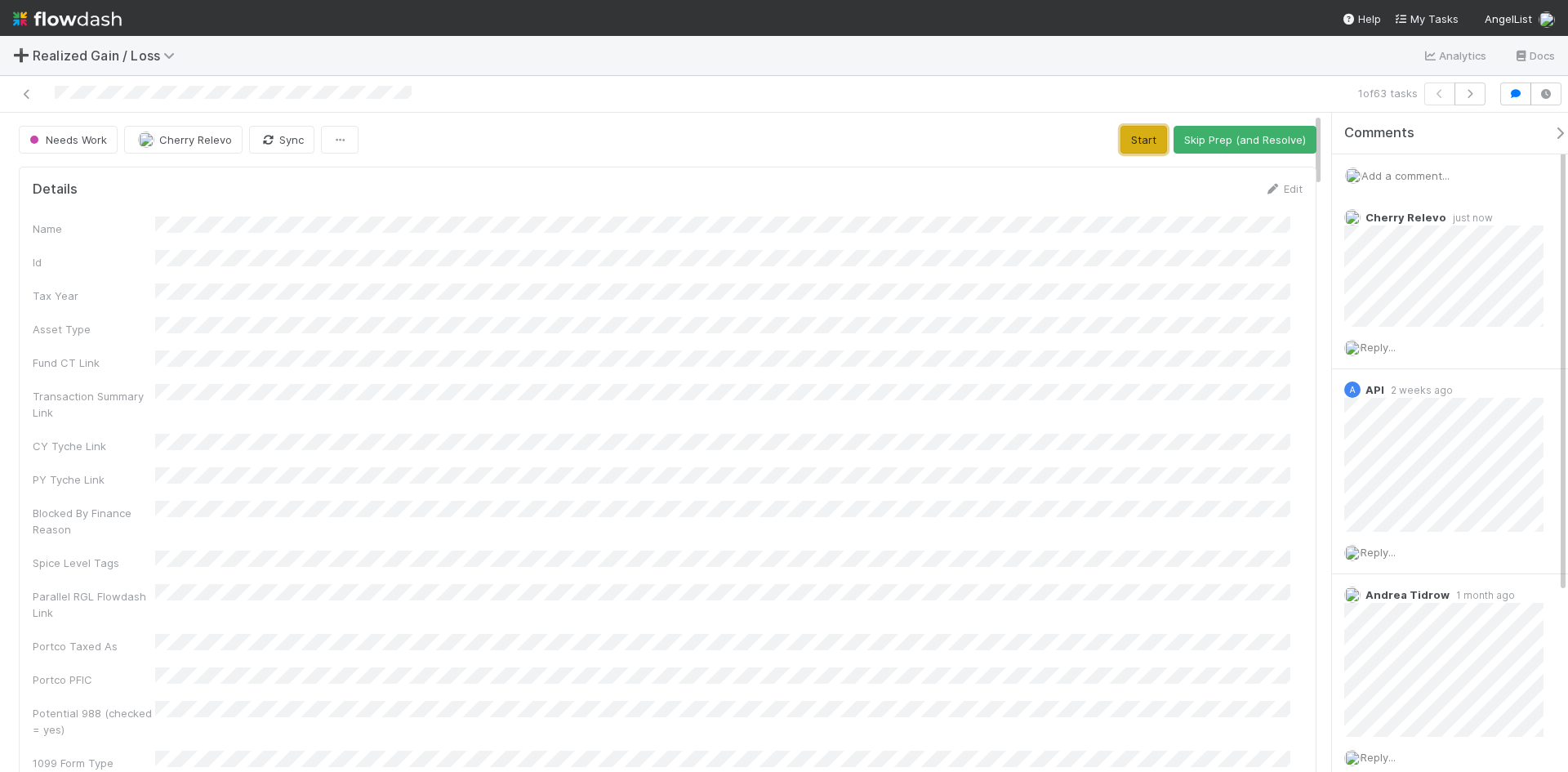 click on "Start" at bounding box center (1143, 140) 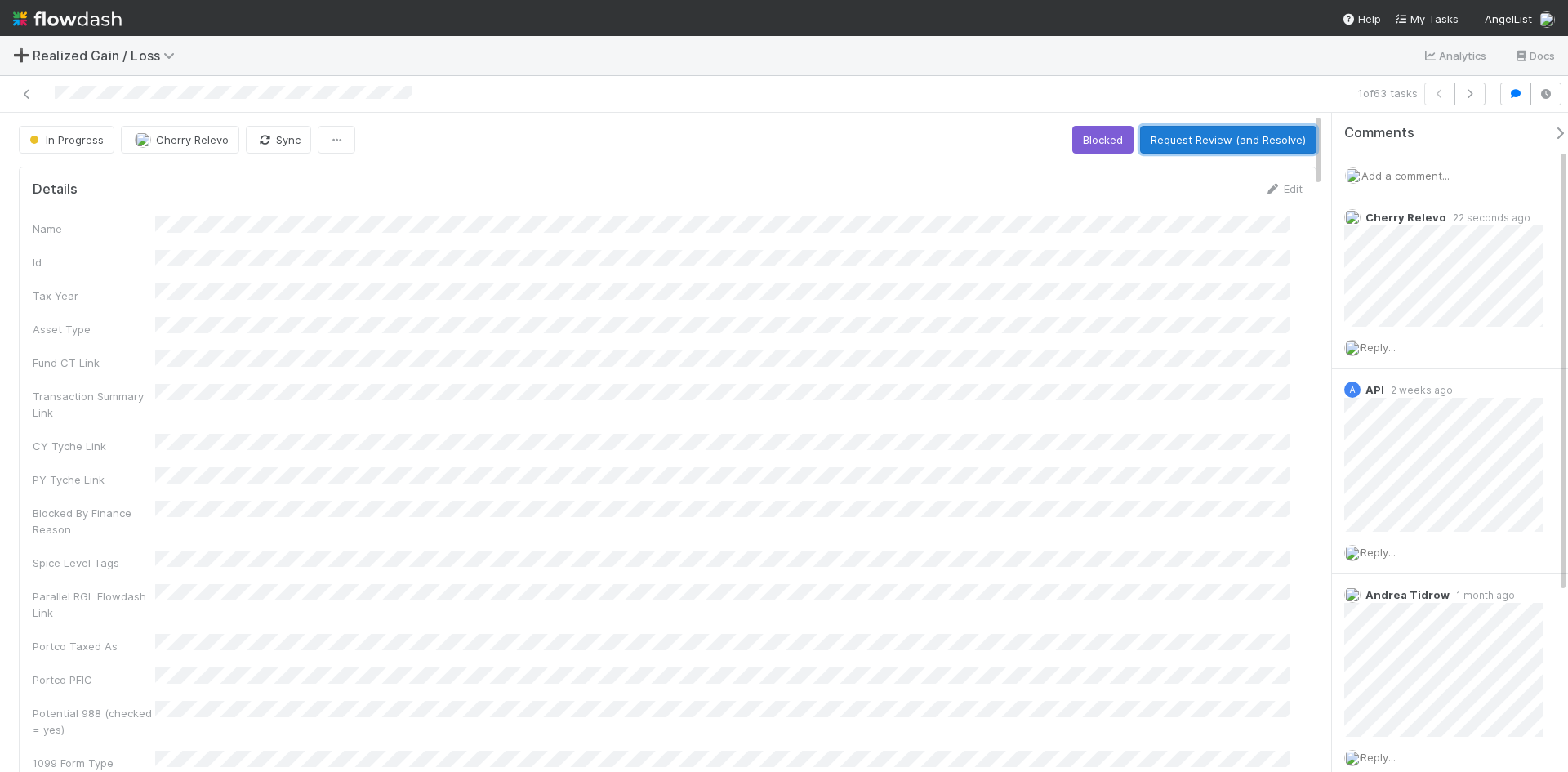 click on "Request Review (and Resolve)" at bounding box center (1228, 140) 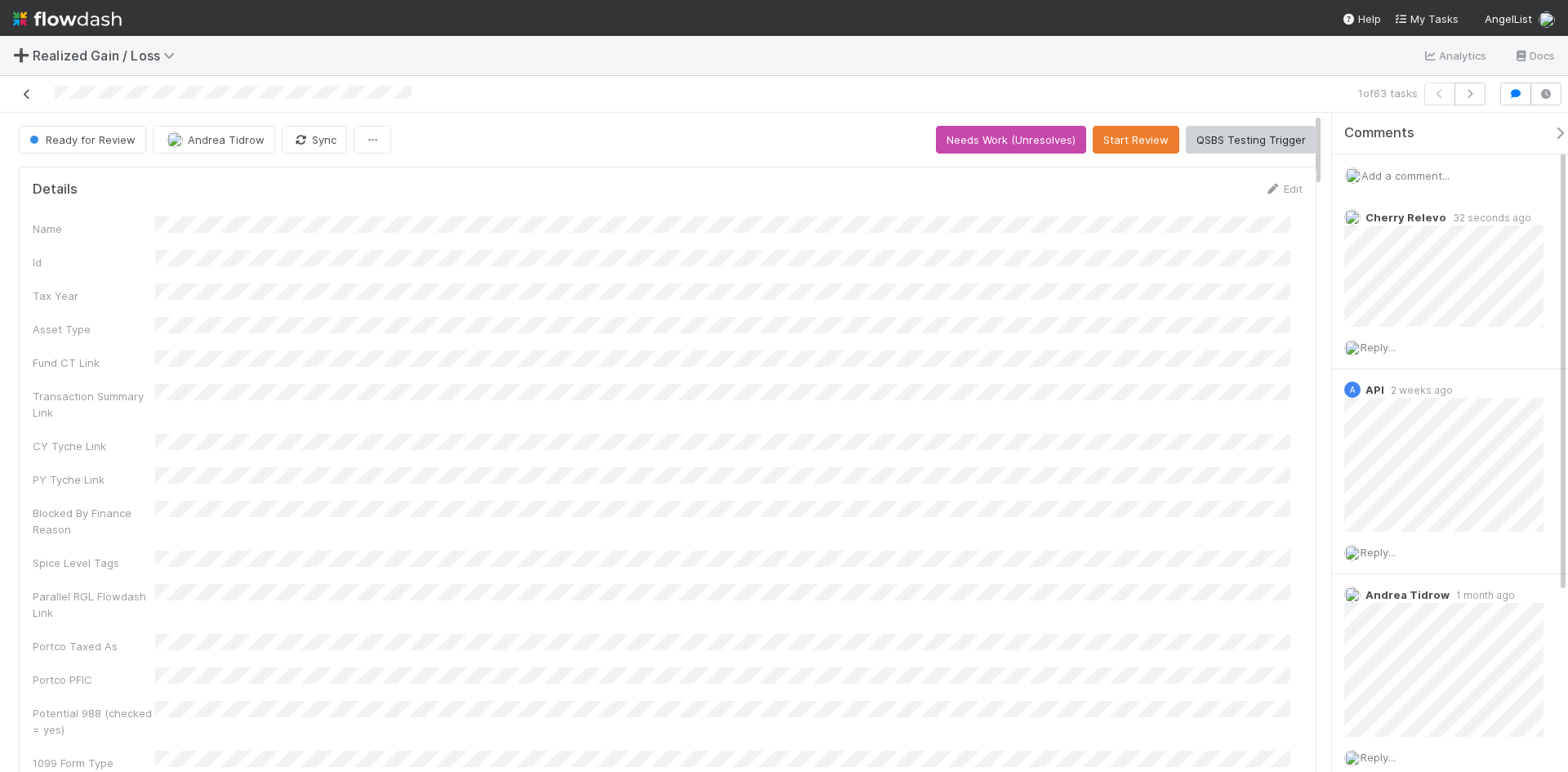 click at bounding box center [27, 94] 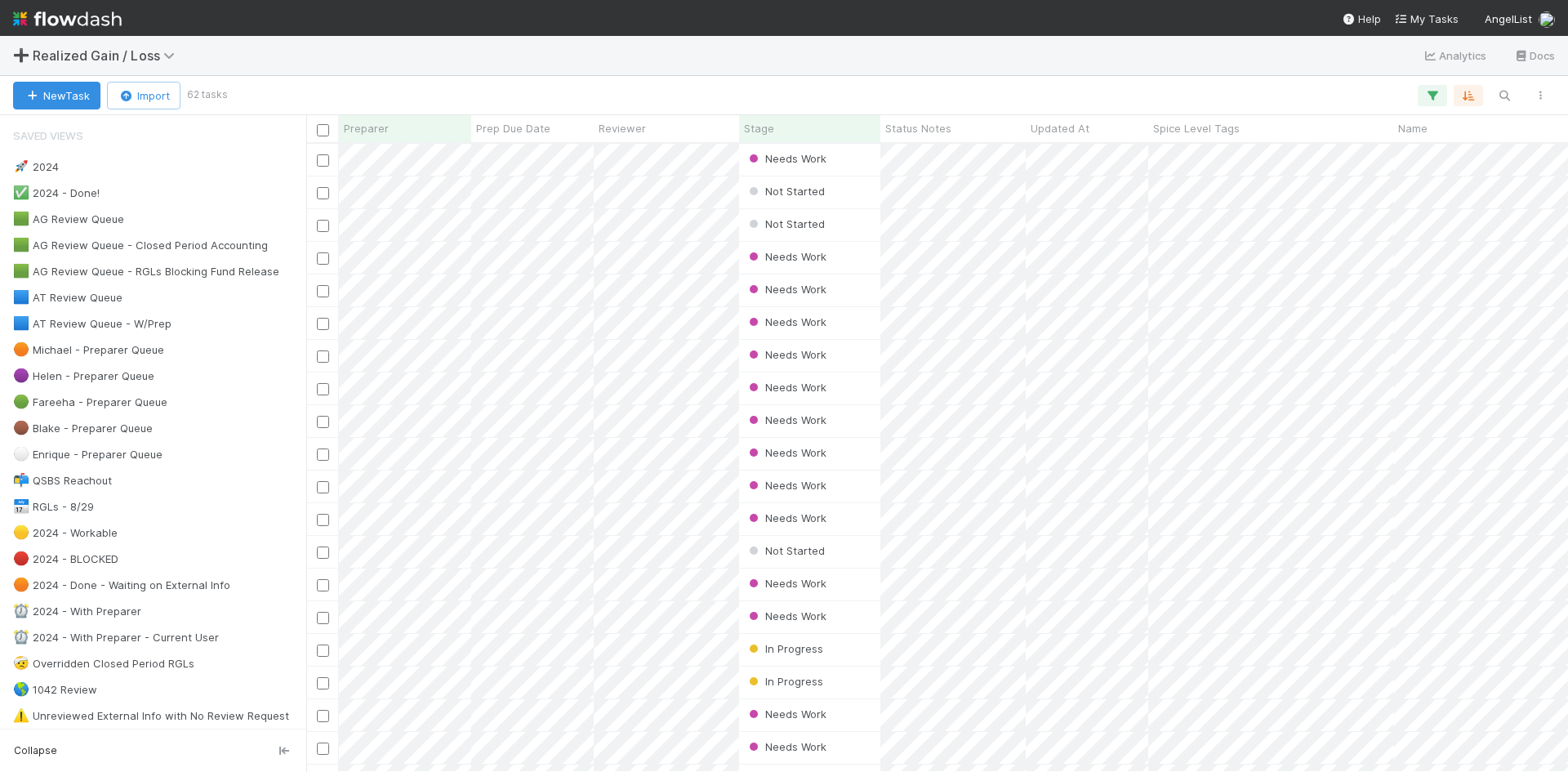 scroll, scrollTop: 13, scrollLeft: 13, axis: both 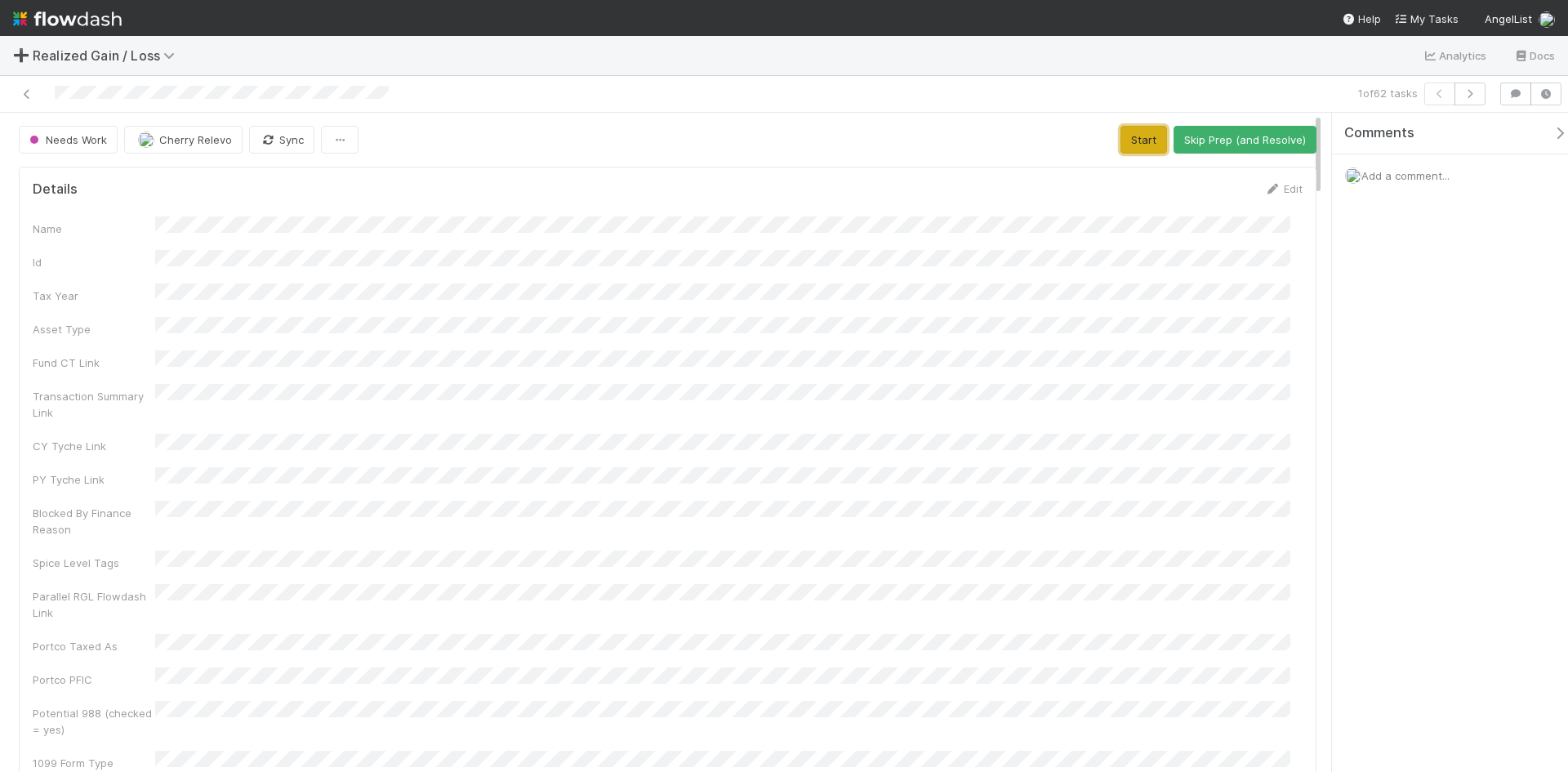 click on "Start" at bounding box center (1143, 140) 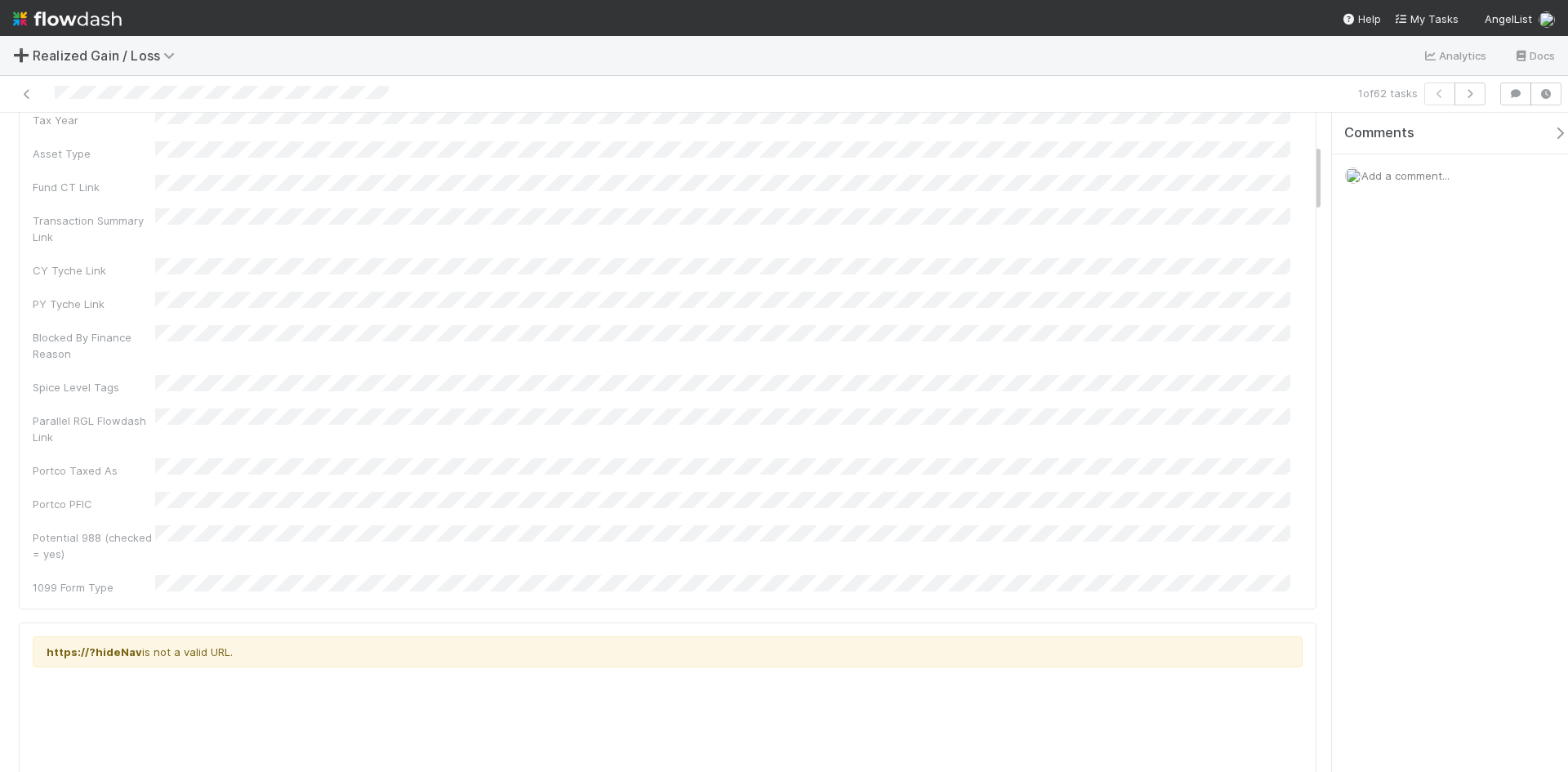 scroll, scrollTop: 0, scrollLeft: 0, axis: both 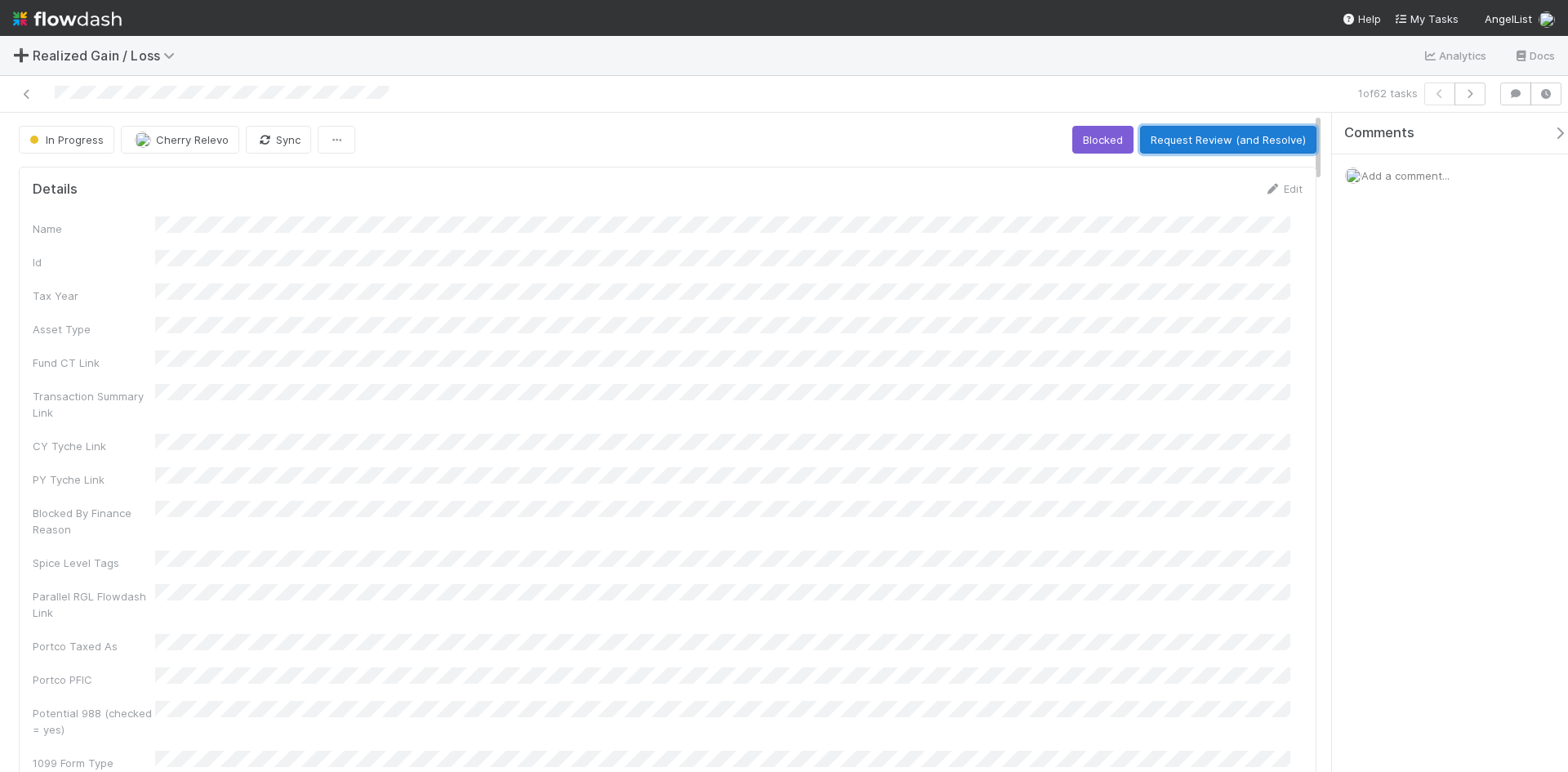 click on "Request Review (and Resolve)" at bounding box center [1228, 140] 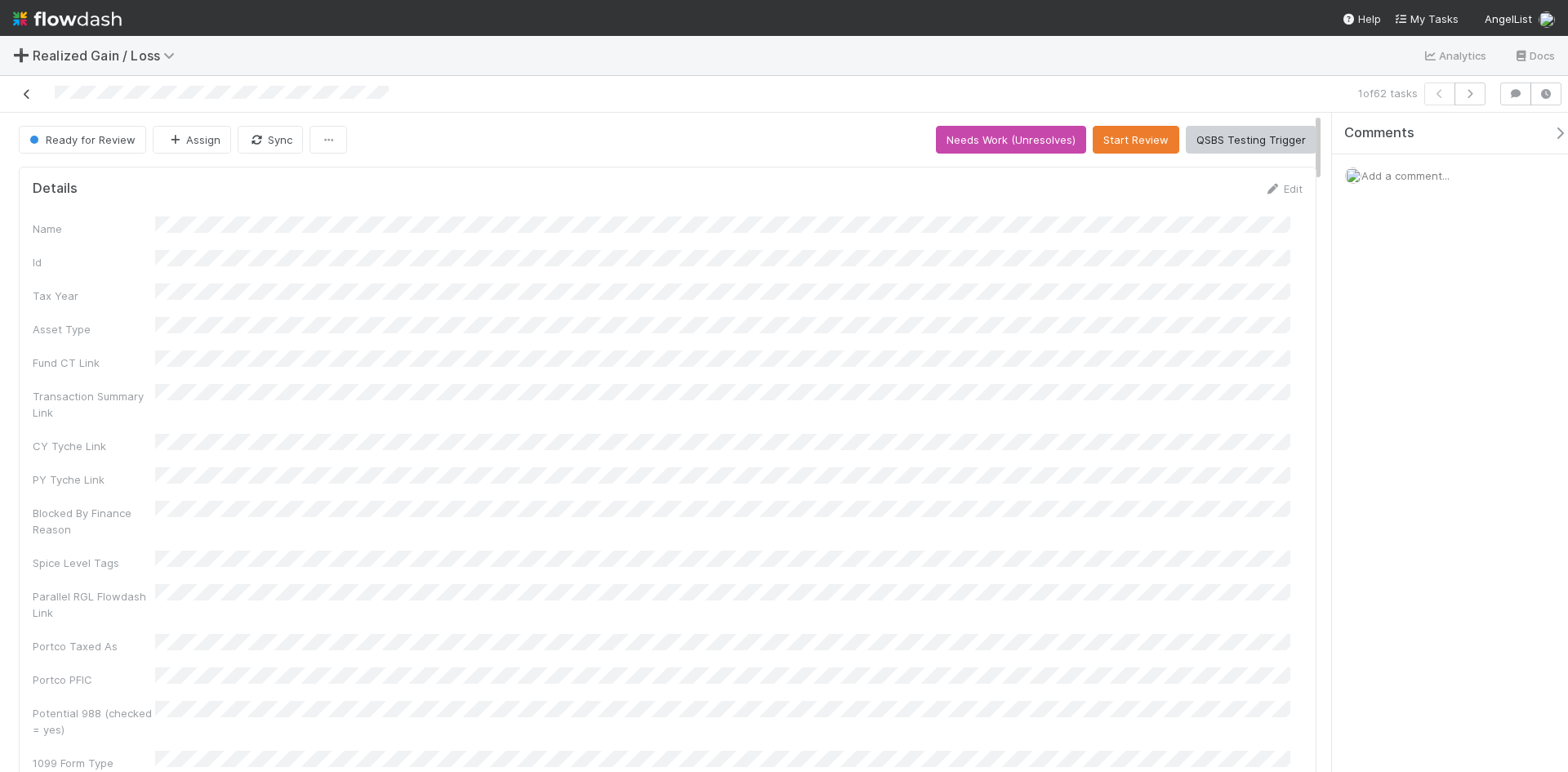 click at bounding box center [27, 94] 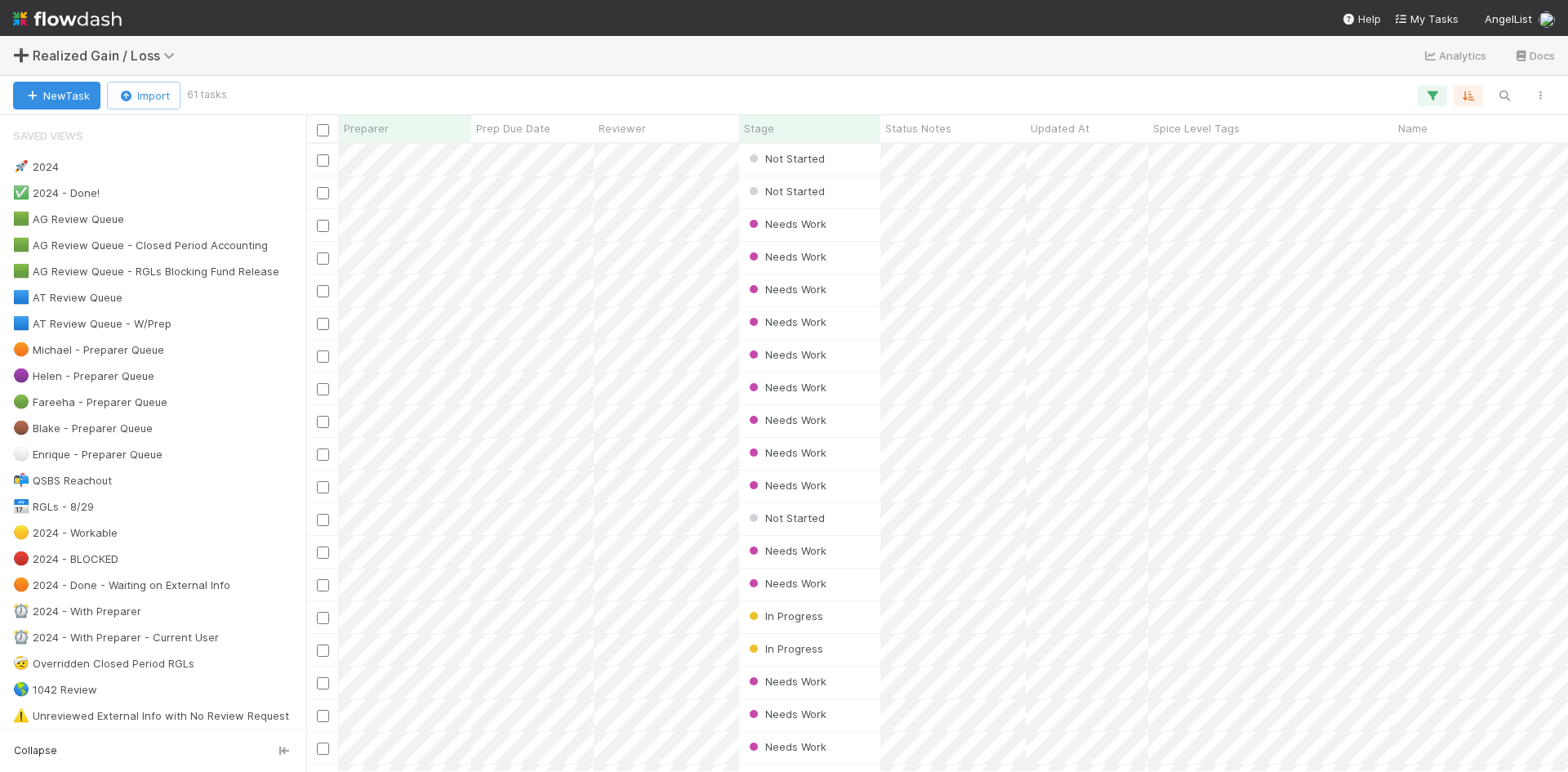 scroll, scrollTop: 13, scrollLeft: 13, axis: both 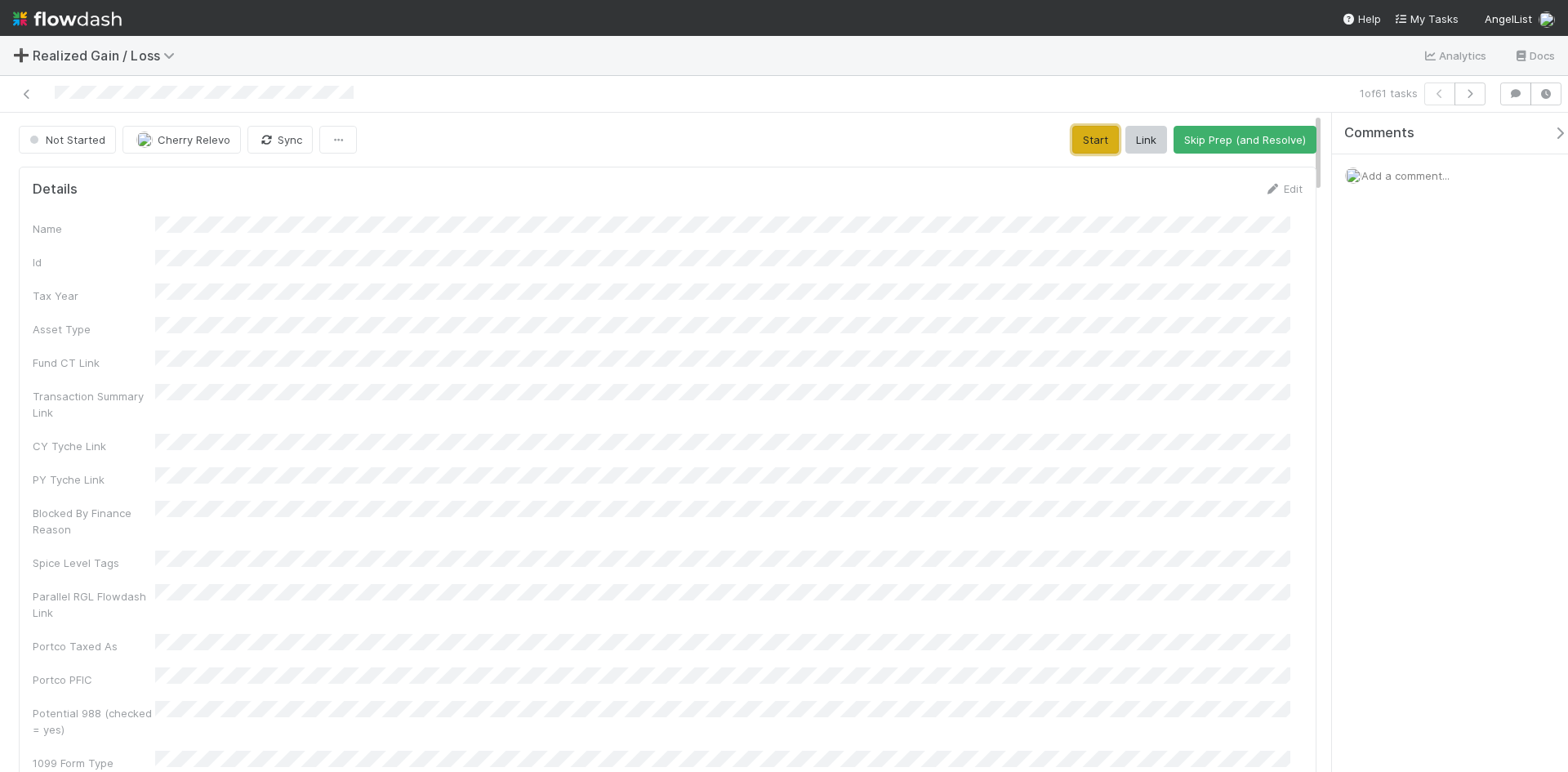 click on "Start" at bounding box center (1095, 140) 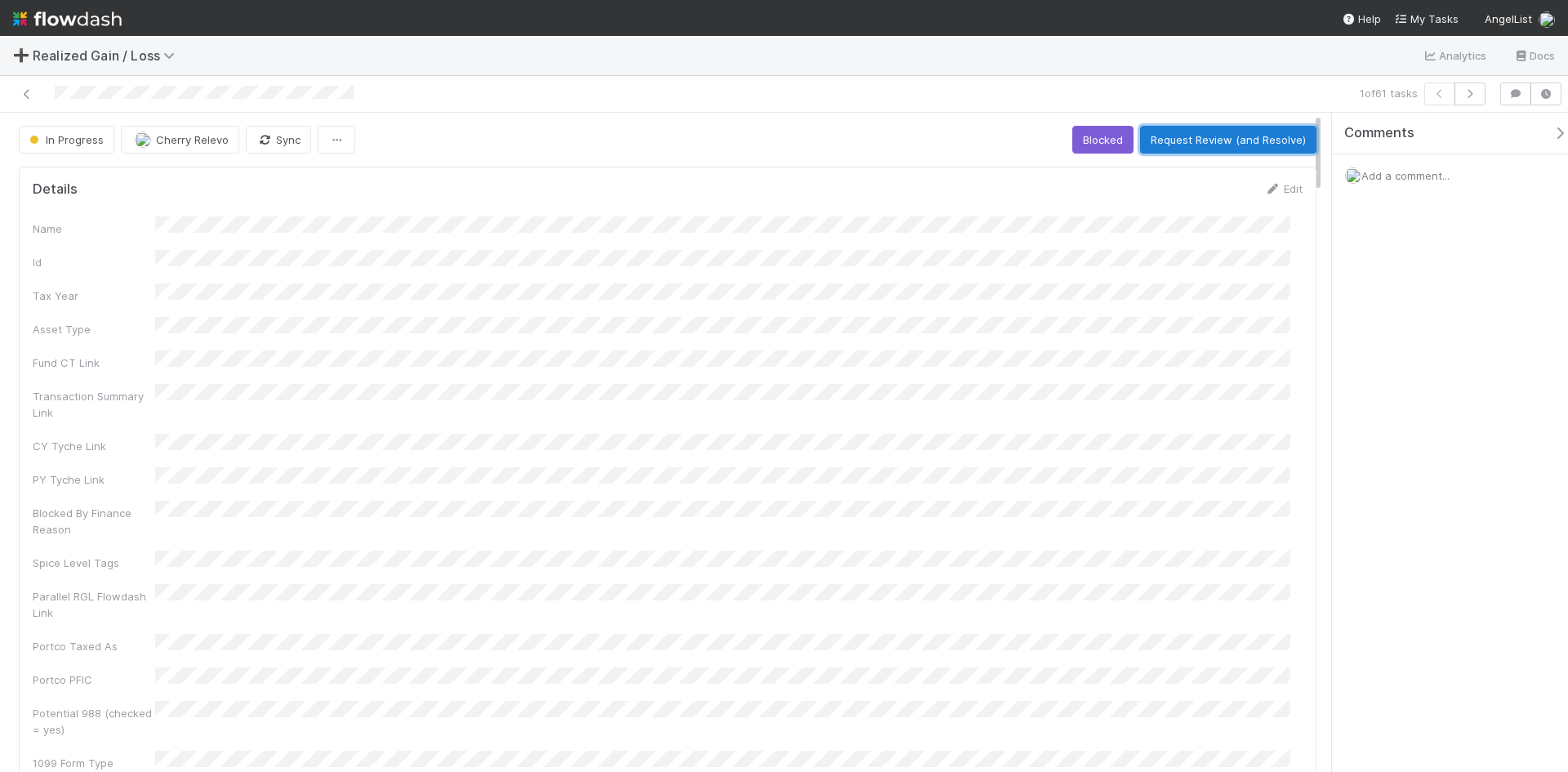 click on "Request Review (and Resolve)" at bounding box center (1228, 140) 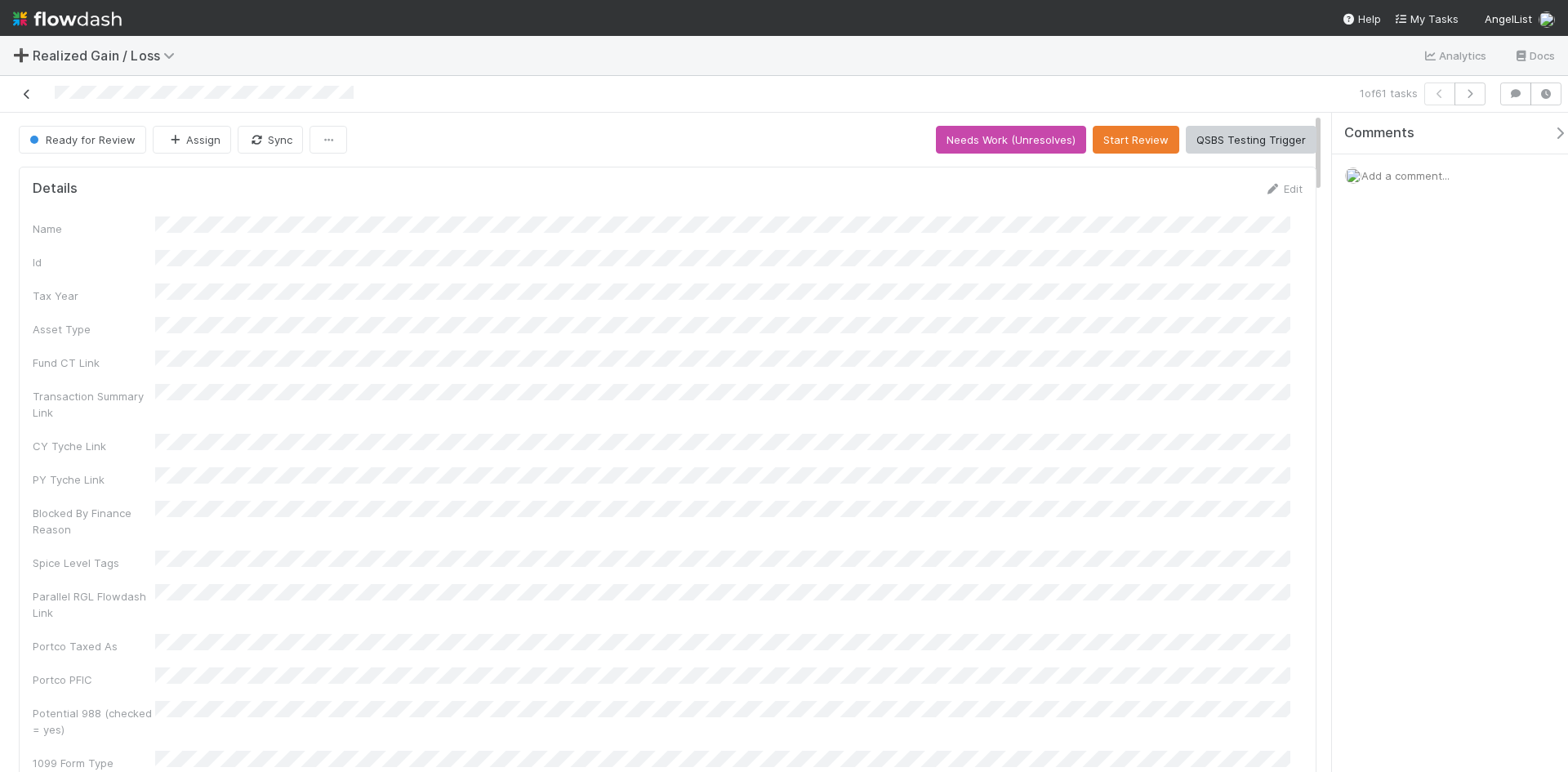 click at bounding box center [27, 94] 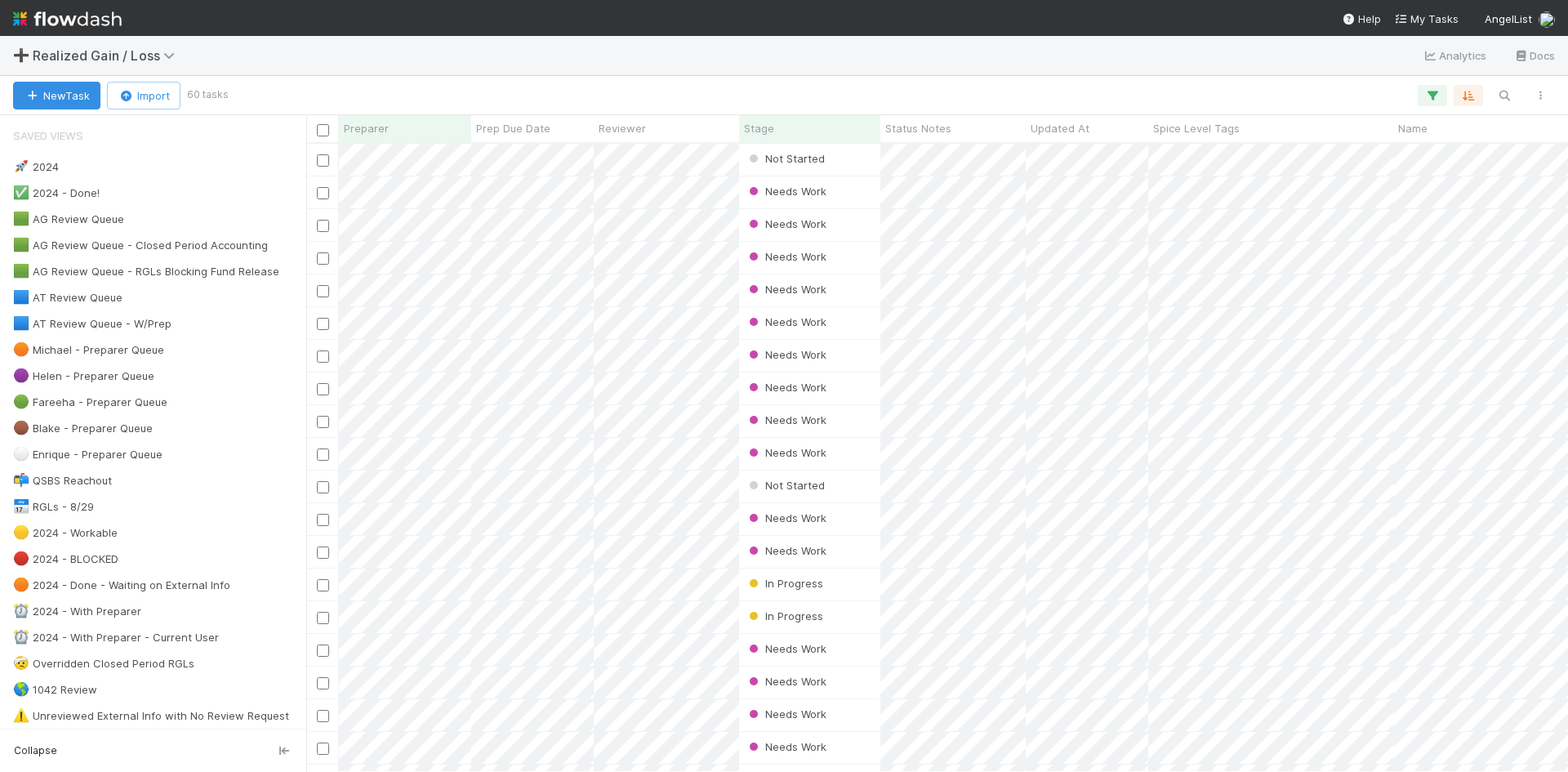 scroll, scrollTop: 13, scrollLeft: 13, axis: both 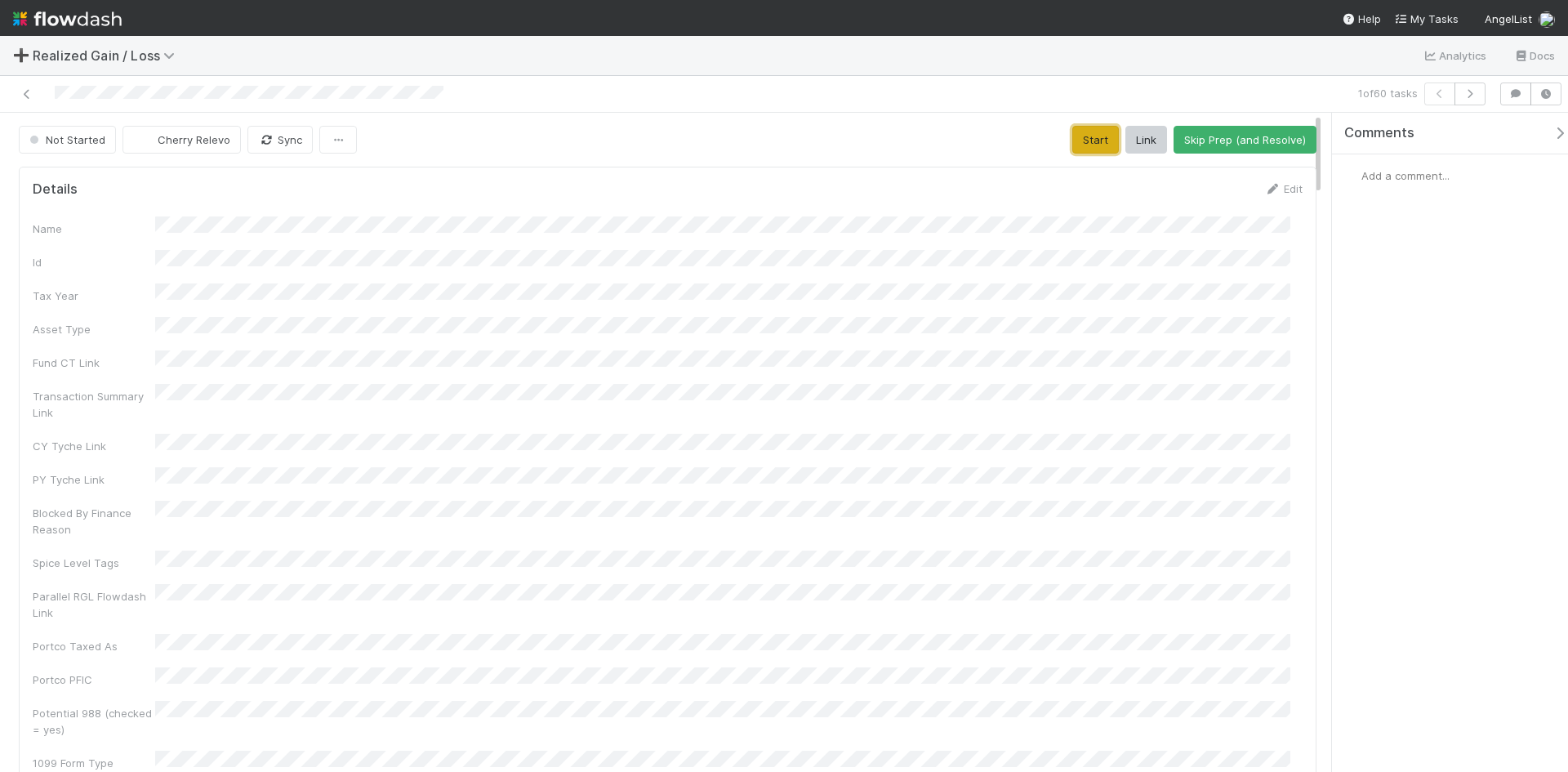 click on "Start" at bounding box center [1095, 140] 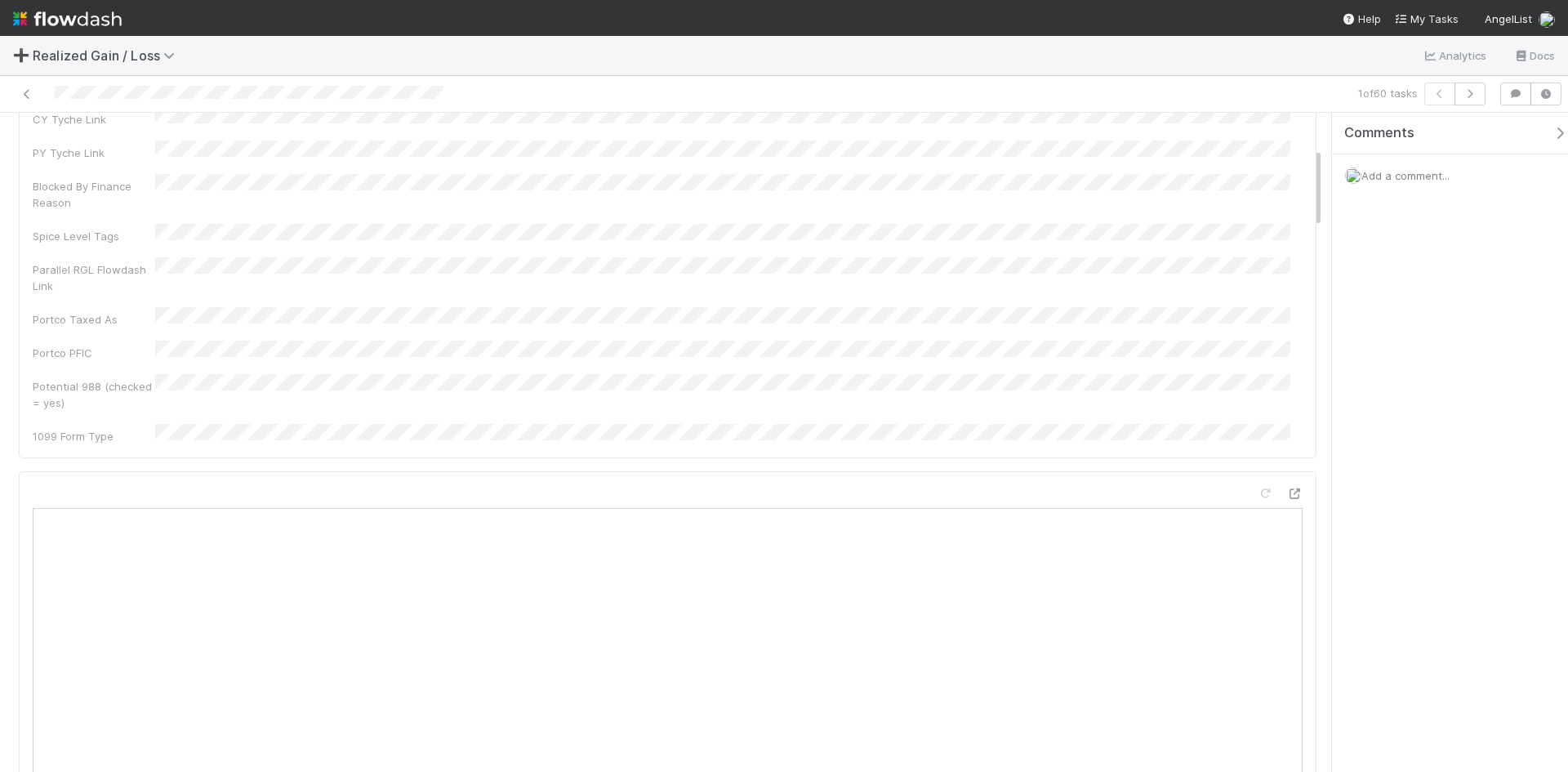 scroll, scrollTop: 0, scrollLeft: 0, axis: both 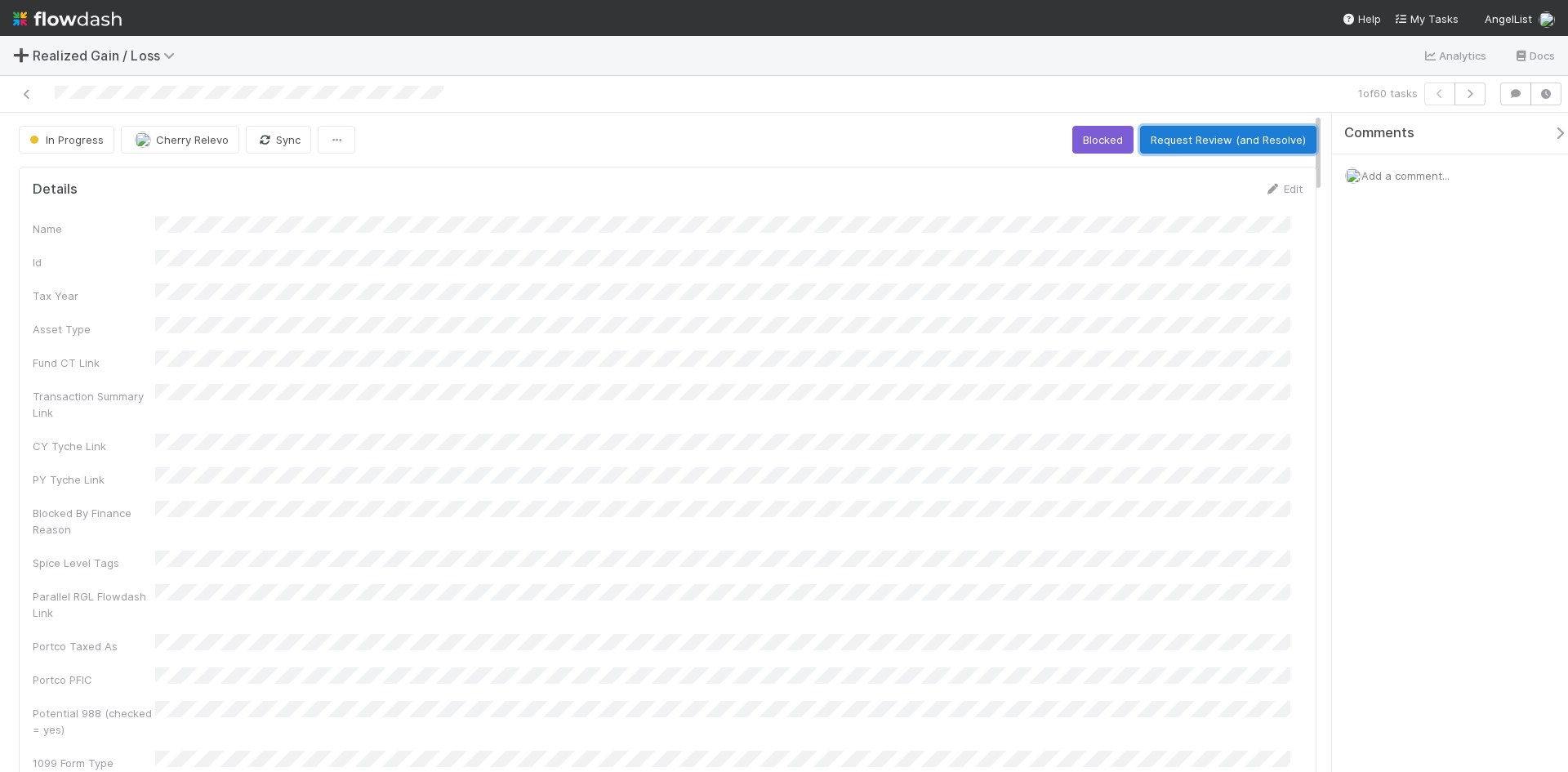 click on "Request Review (and Resolve)" at bounding box center (1228, 140) 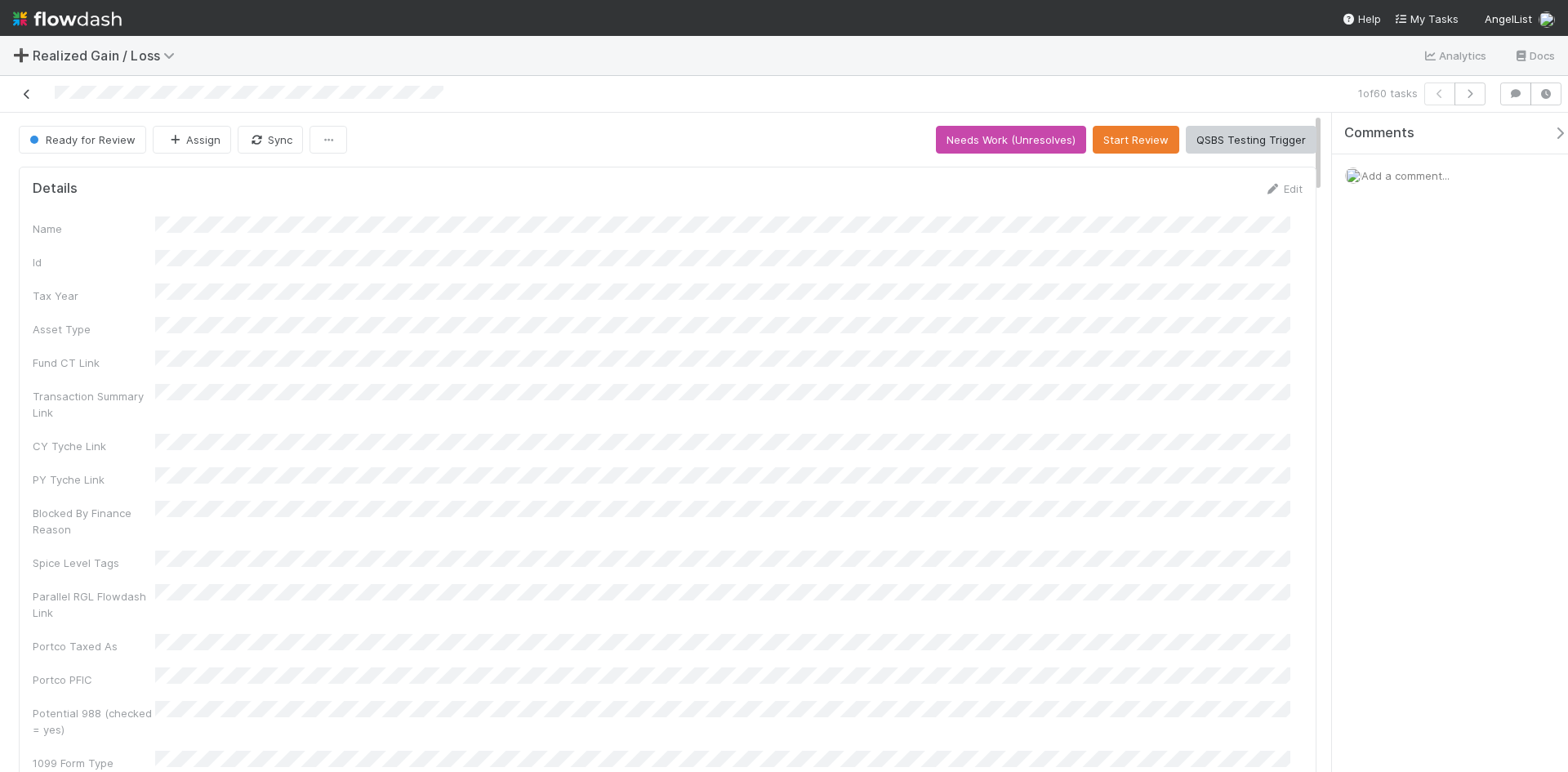 click at bounding box center [27, 94] 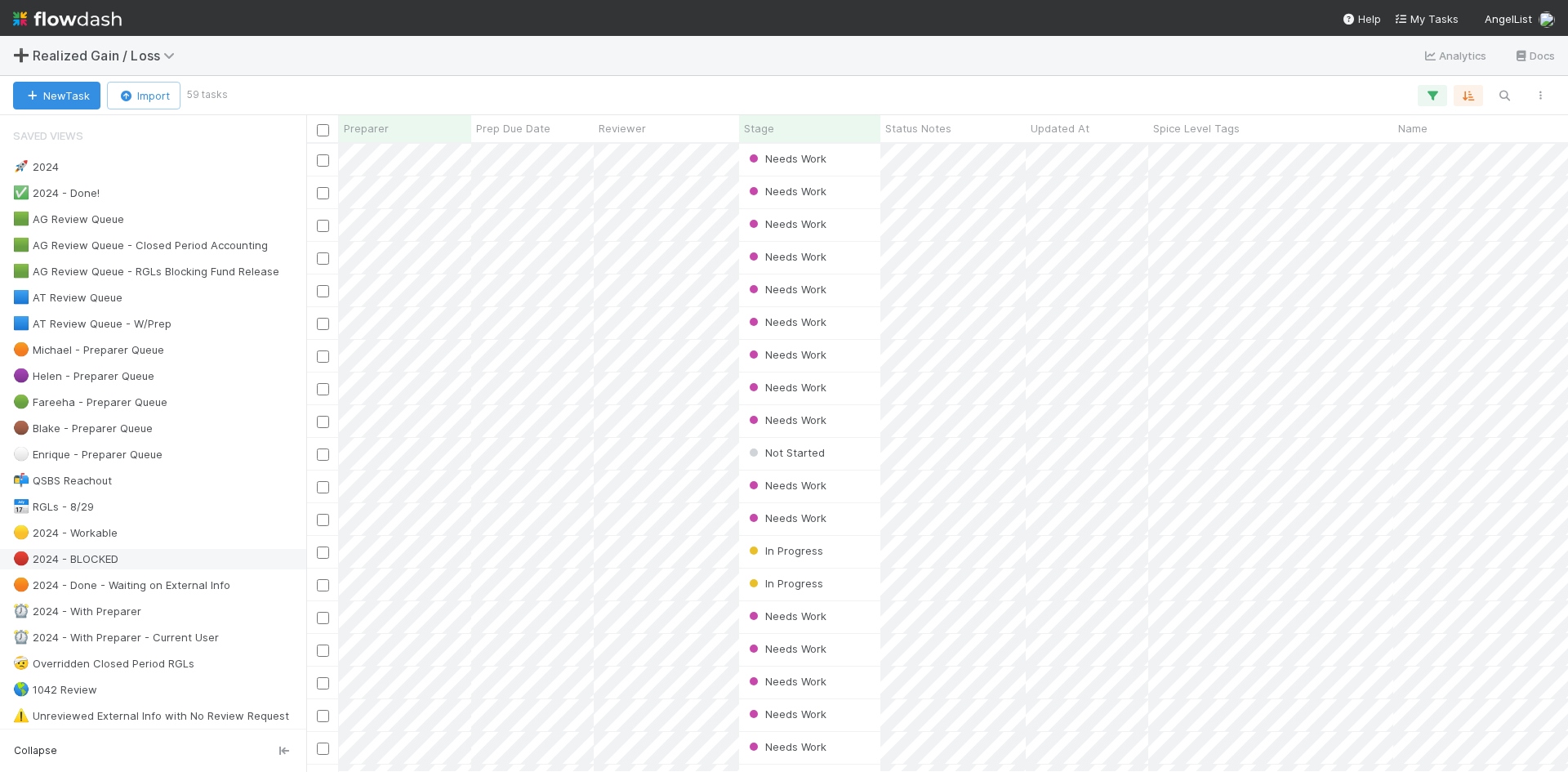 scroll, scrollTop: 13, scrollLeft: 13, axis: both 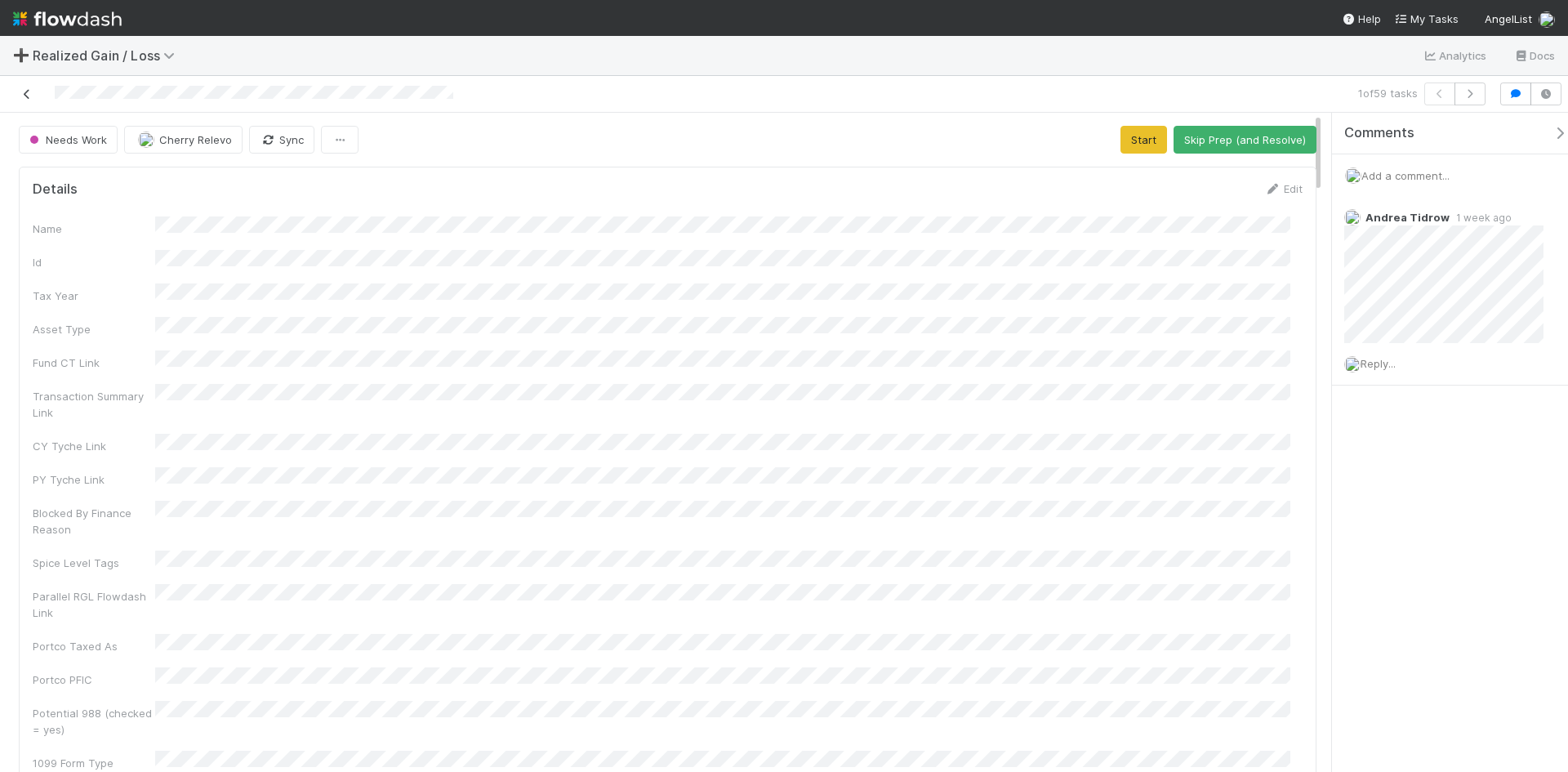 click at bounding box center (27, 94) 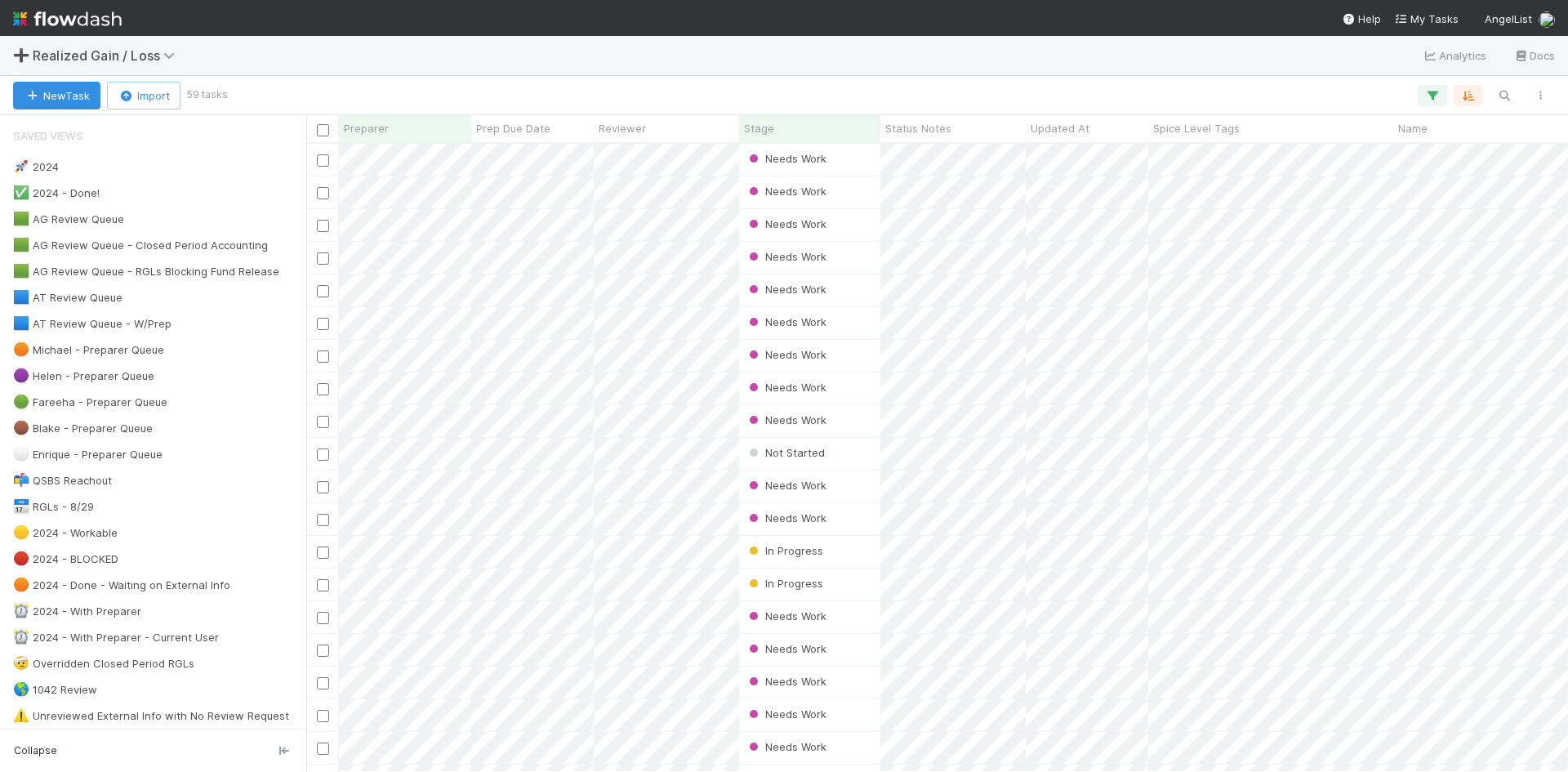 scroll, scrollTop: 13, scrollLeft: 13, axis: both 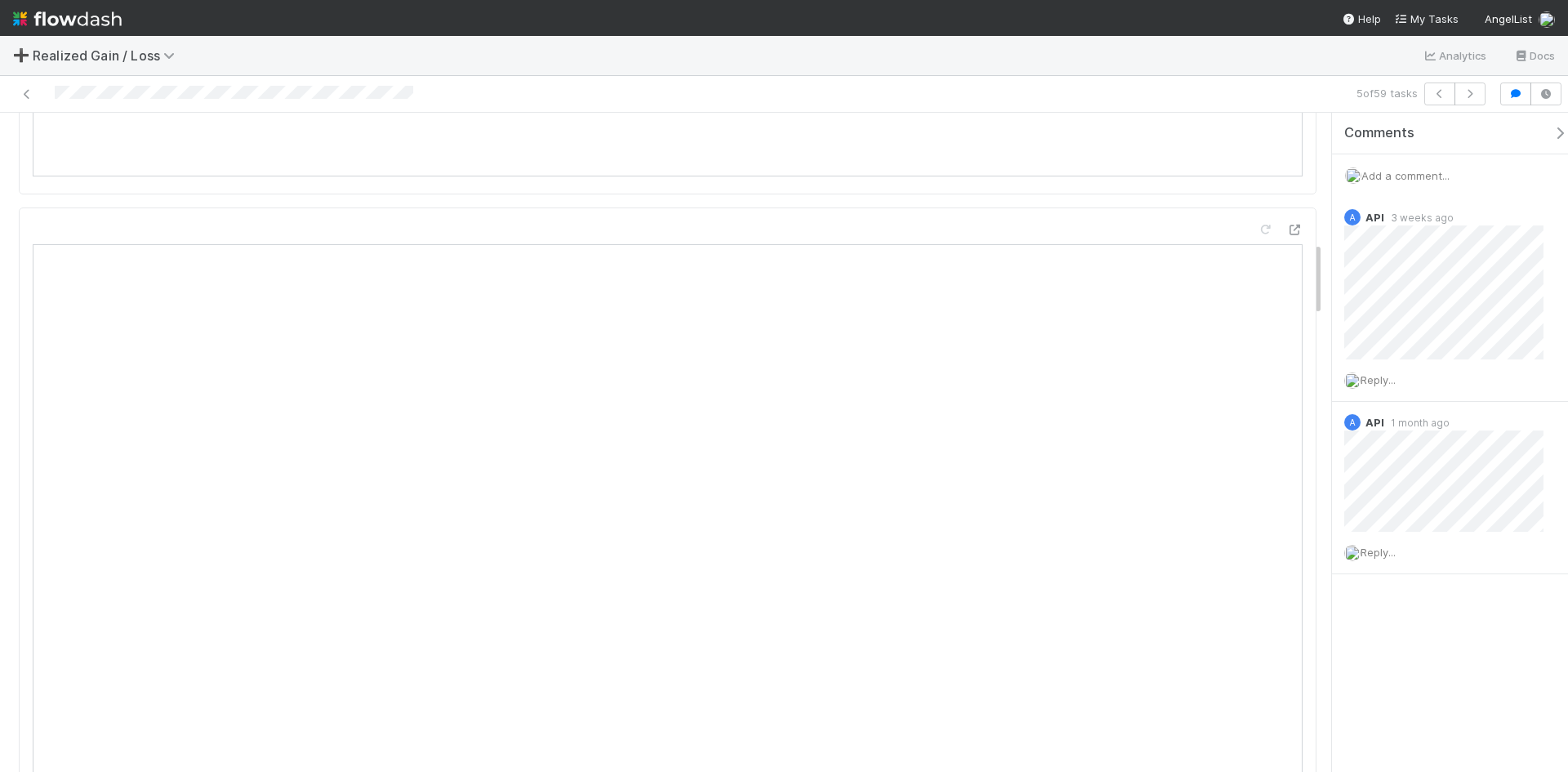 click at bounding box center [379, 94] 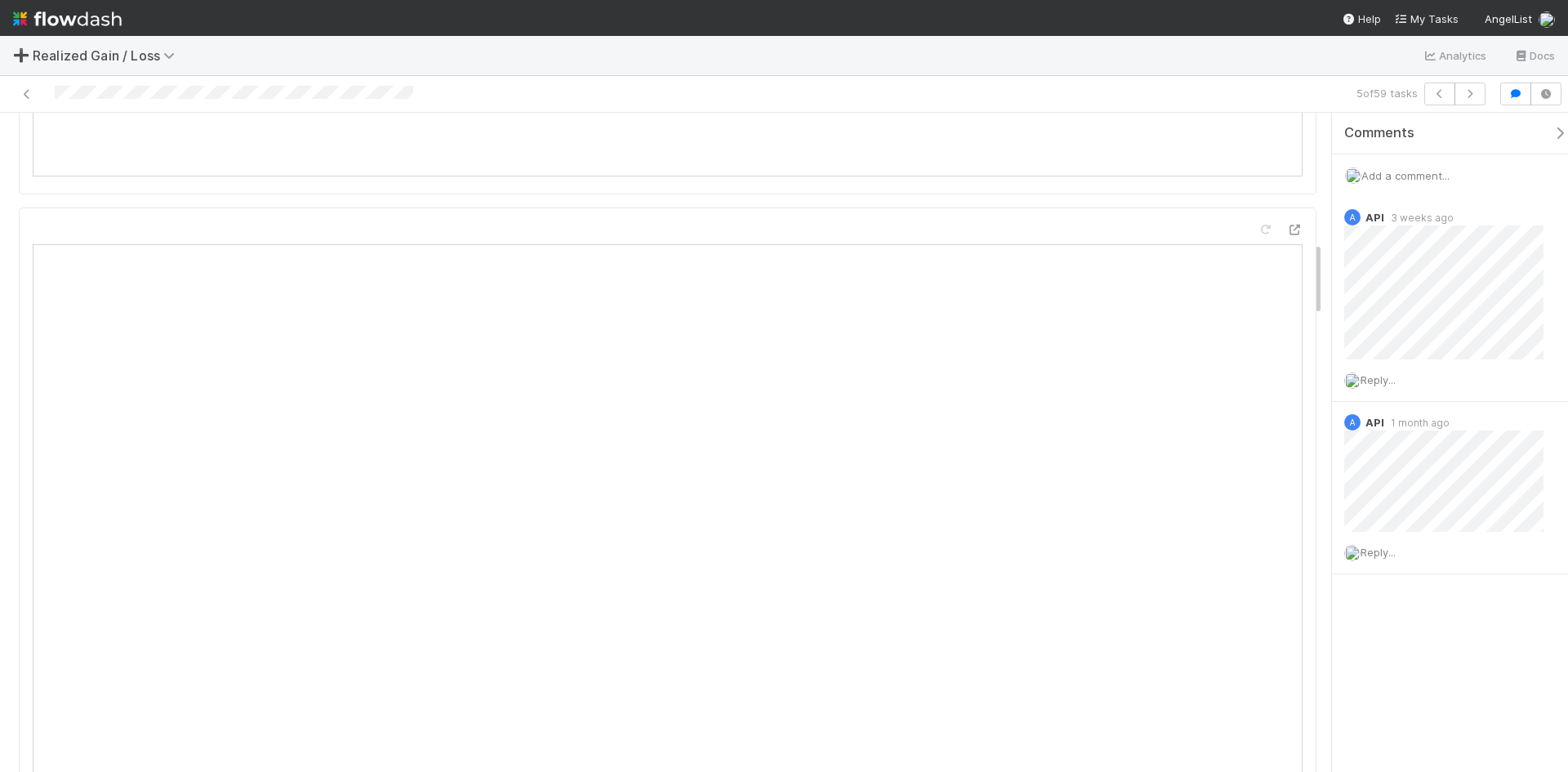 drag, startPoint x: 54, startPoint y: 93, endPoint x: 425, endPoint y: 105, distance: 371.19402 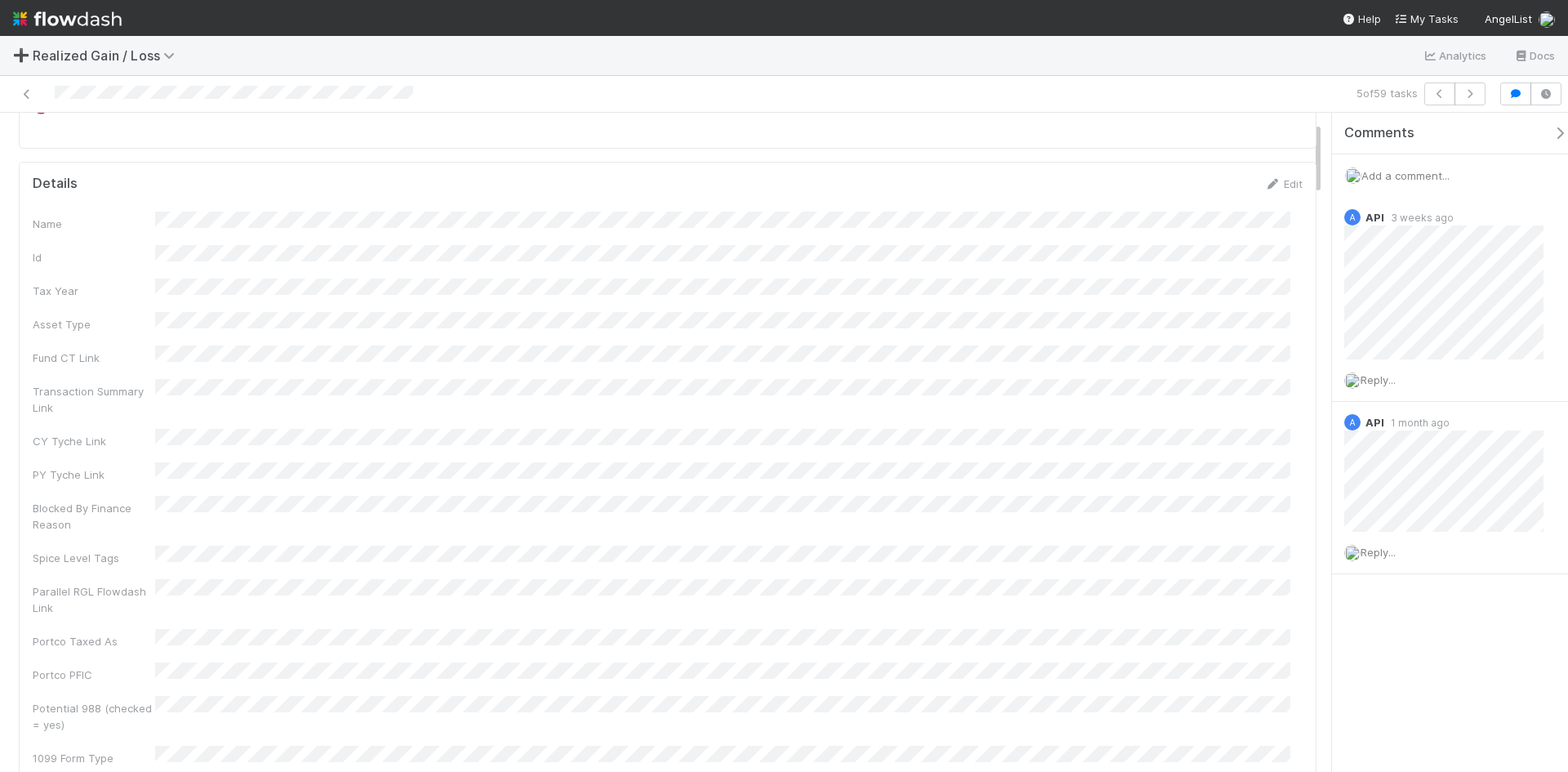 scroll, scrollTop: 0, scrollLeft: 0, axis: both 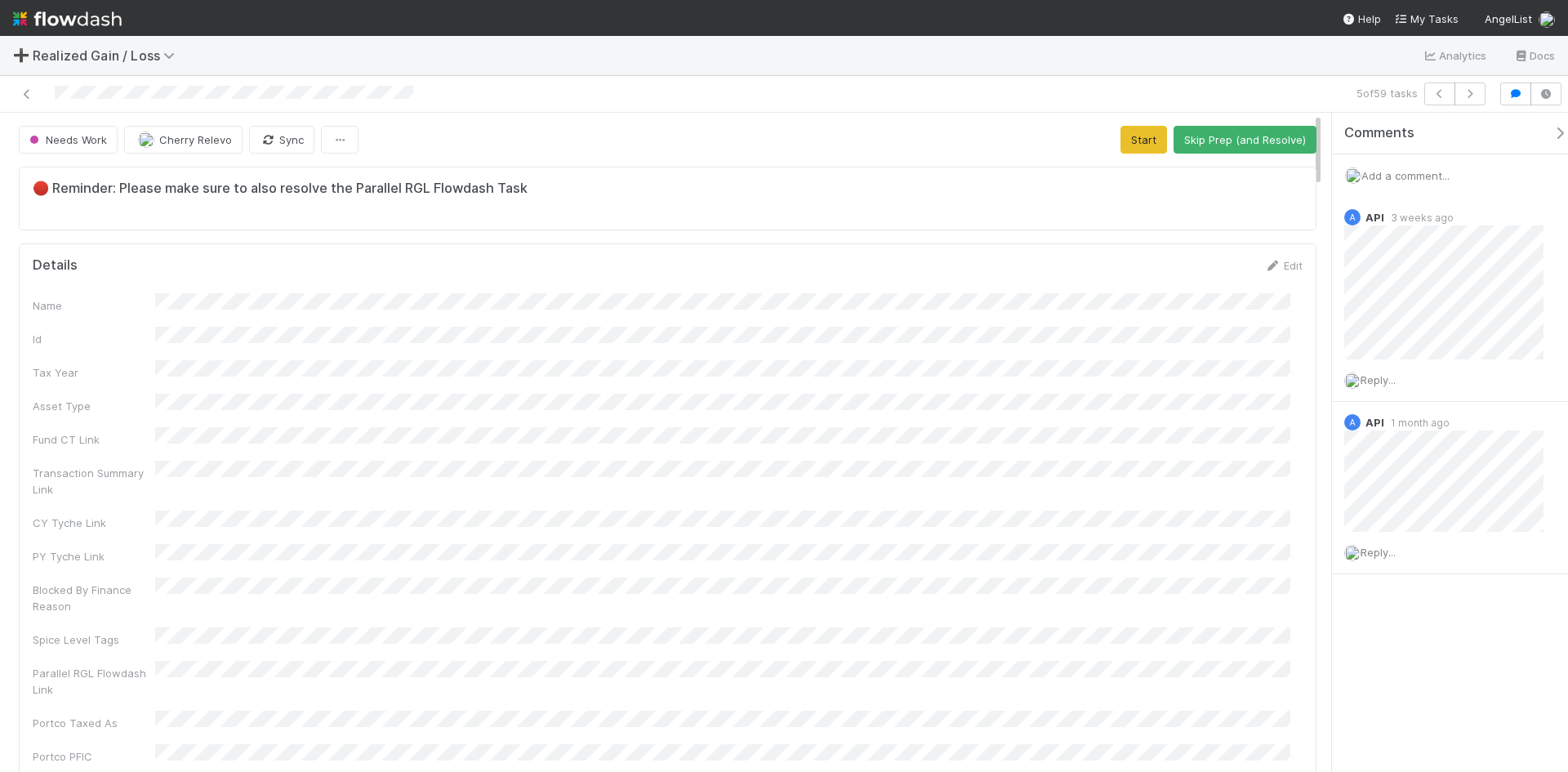 click on "Add a comment..." at bounding box center [1405, 176] 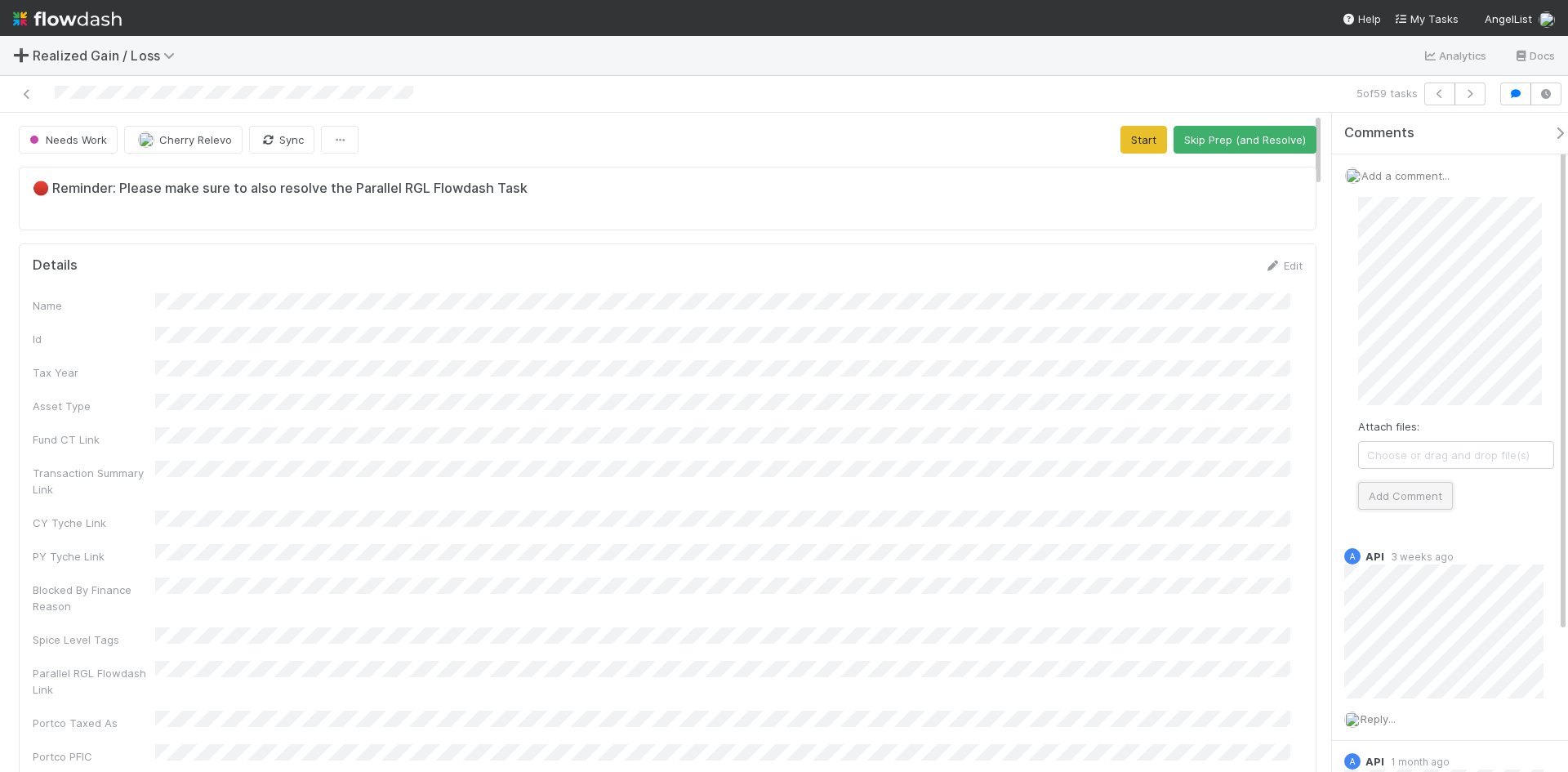 click on "Add Comment" at bounding box center (1405, 496) 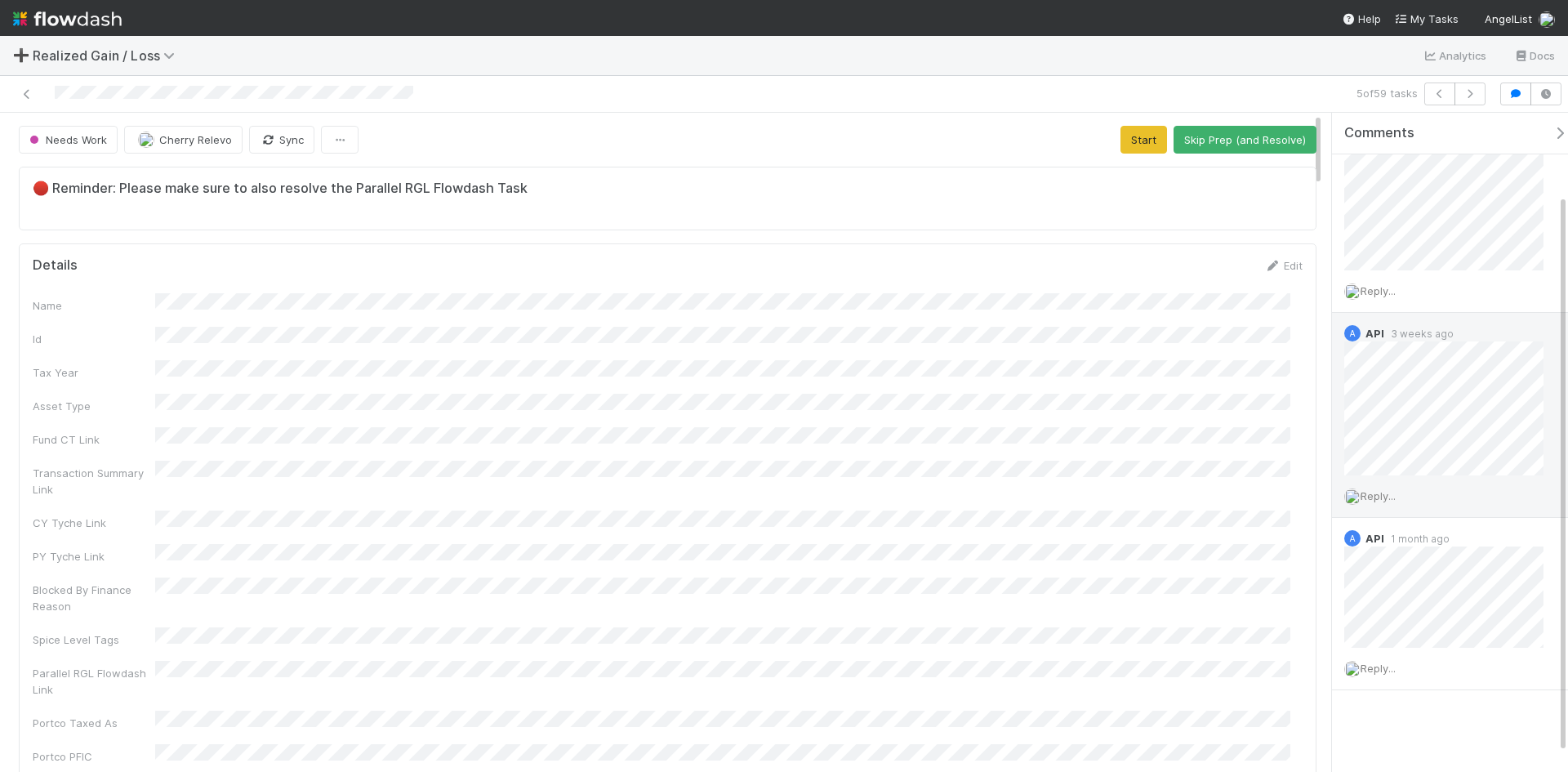 scroll, scrollTop: 0, scrollLeft: 0, axis: both 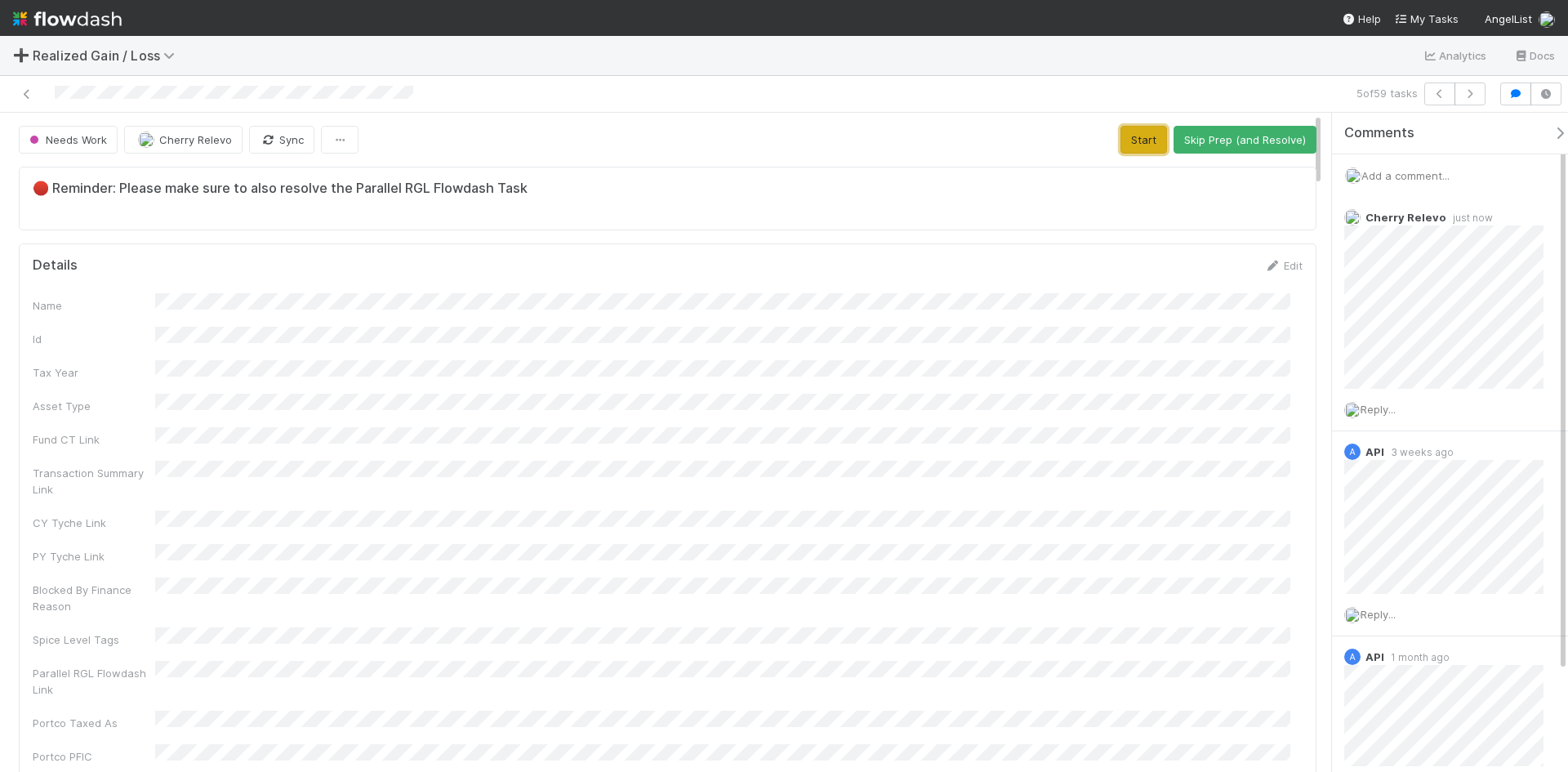 click on "Start" at bounding box center (1143, 140) 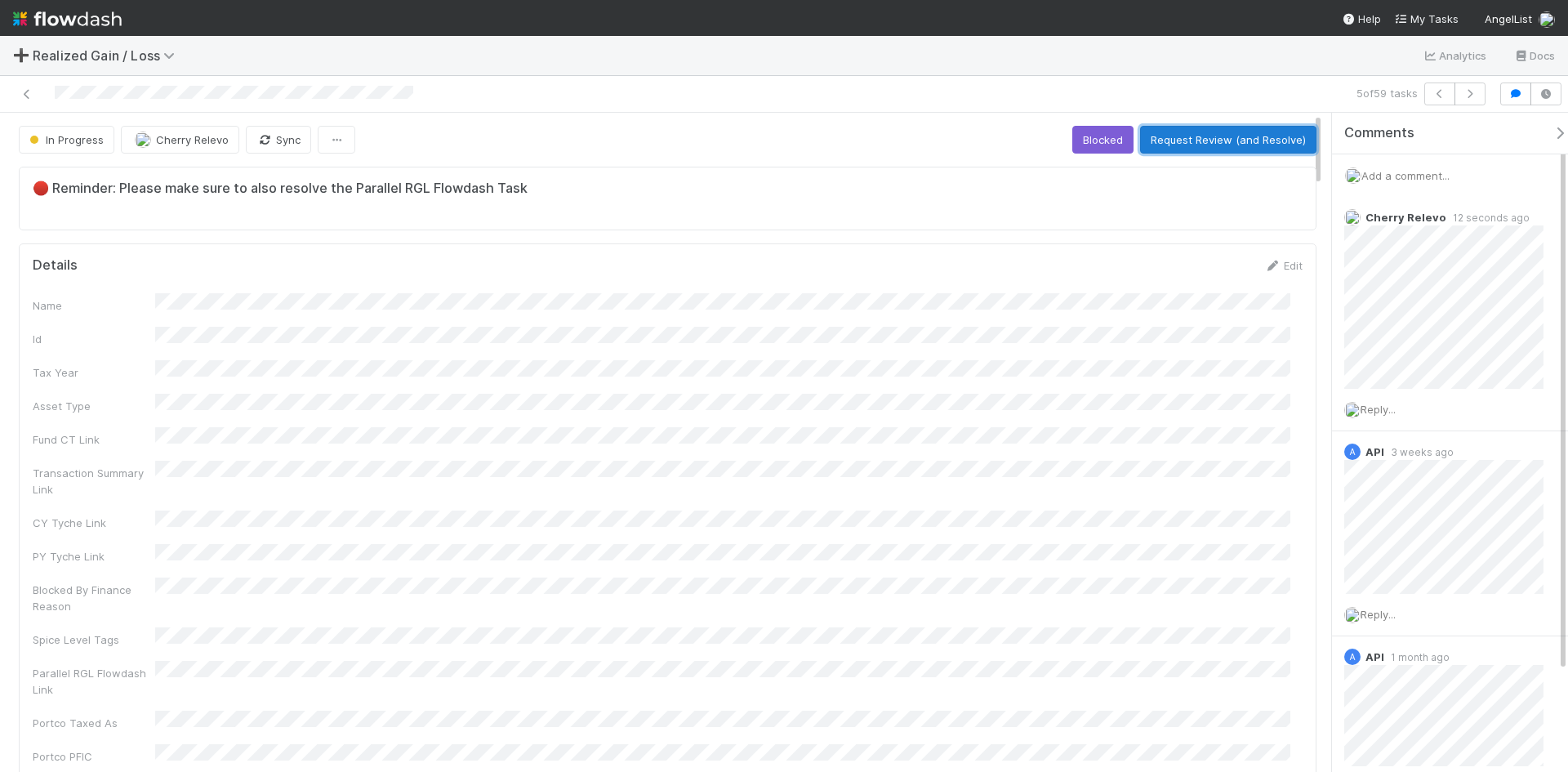 click on "Request Review (and Resolve)" at bounding box center (1228, 140) 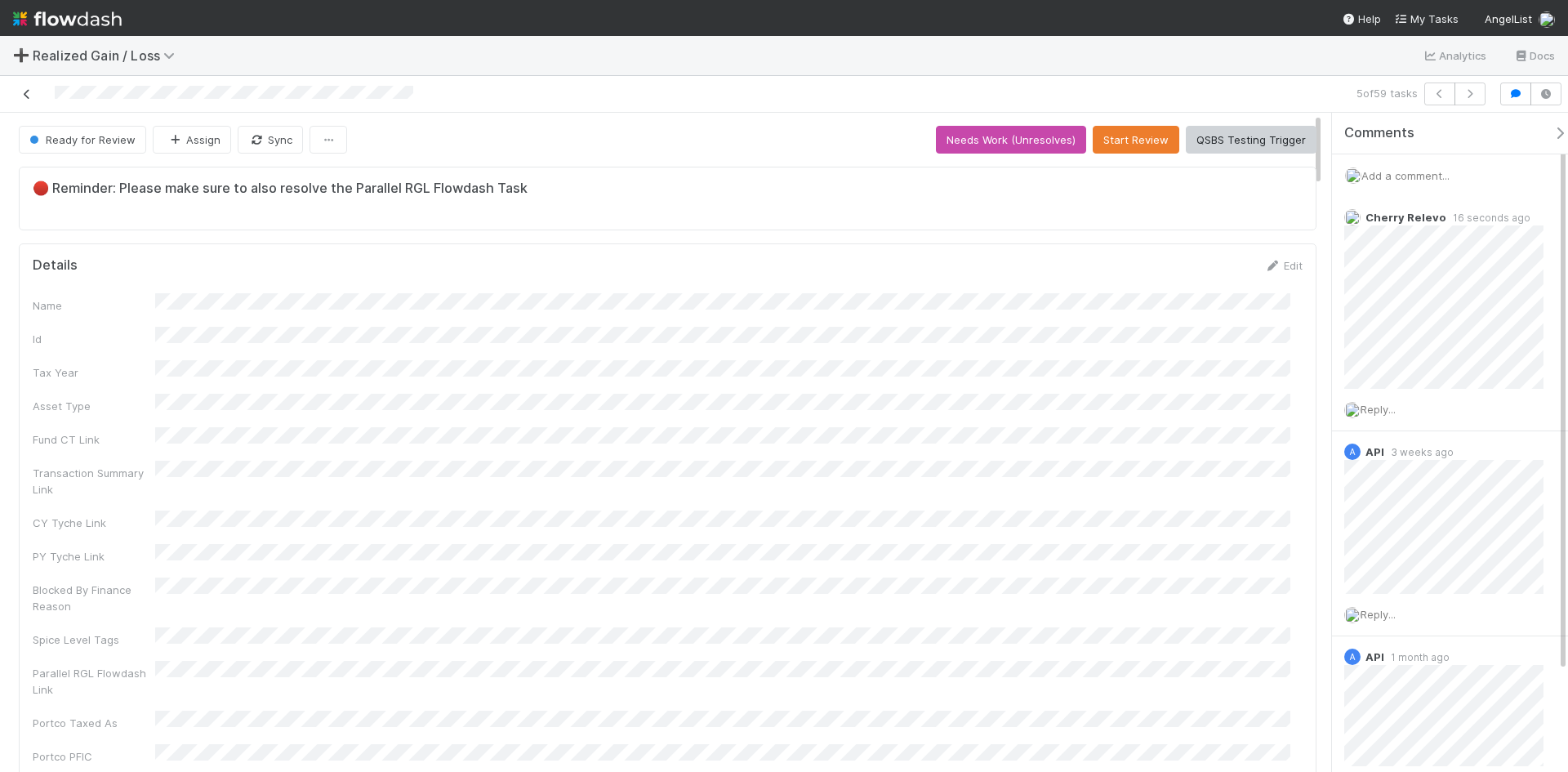 click at bounding box center (27, 94) 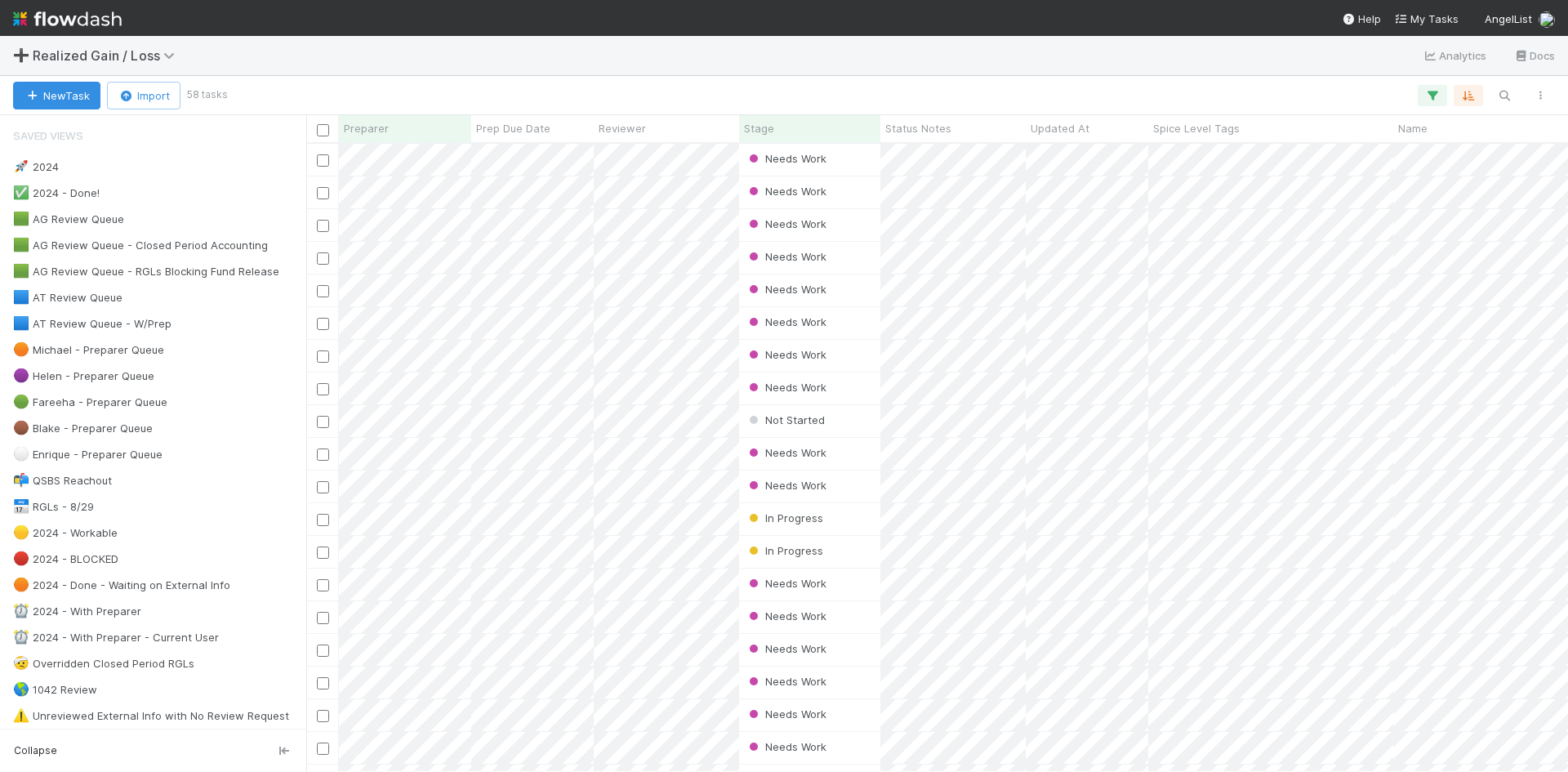 scroll, scrollTop: 13, scrollLeft: 13, axis: both 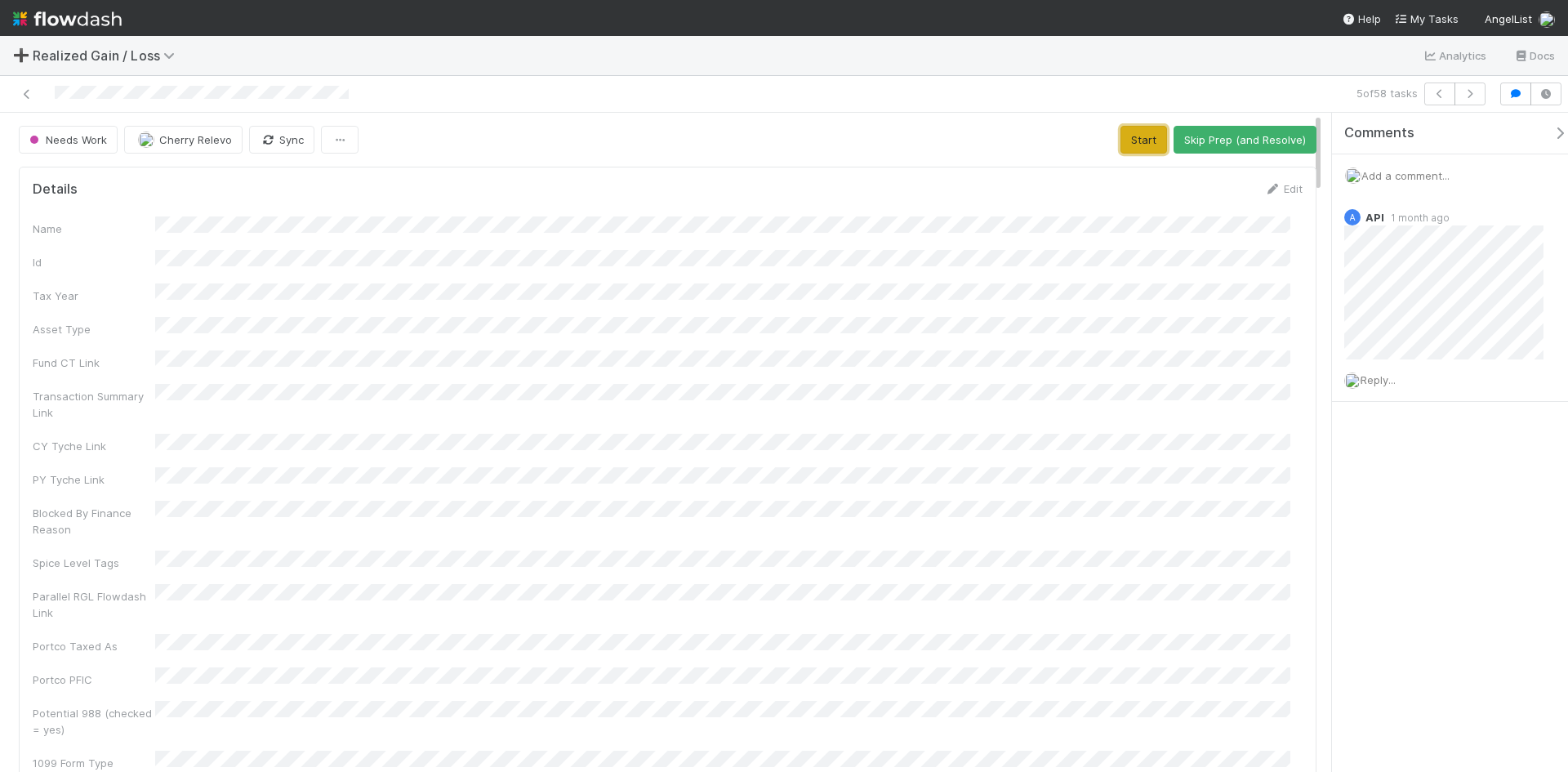 click on "Start" at bounding box center (1143, 140) 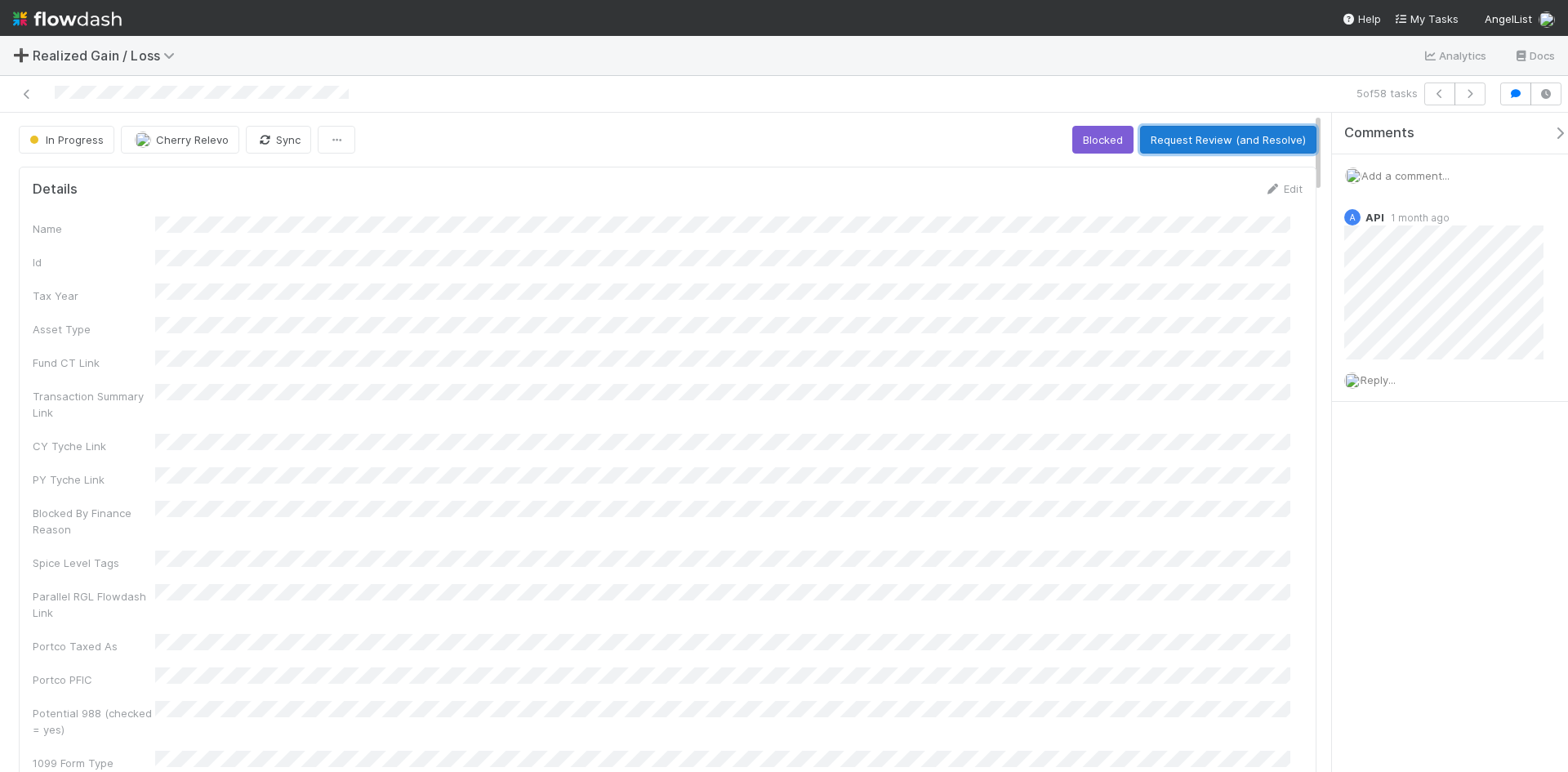 click on "Request Review (and Resolve)" at bounding box center (1228, 140) 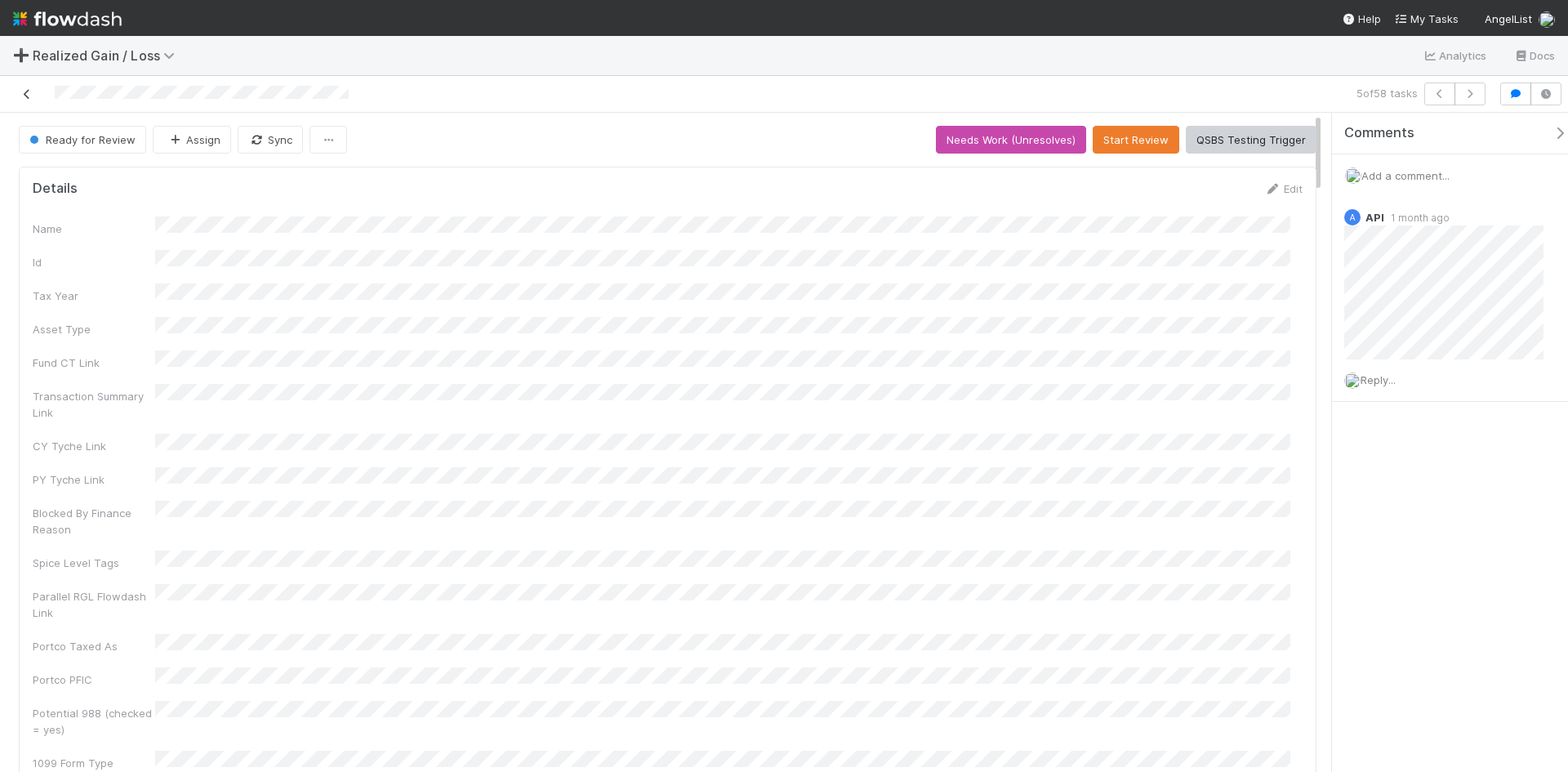 click at bounding box center [27, 94] 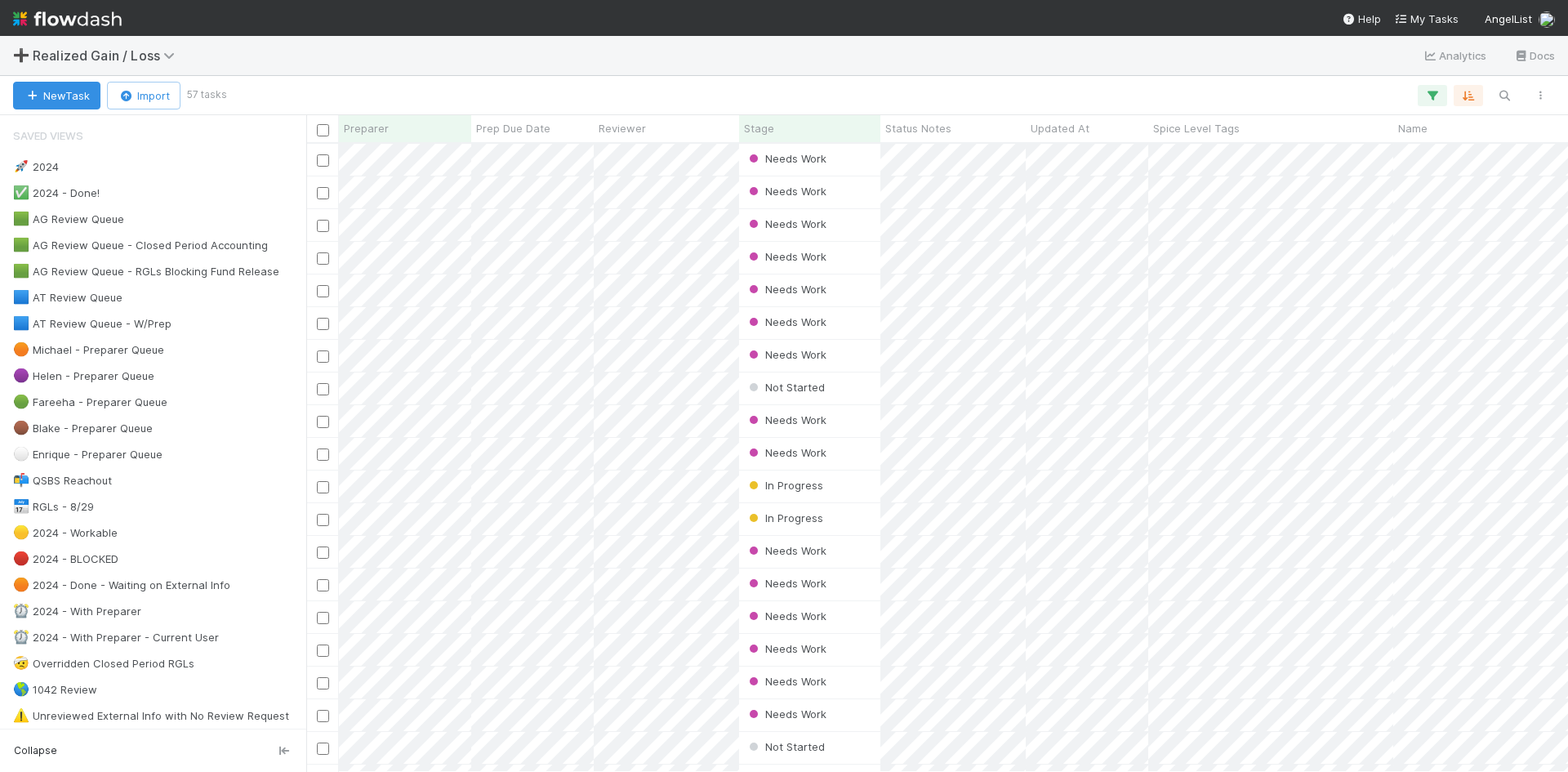 scroll, scrollTop: 13, scrollLeft: 13, axis: both 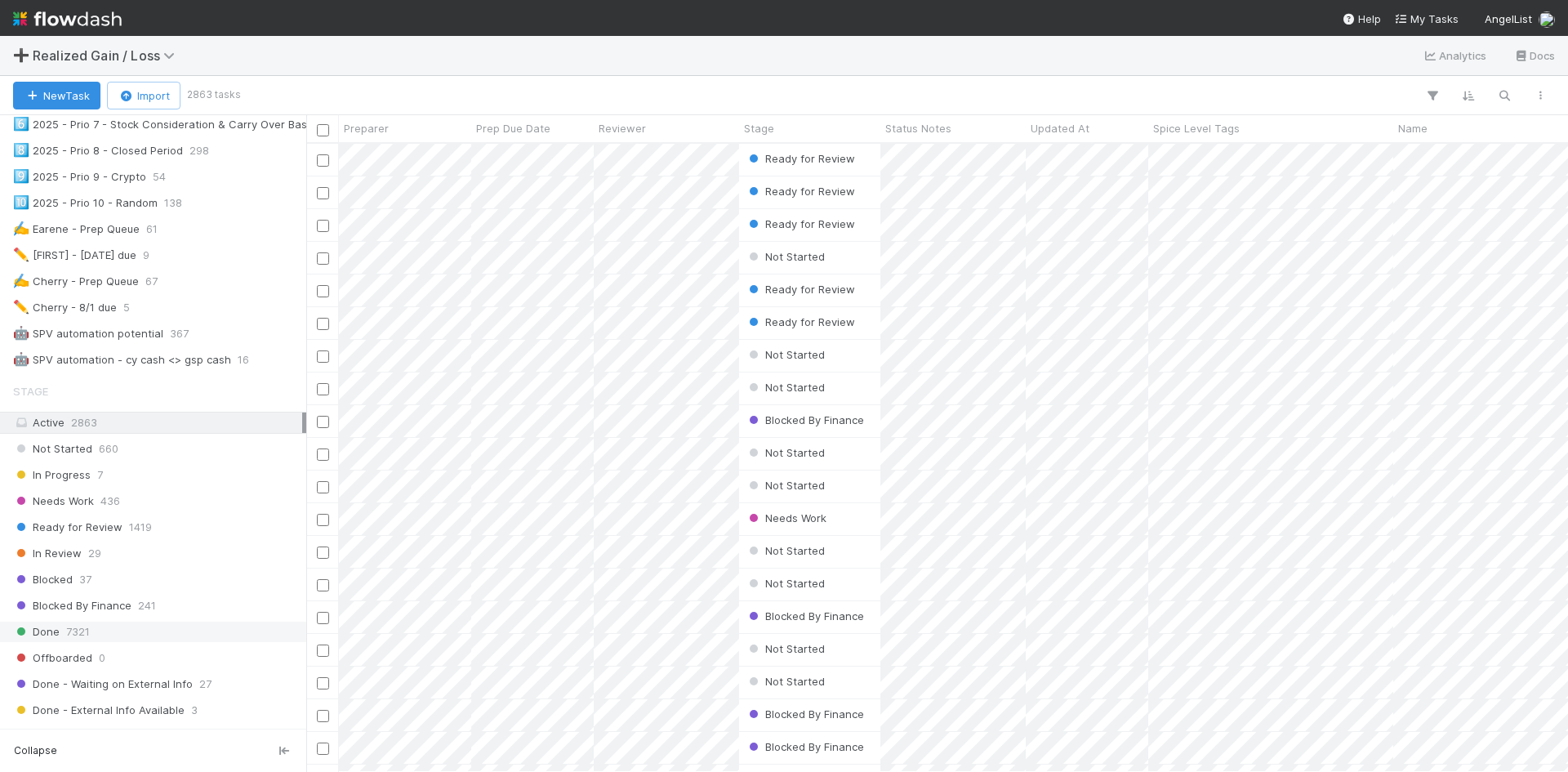 click on "Done   [NUMBER]" at bounding box center (158, 631) 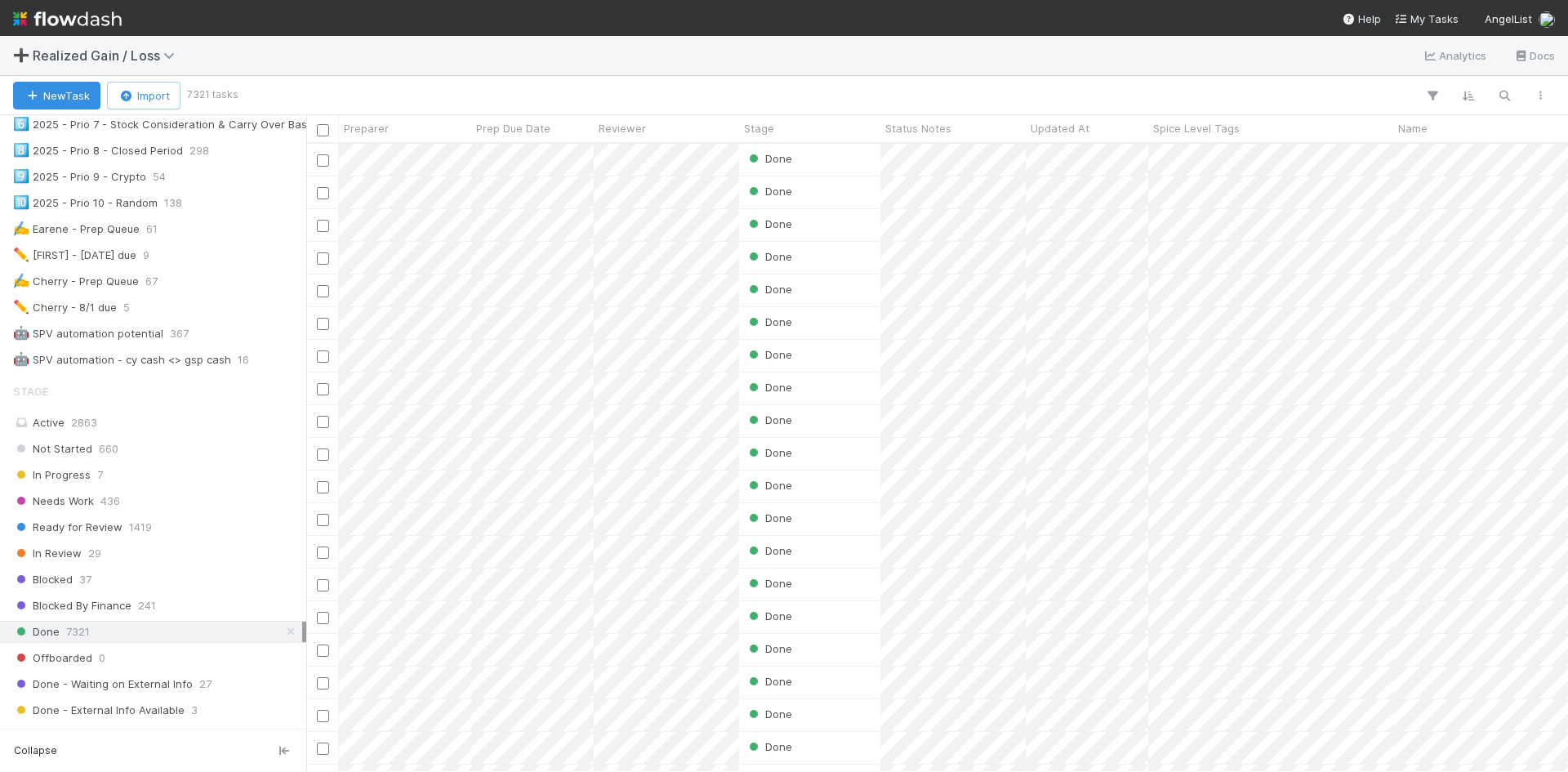 scroll, scrollTop: 13, scrollLeft: 13, axis: both 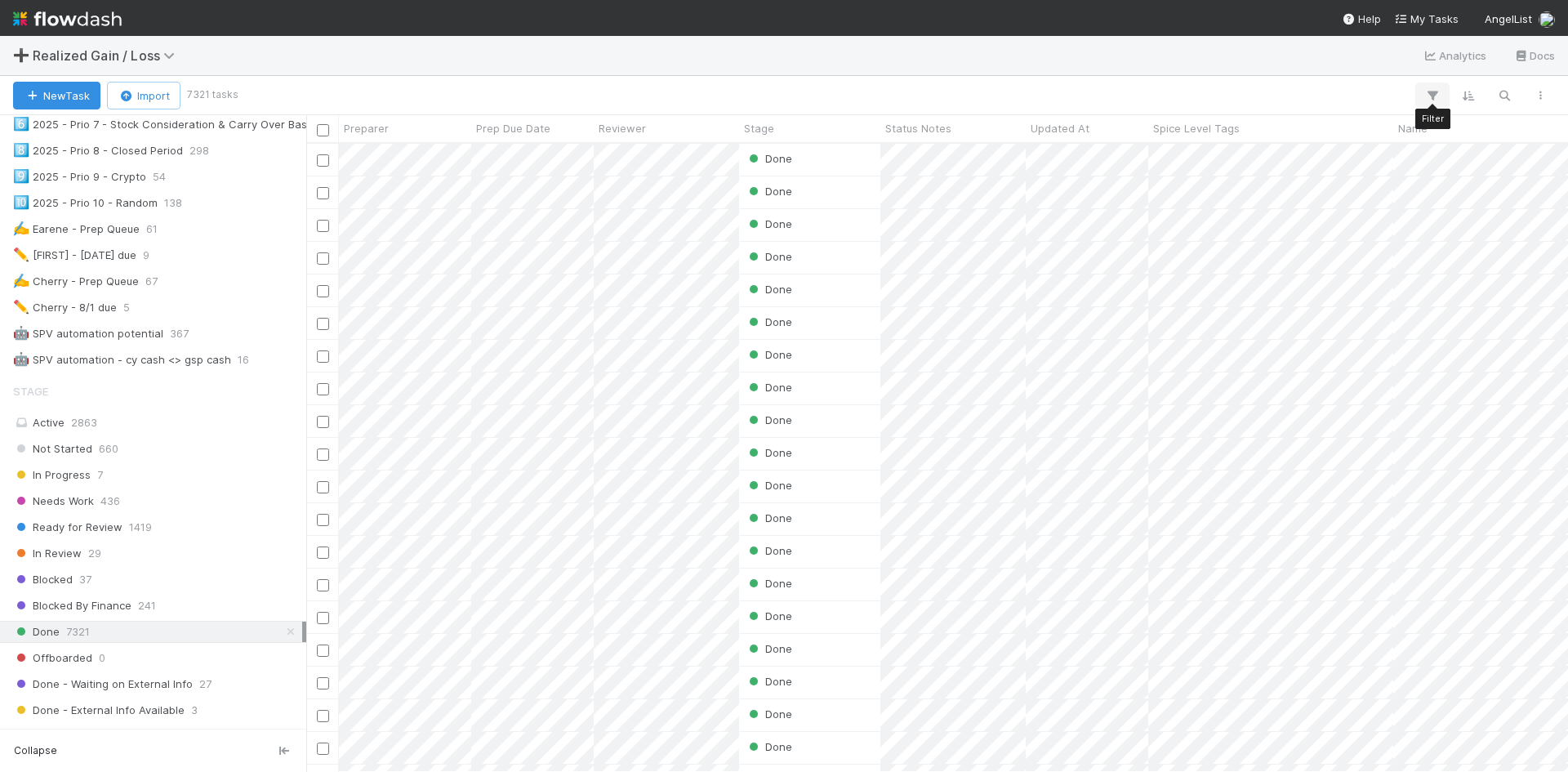 click at bounding box center [1432, 96] 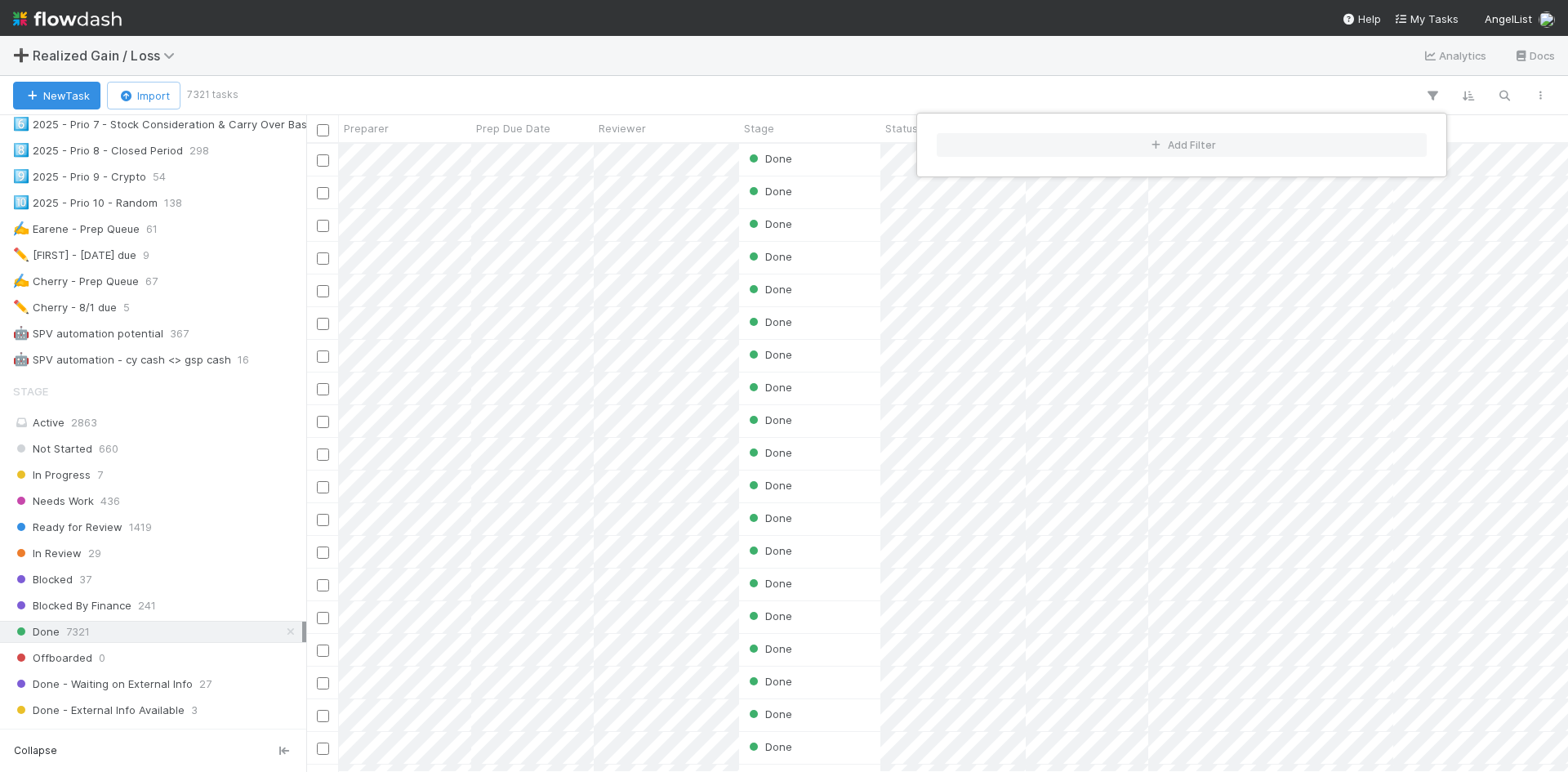 click on "Add Filter" at bounding box center (784, 386) 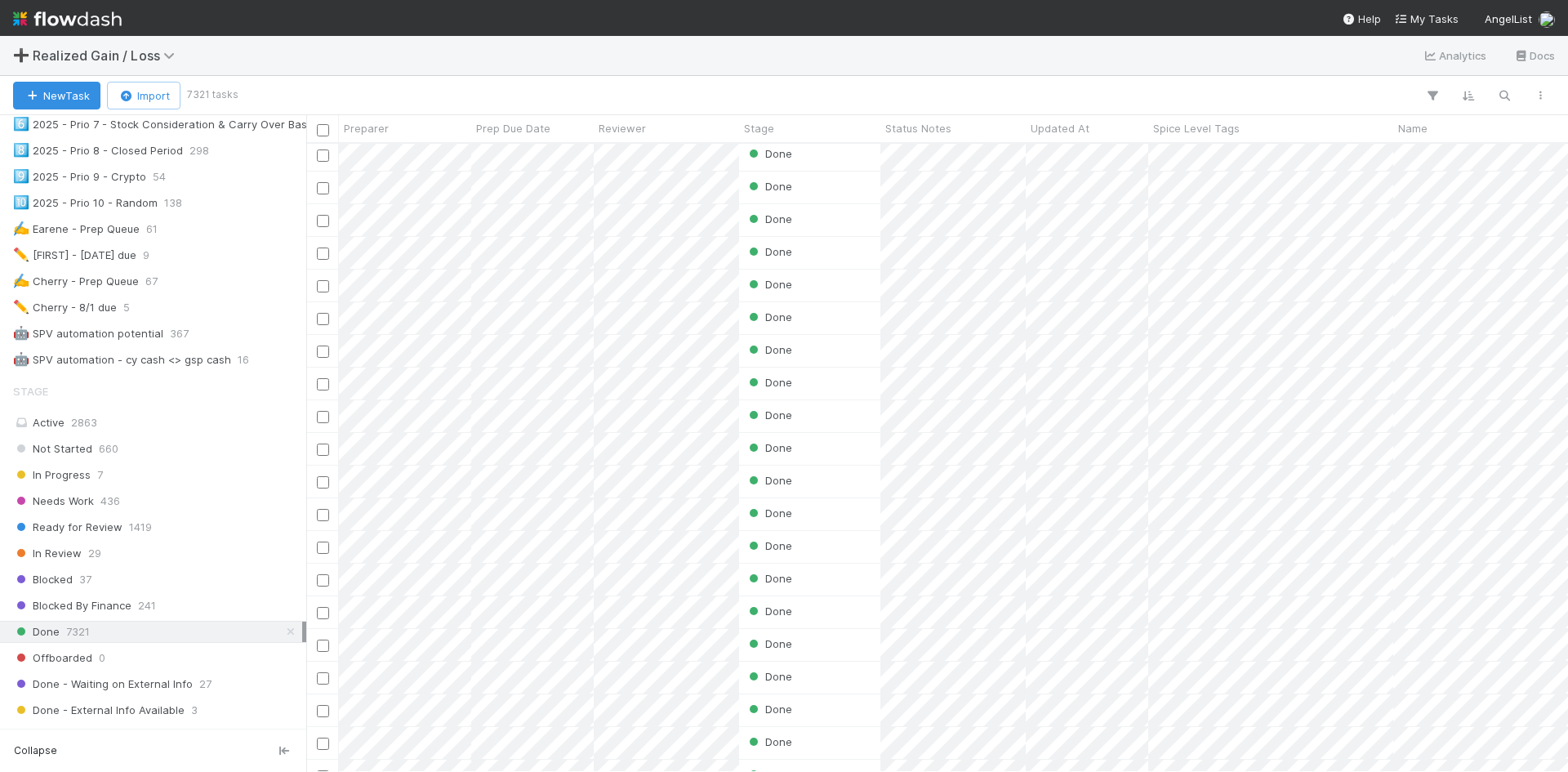 scroll, scrollTop: 3960, scrollLeft: 0, axis: vertical 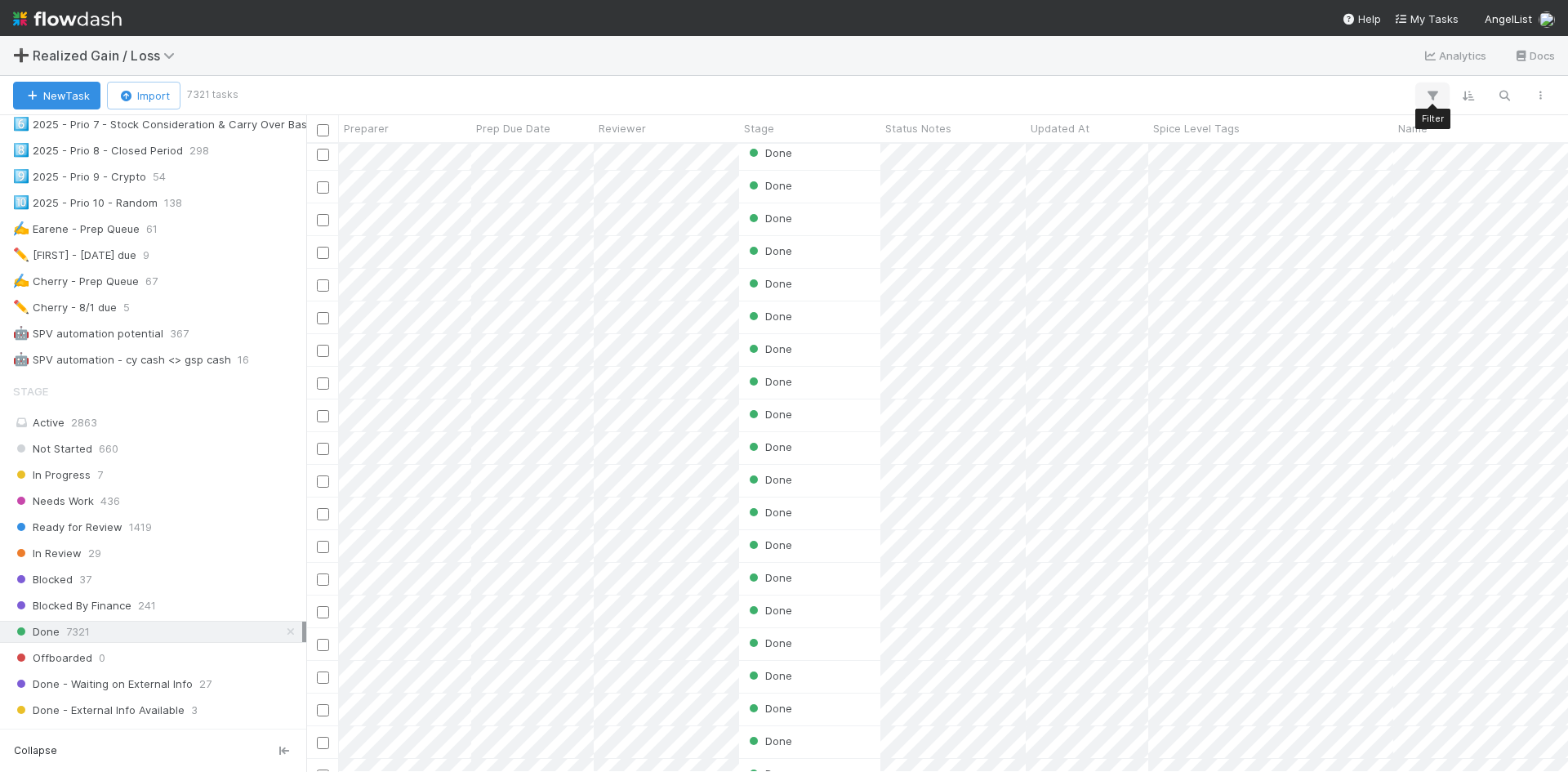 click at bounding box center [1432, 96] 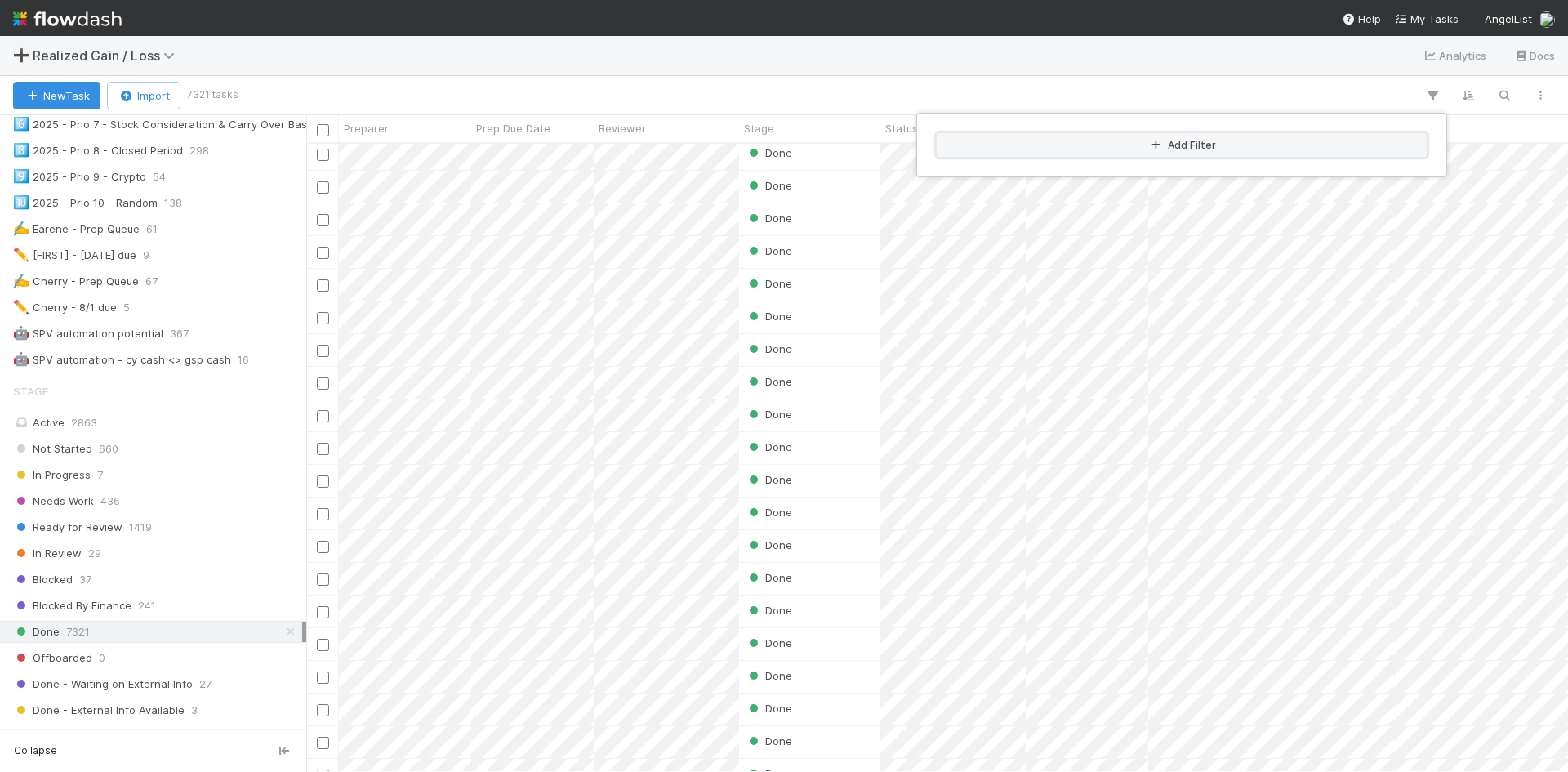 click on "Add Filter" at bounding box center (1182, 145) 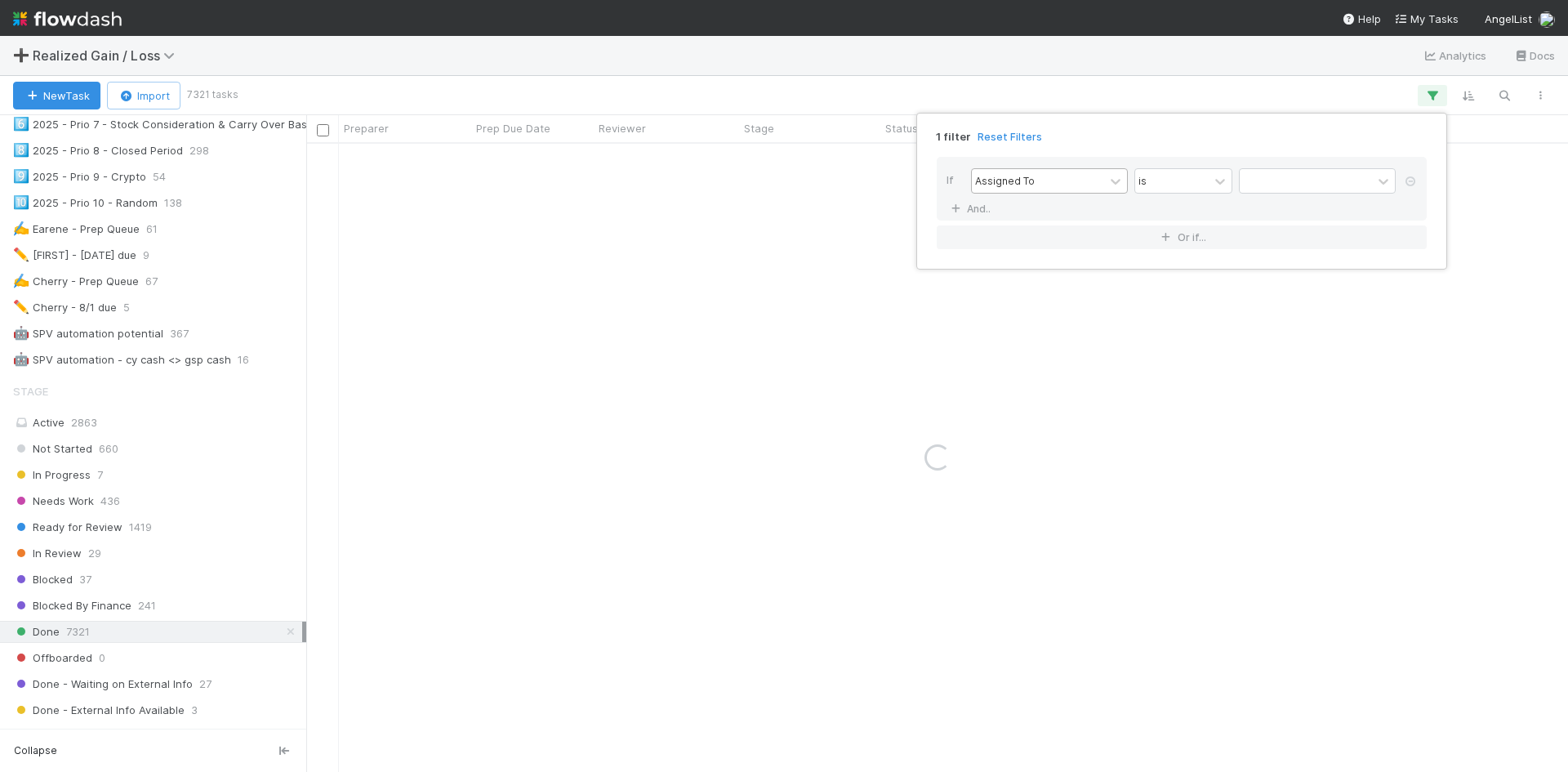 click on "Assigned To" at bounding box center [1038, 181] 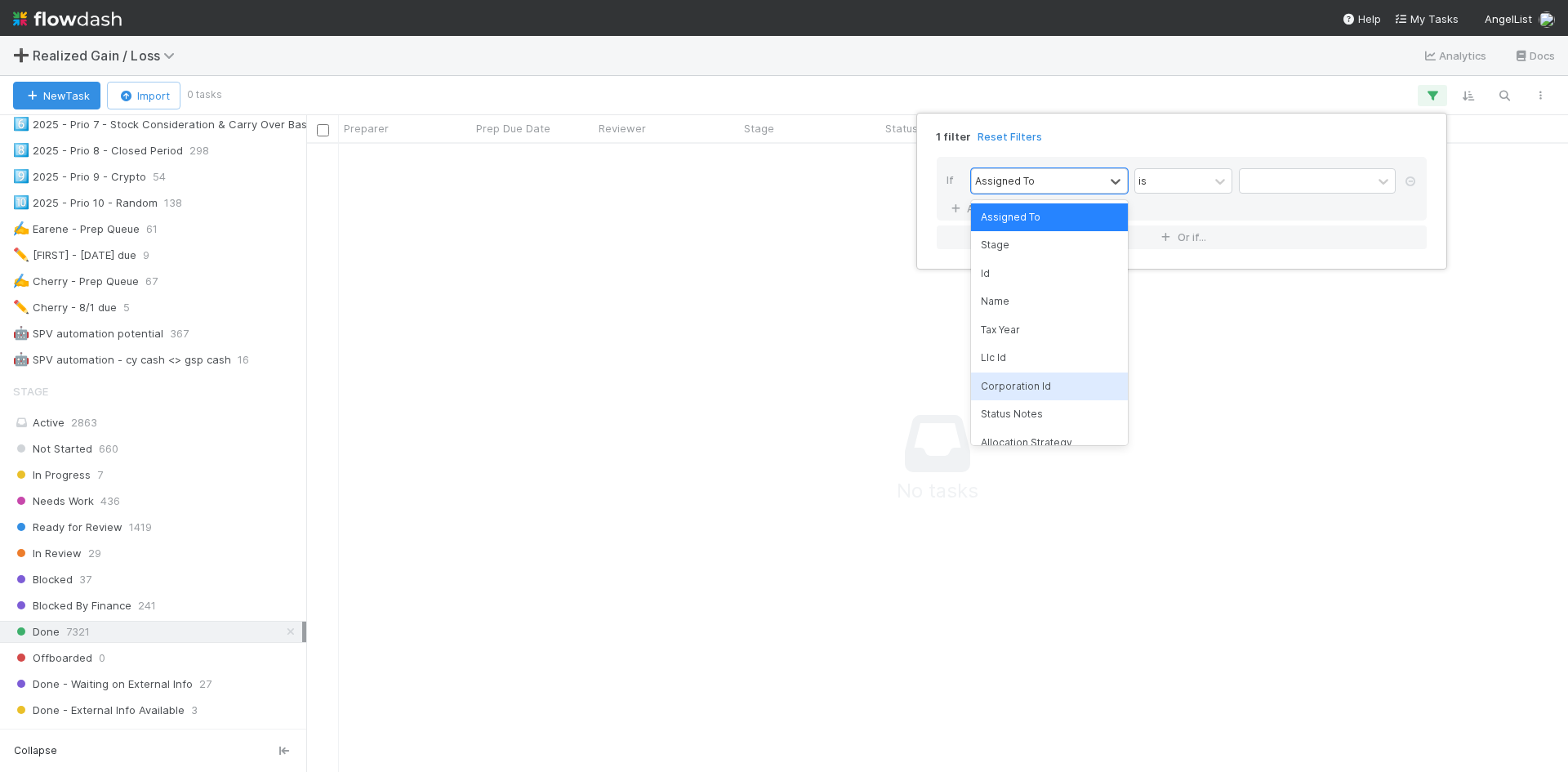scroll, scrollTop: 13, scrollLeft: 13, axis: both 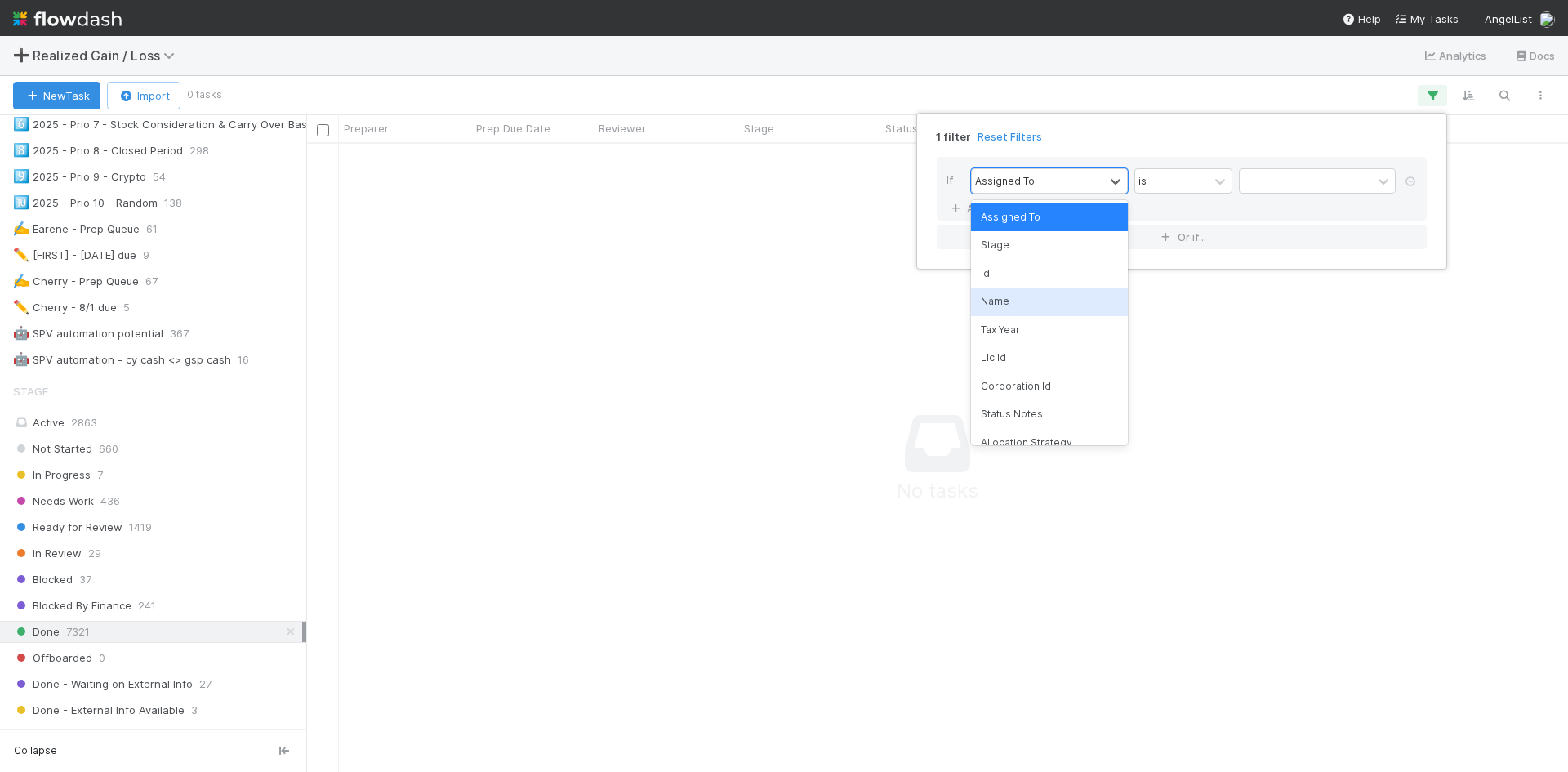 click on "Name" at bounding box center [1049, 301] 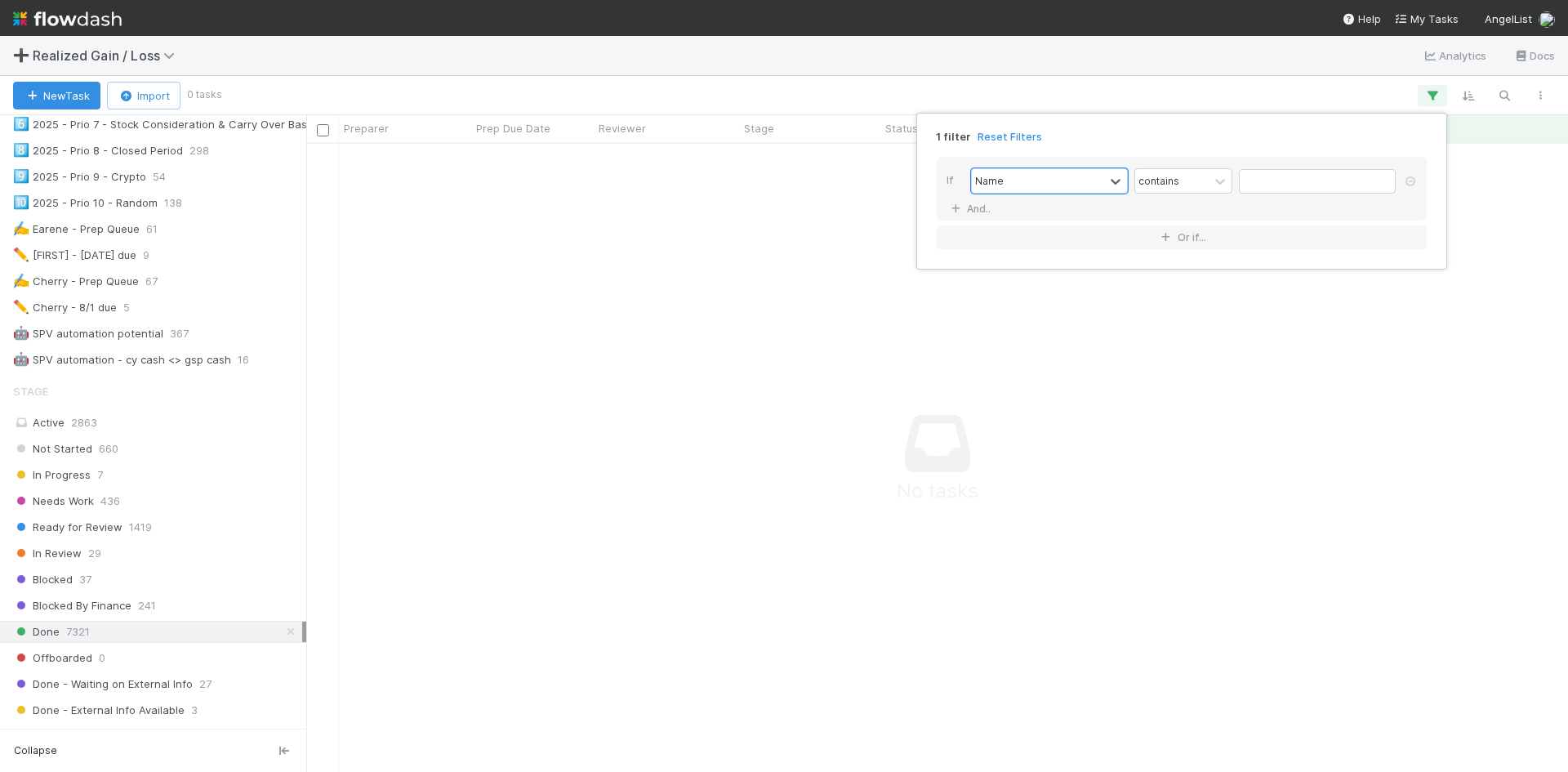 scroll, scrollTop: 13, scrollLeft: 13, axis: both 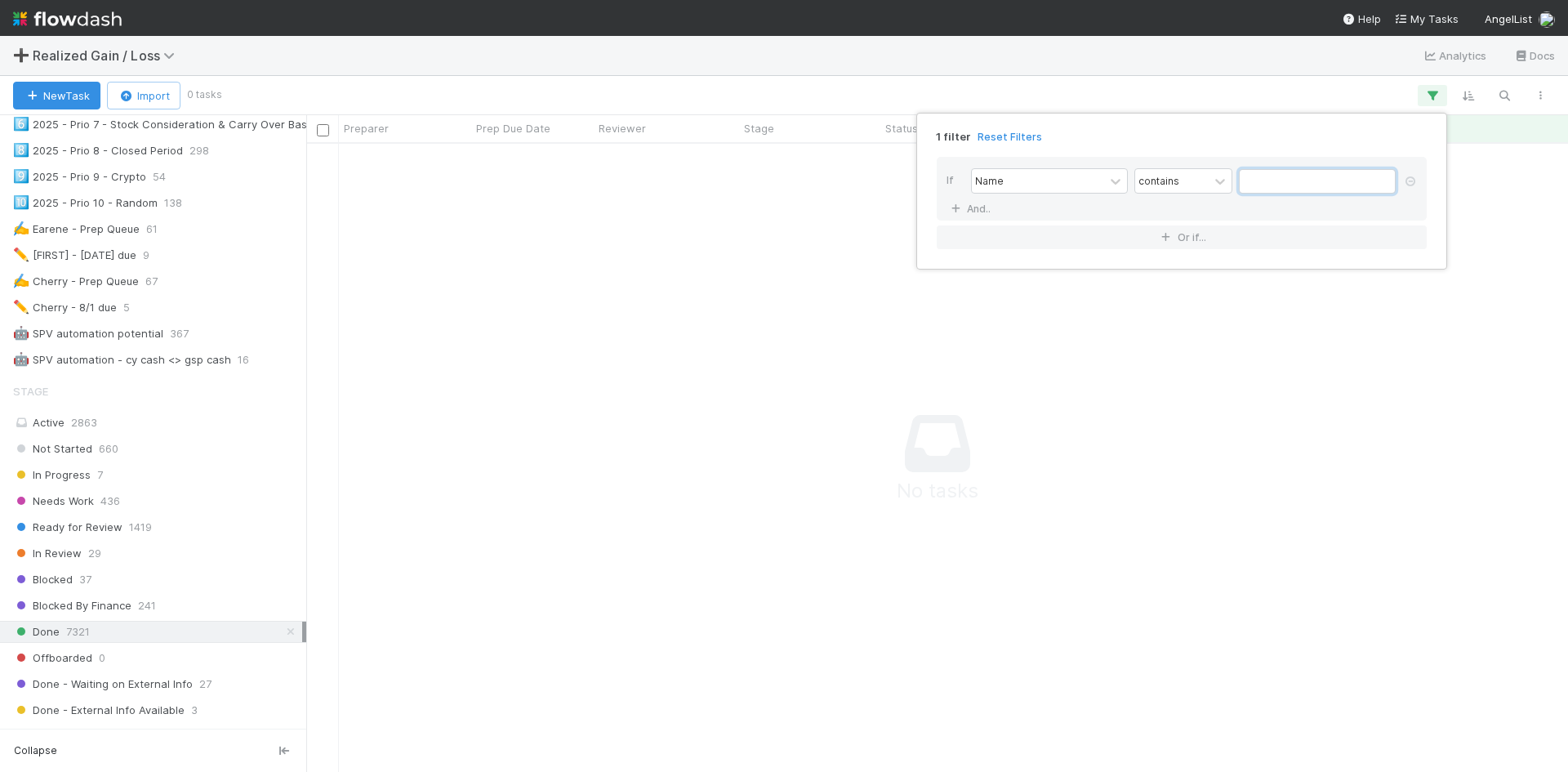 click at bounding box center (1317, 181) 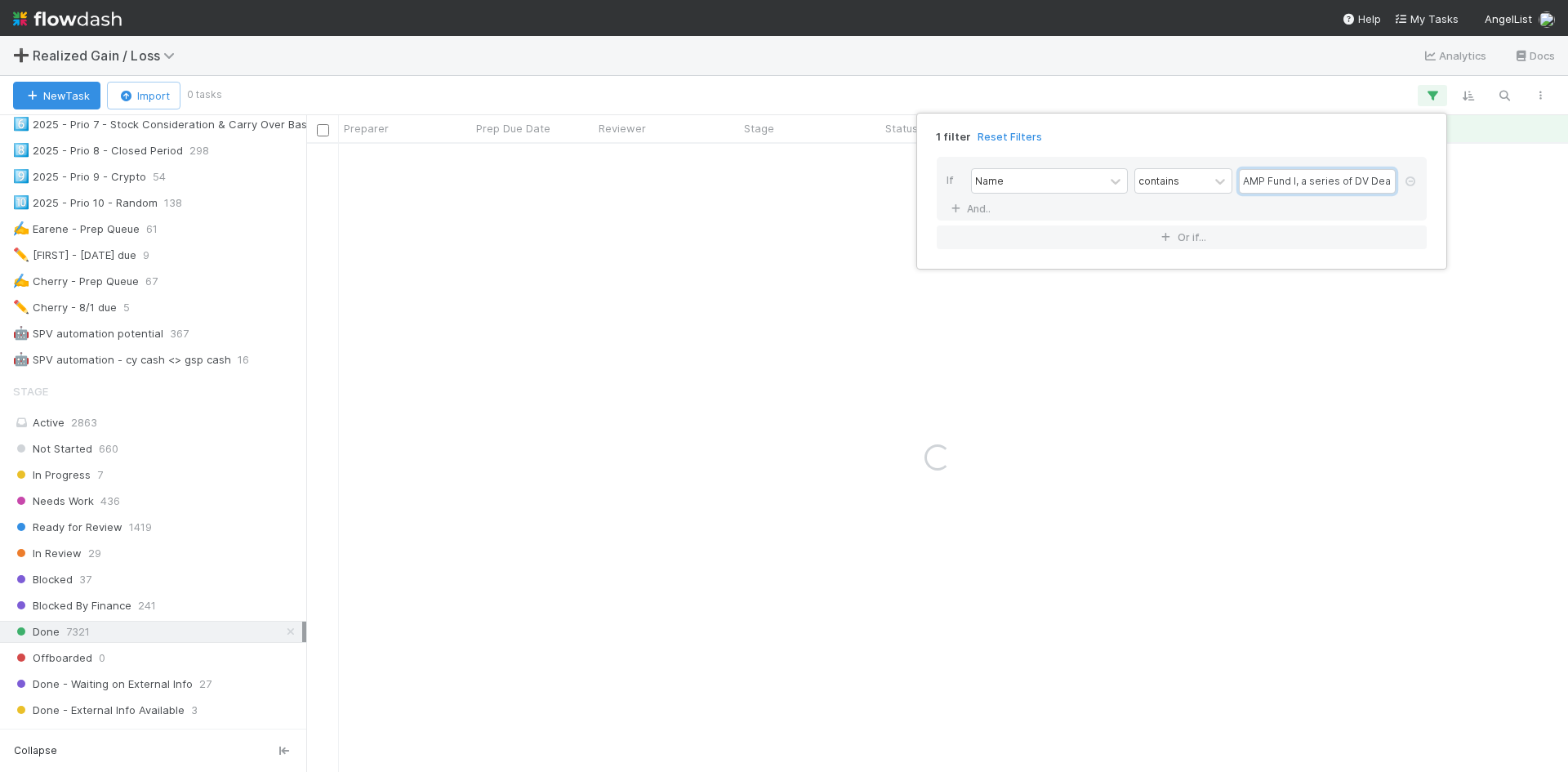 scroll, scrollTop: 0, scrollLeft: 19, axis: horizontal 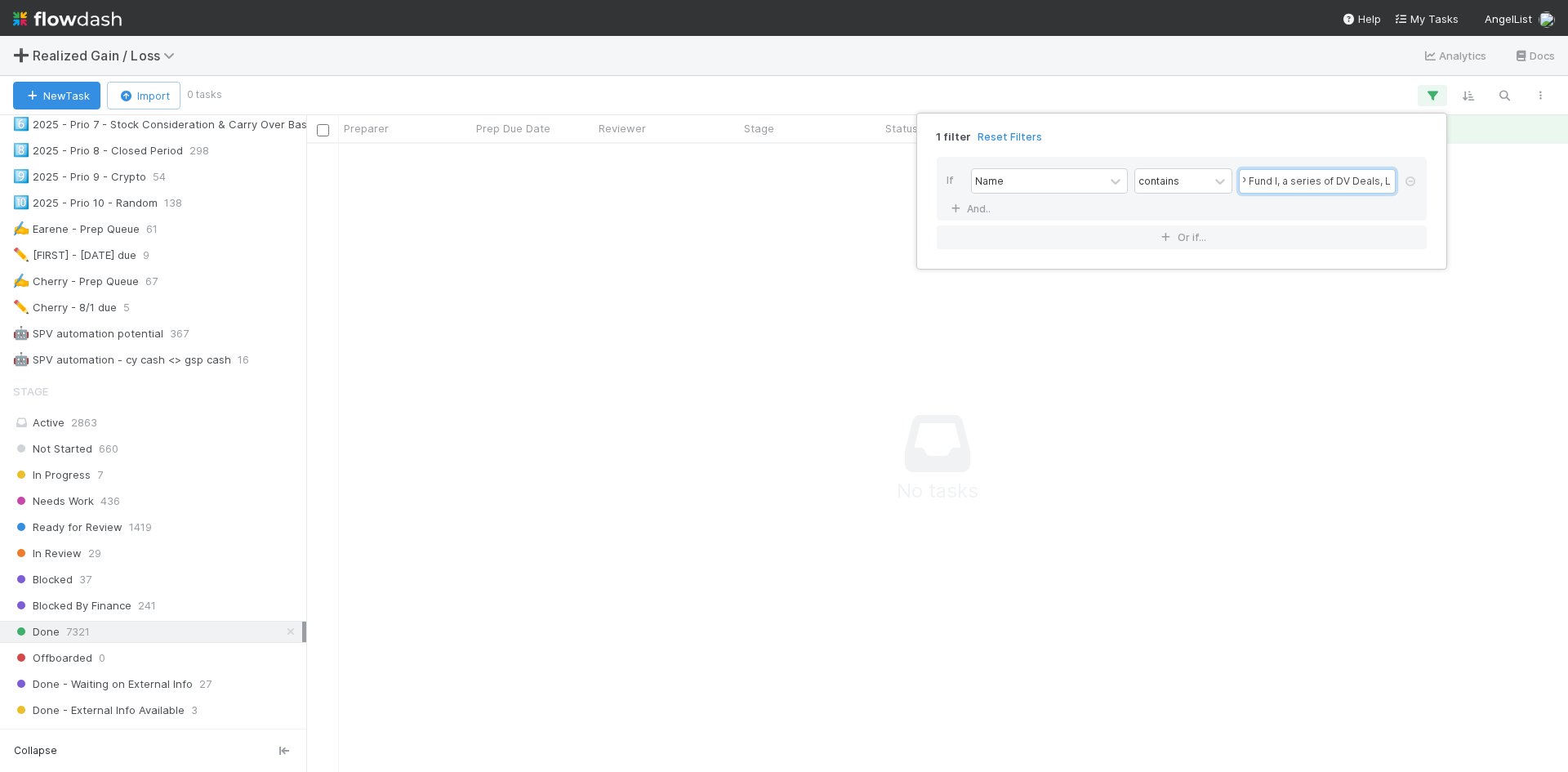 type on "AMP Fund I, a series of DV Deals, LP" 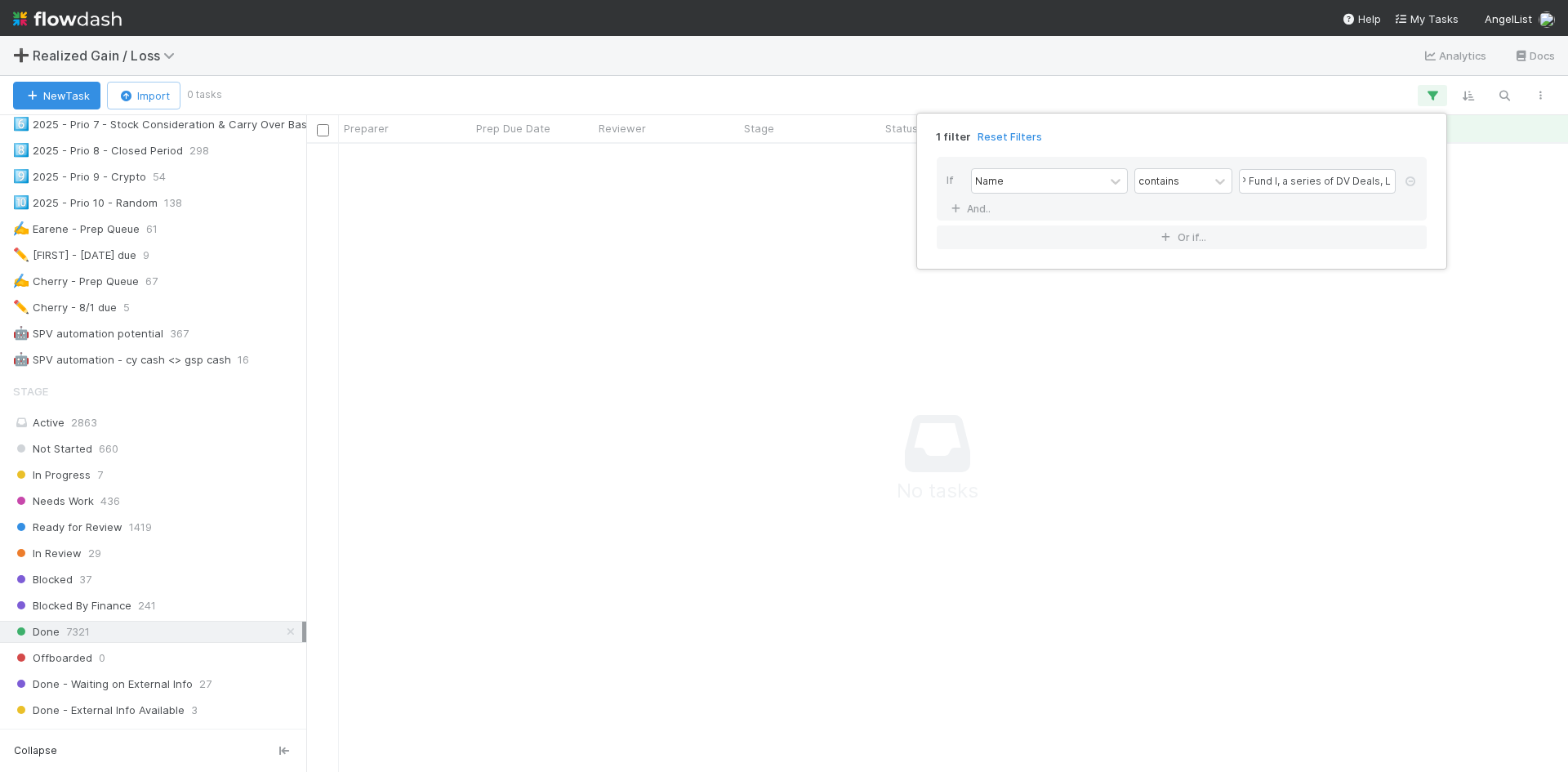 scroll, scrollTop: 0, scrollLeft: 0, axis: both 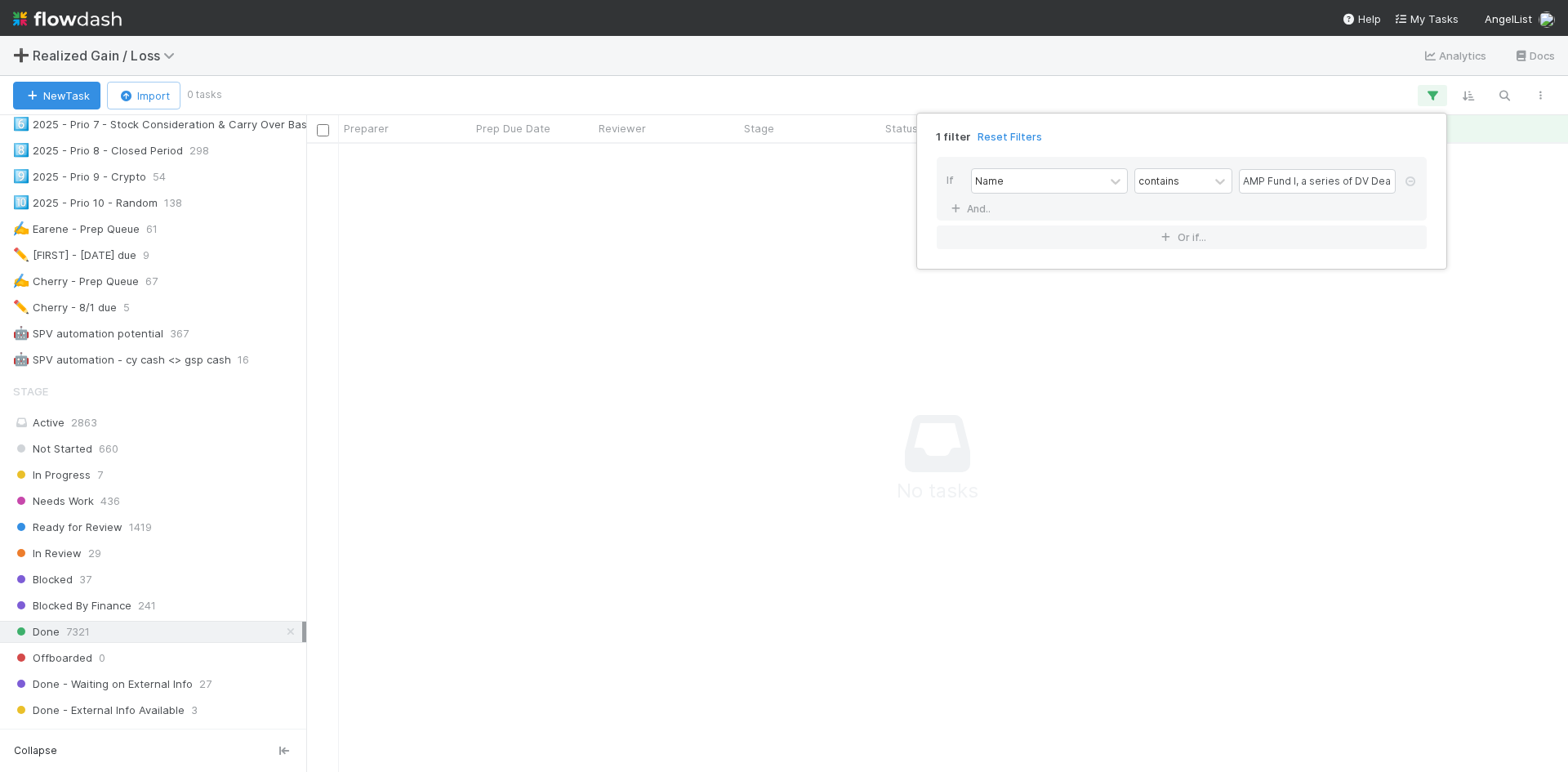 click on "1 filter Reset Filters If Name contains AMP Fund I, a series of DV Deals, LP And.. Or if..." at bounding box center [784, 386] 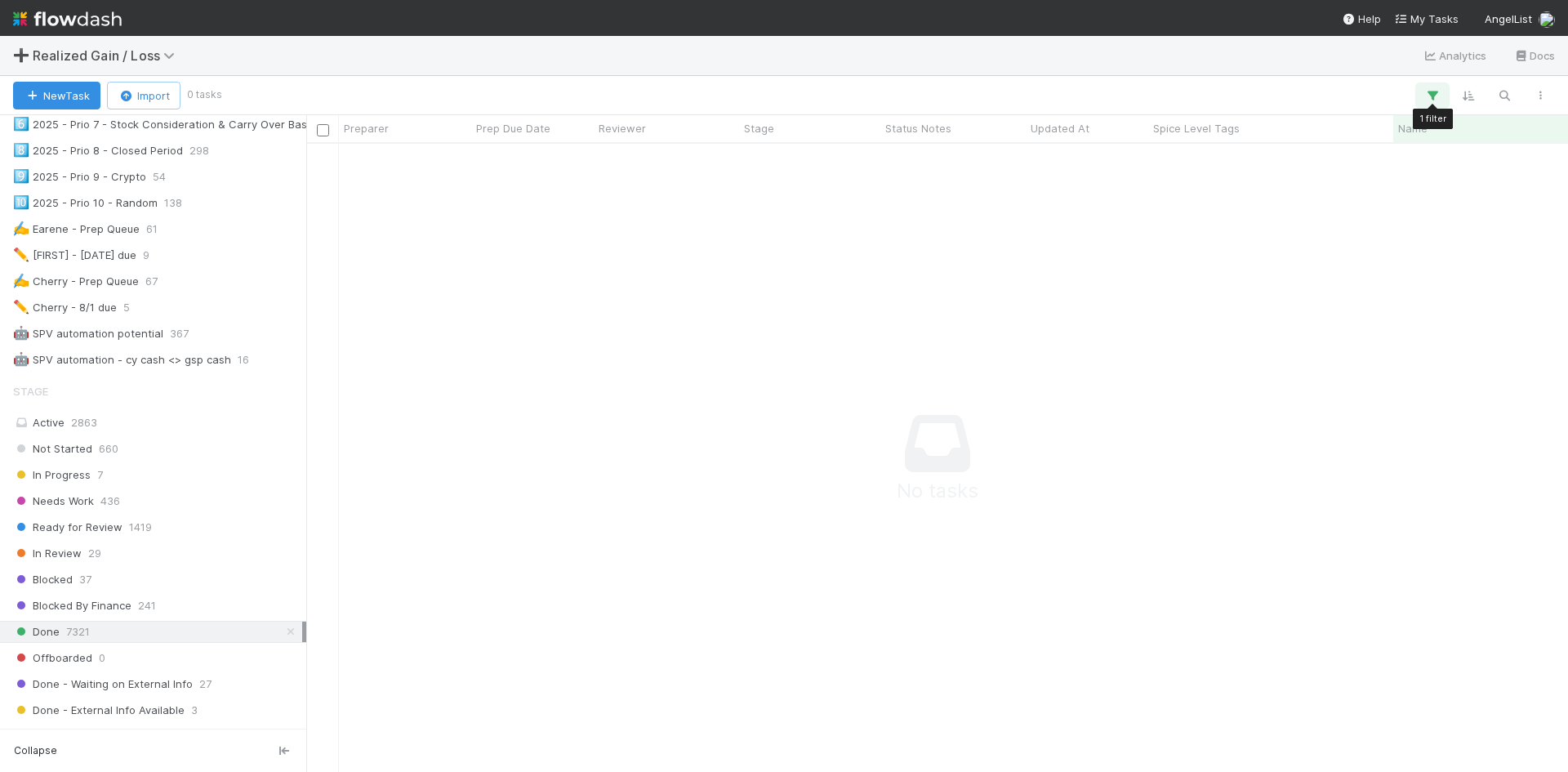click at bounding box center [1432, 96] 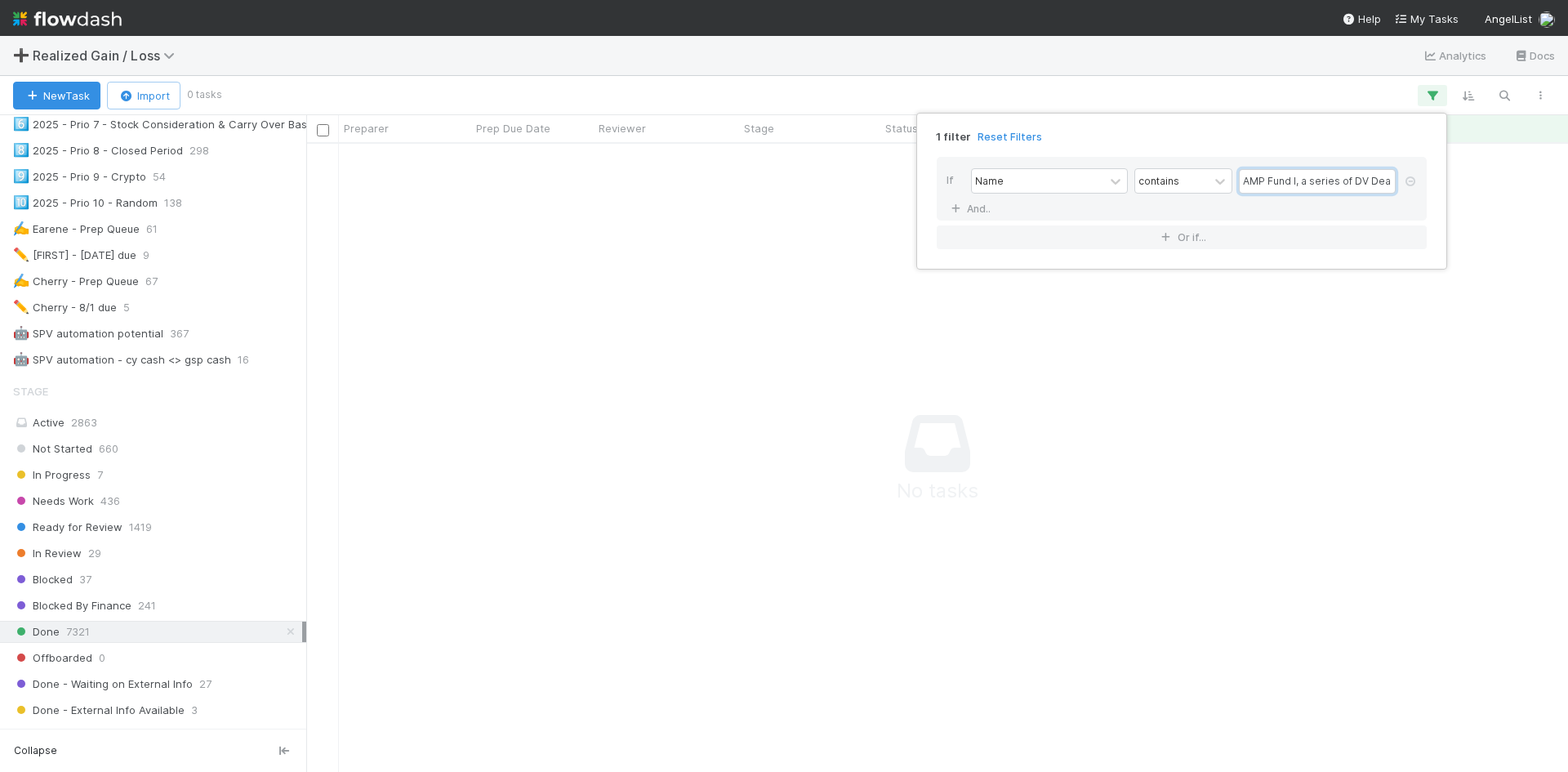 click on "AMP Fund I, a series of DV Deals, LP" at bounding box center (1317, 181) 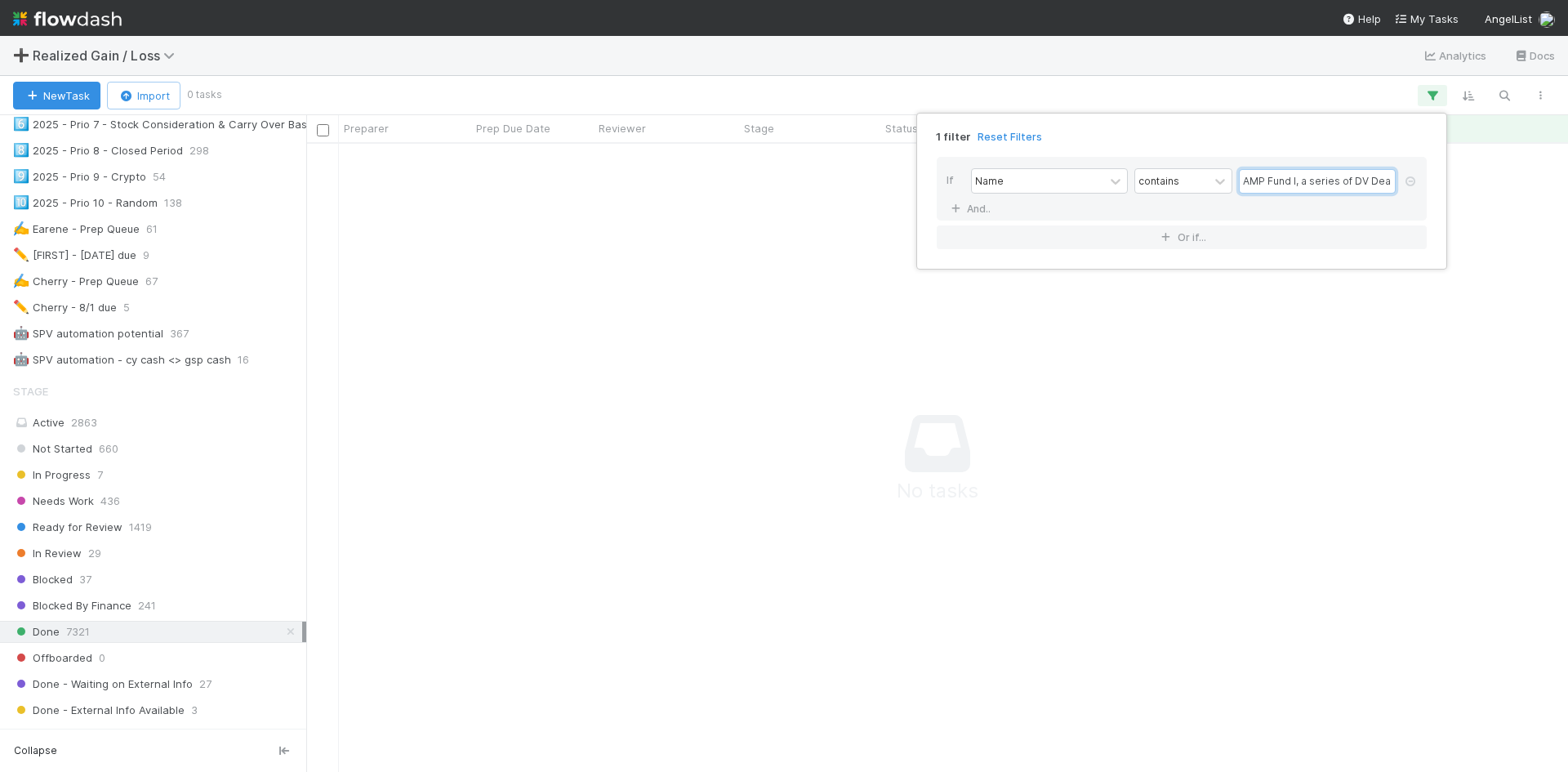 scroll, scrollTop: 0, scrollLeft: 20, axis: horizontal 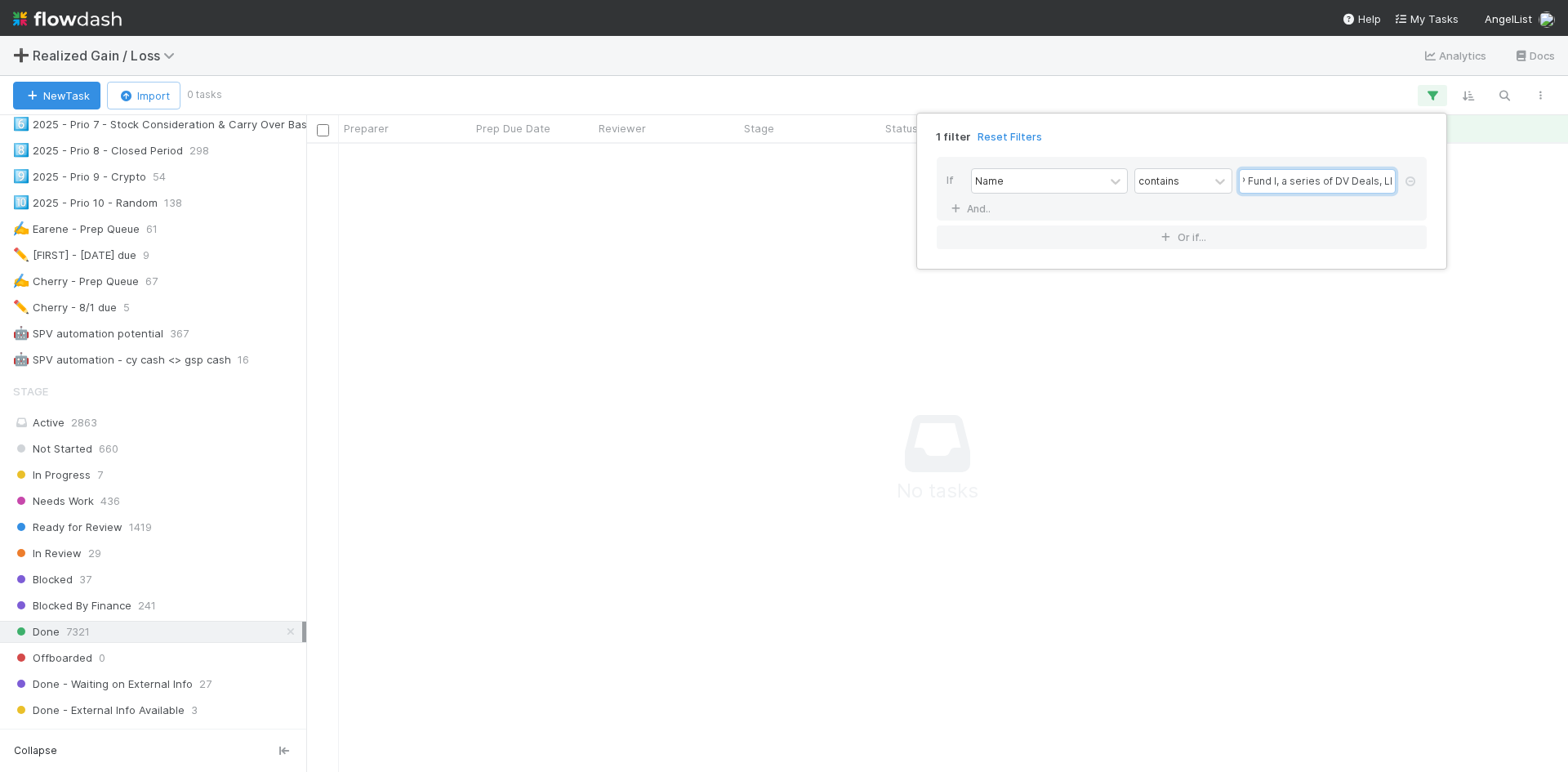 drag, startPoint x: 1296, startPoint y: 181, endPoint x: 1462, endPoint y: 205, distance: 167.72597 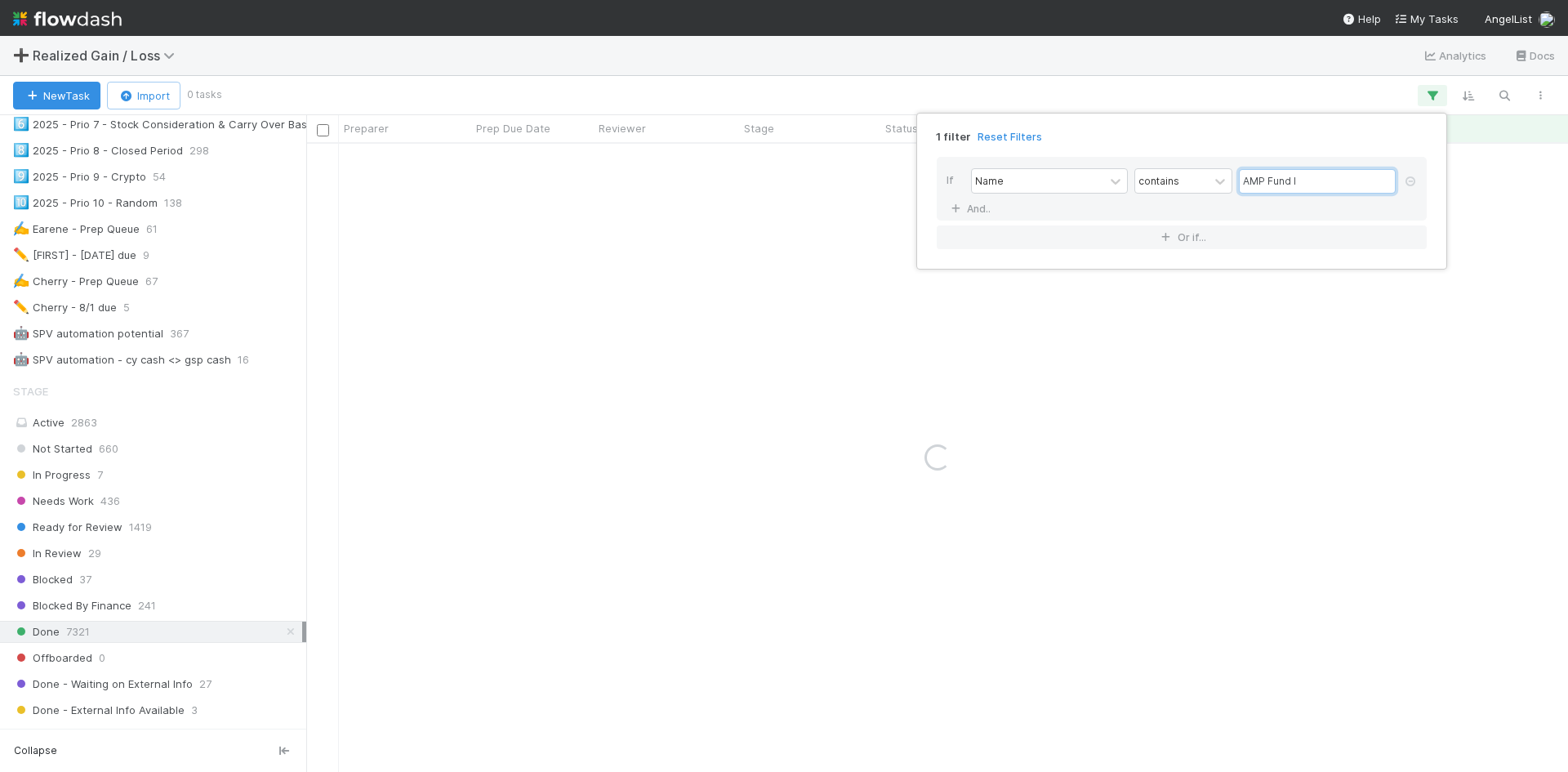 scroll, scrollTop: 0, scrollLeft: 0, axis: both 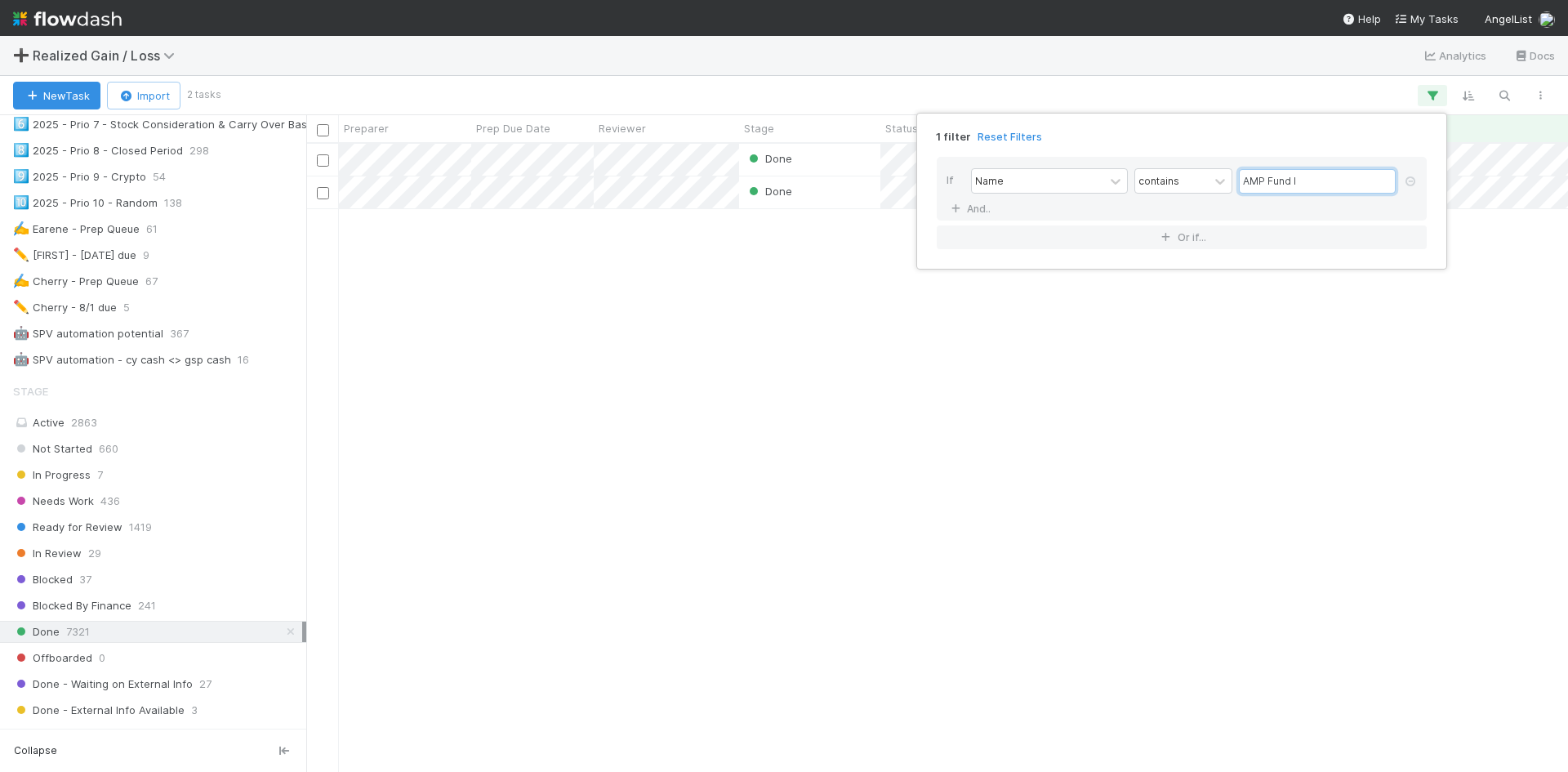 type on "AMP Fund I" 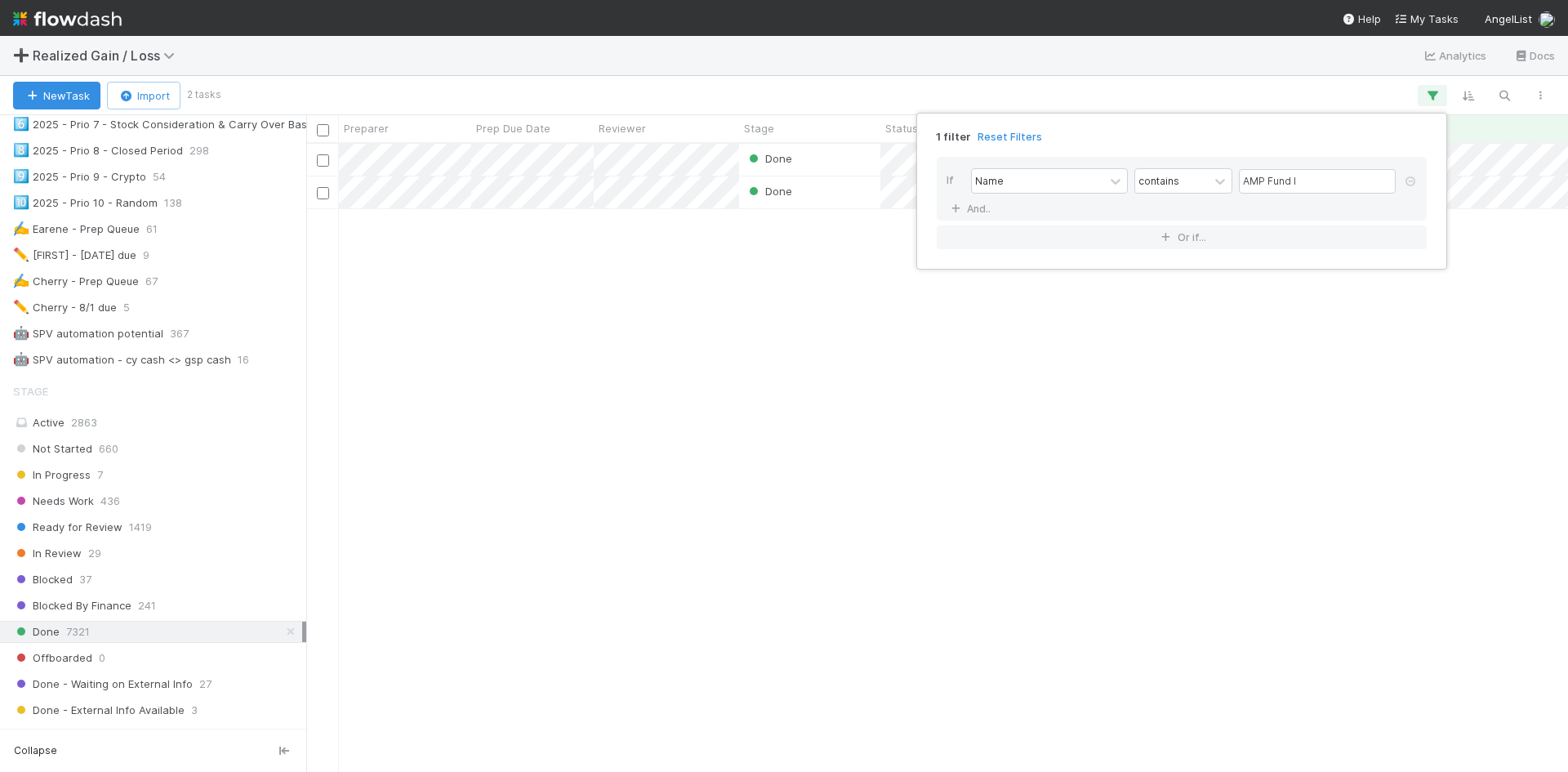 click on "1 filter Reset Filters If Name contains AMP Fund I And.. Or if..." at bounding box center [784, 386] 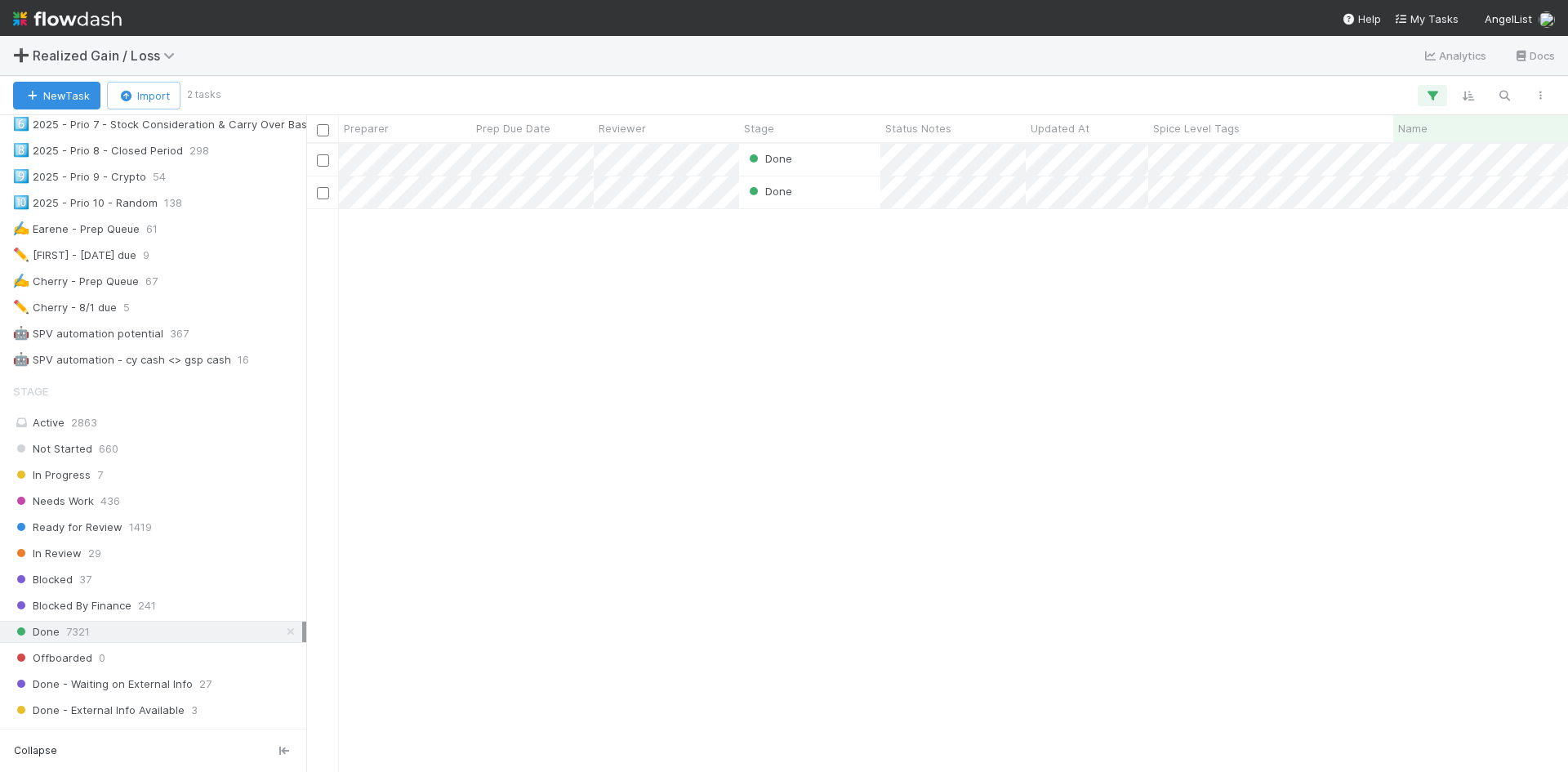 scroll, scrollTop: 0, scrollLeft: 856, axis: horizontal 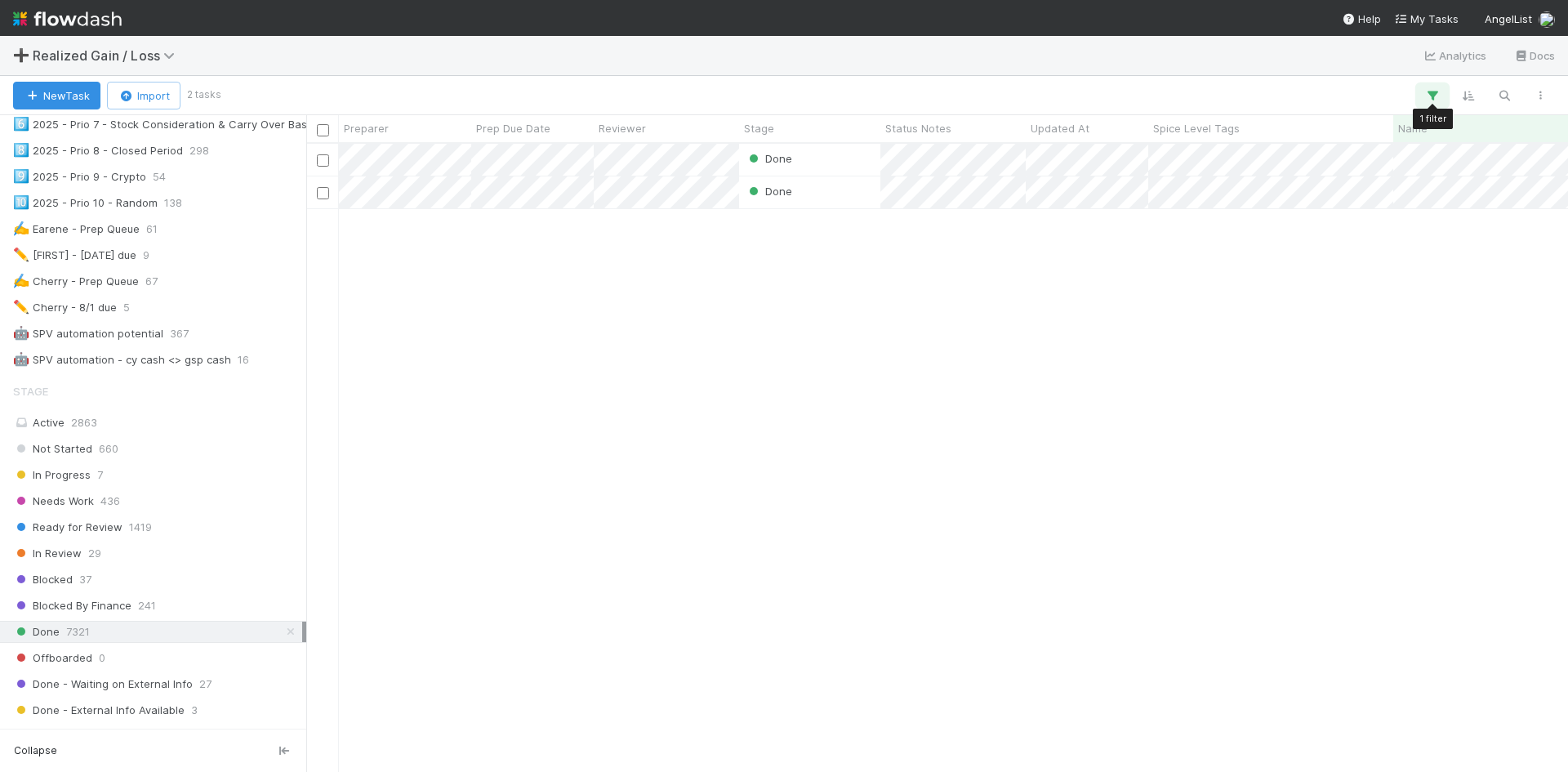 click at bounding box center [1432, 96] 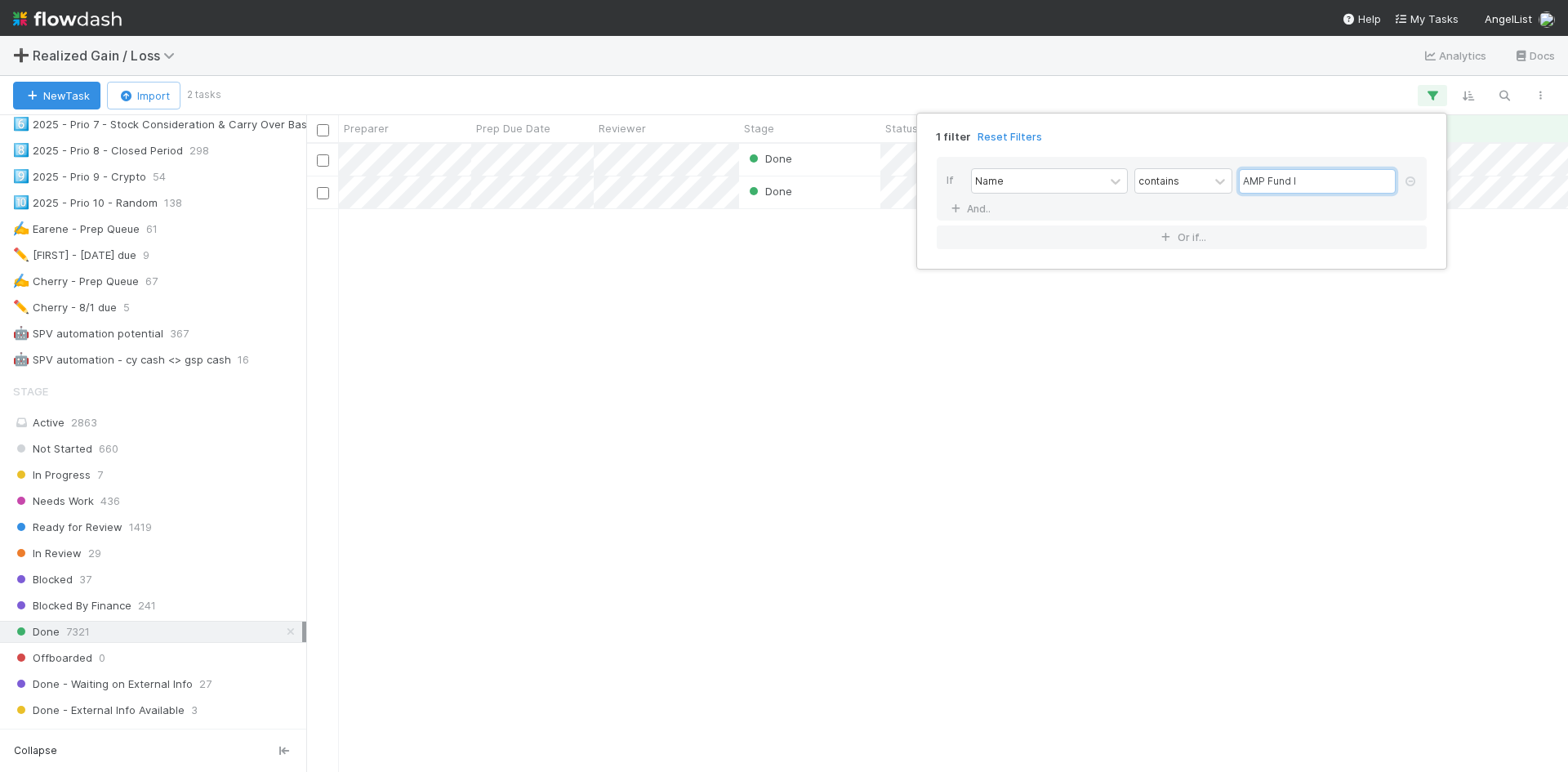 drag, startPoint x: 1305, startPoint y: 183, endPoint x: 1236, endPoint y: 205, distance: 72.4224 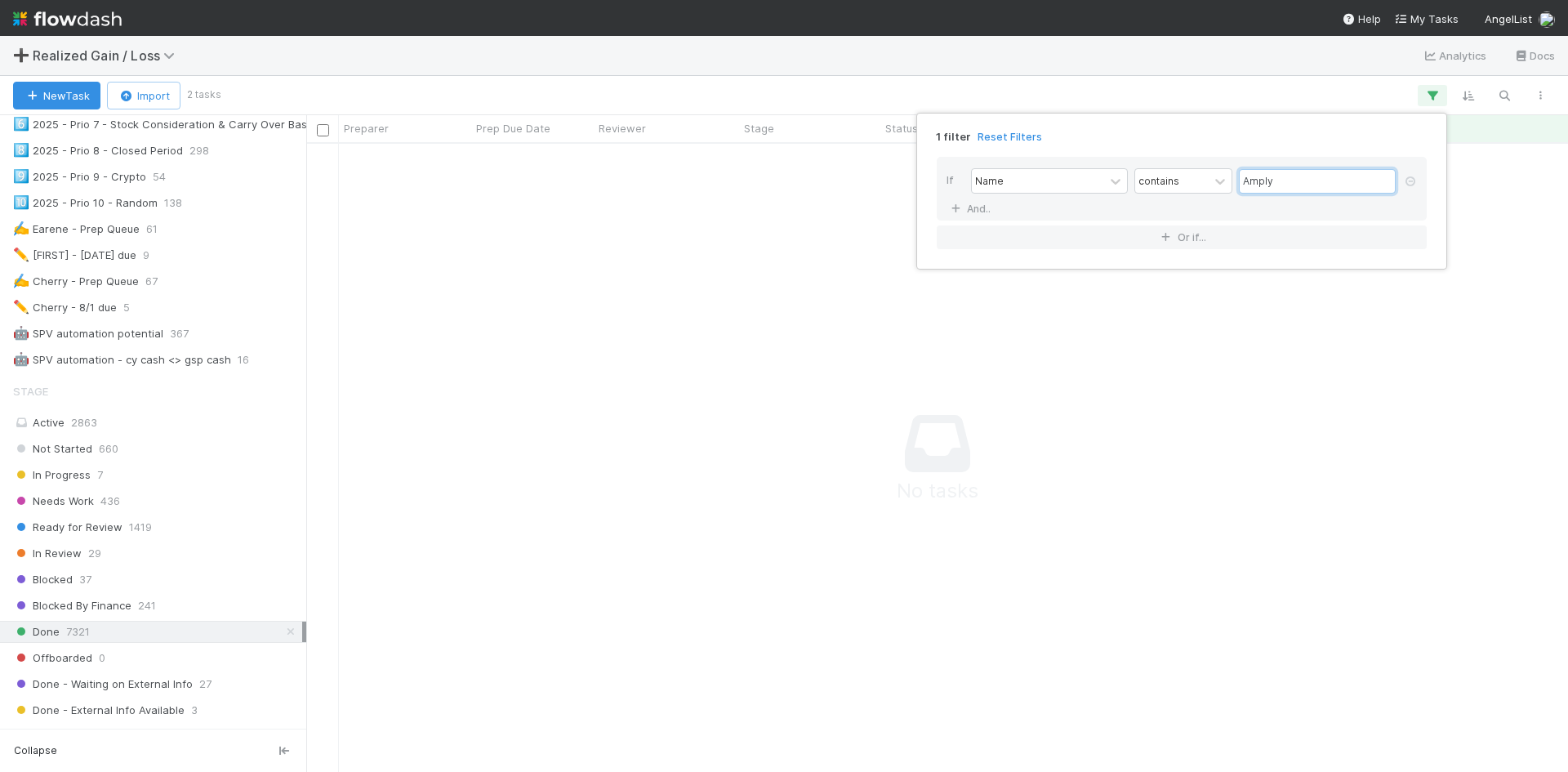 scroll, scrollTop: 13, scrollLeft: 13, axis: both 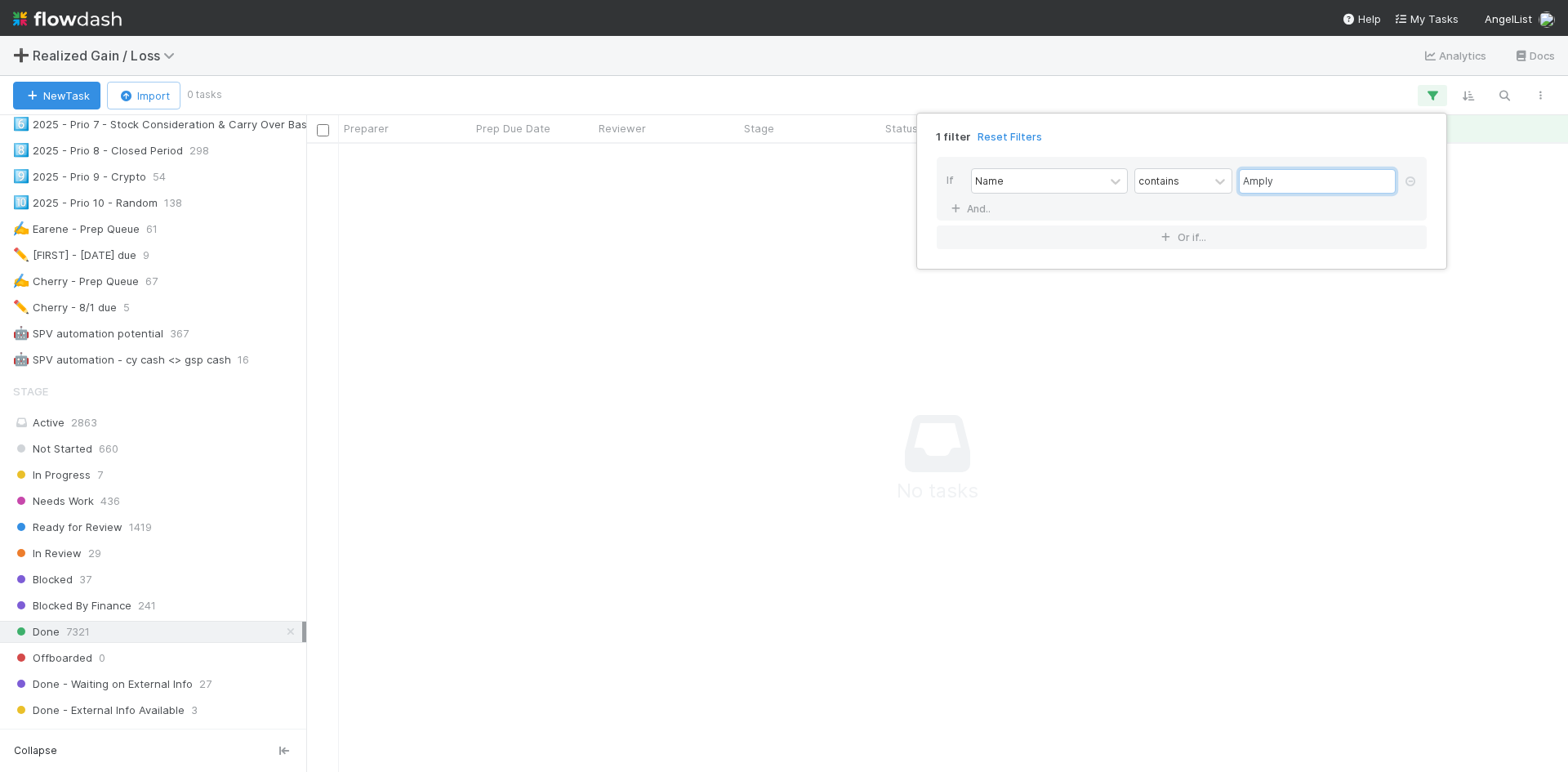 type on "Amply" 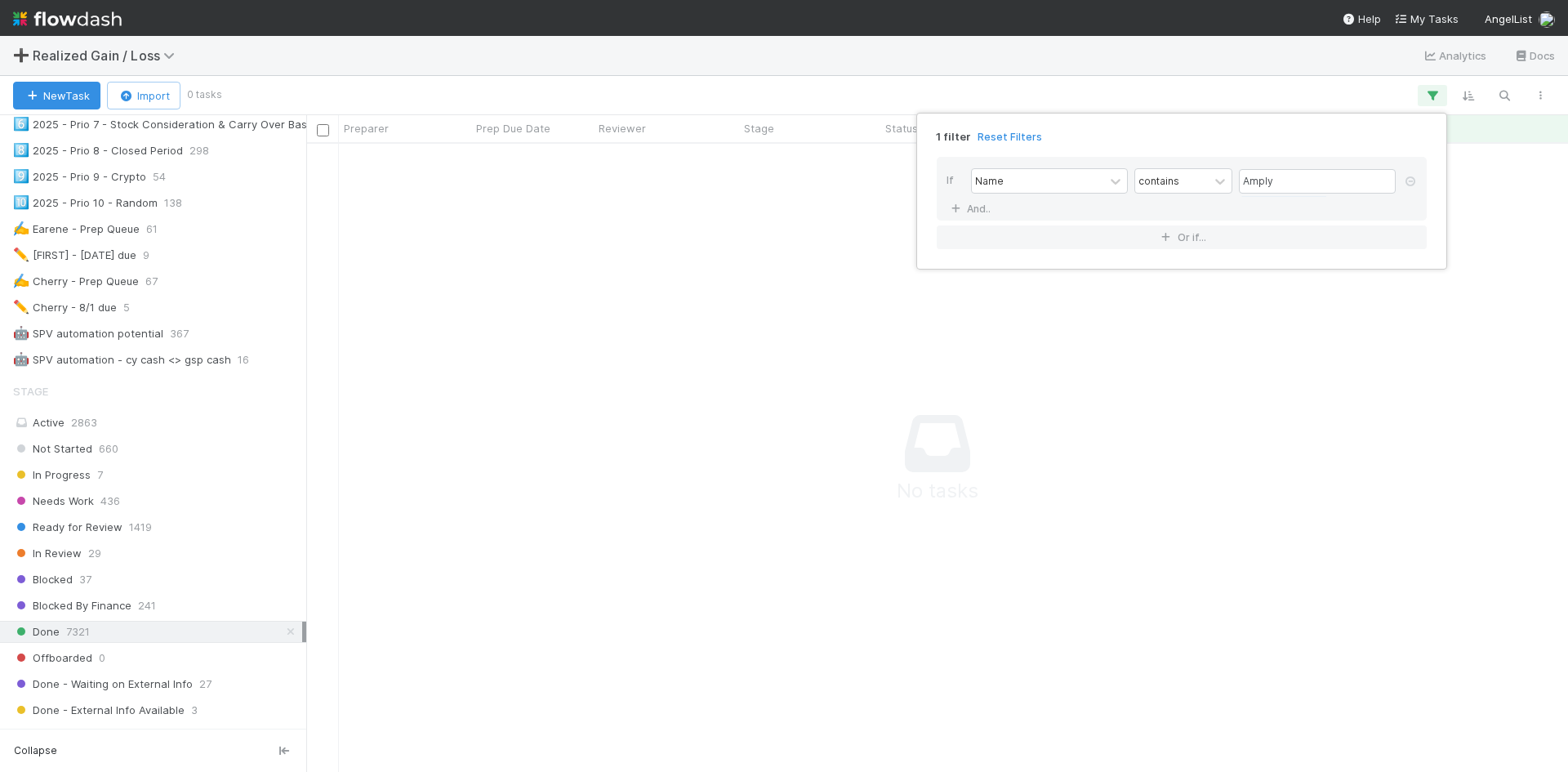 click on "1 filter Reset Filters If Name contains Amply And.. Or if..." at bounding box center (784, 386) 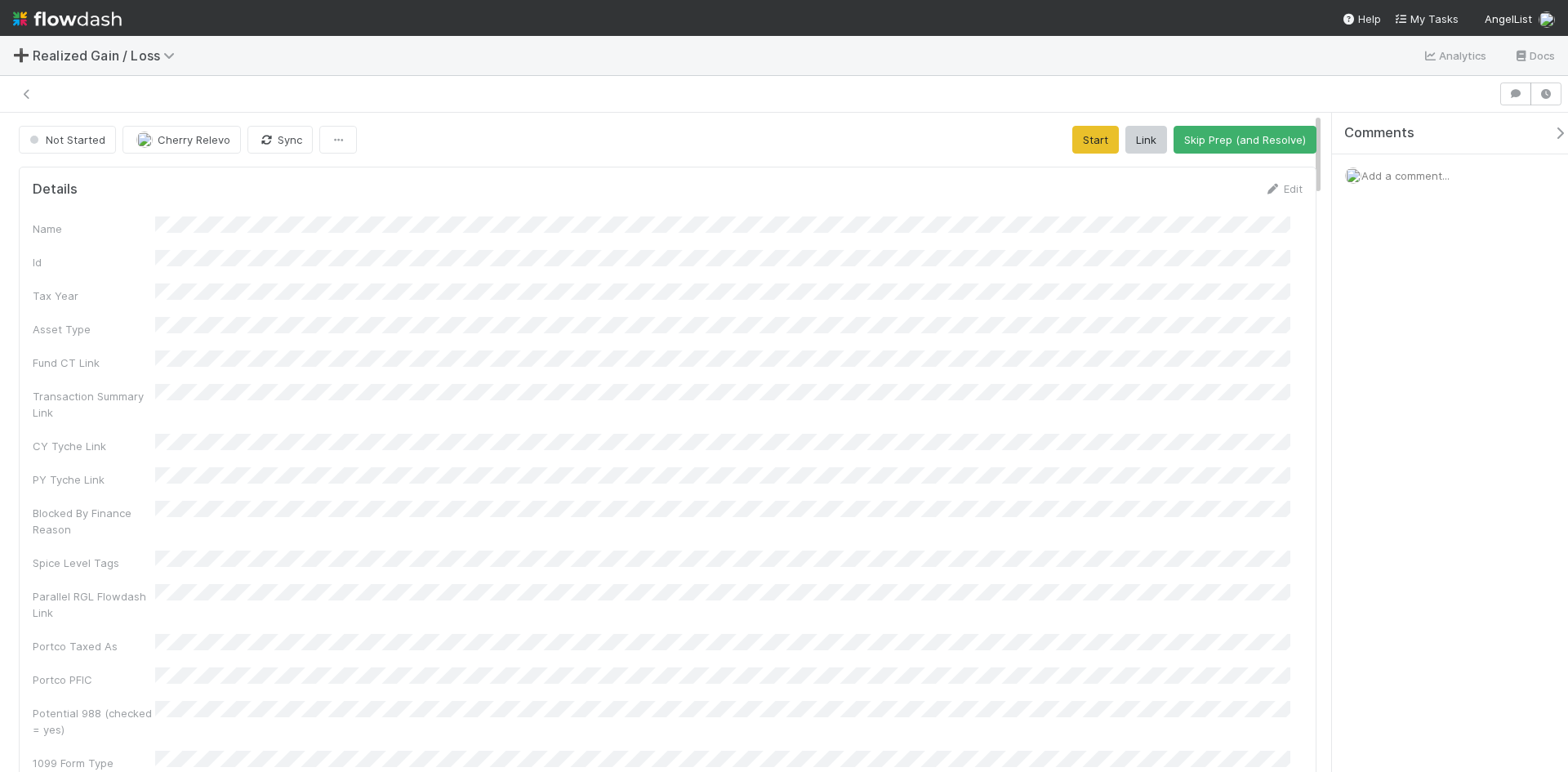 scroll, scrollTop: 0, scrollLeft: 0, axis: both 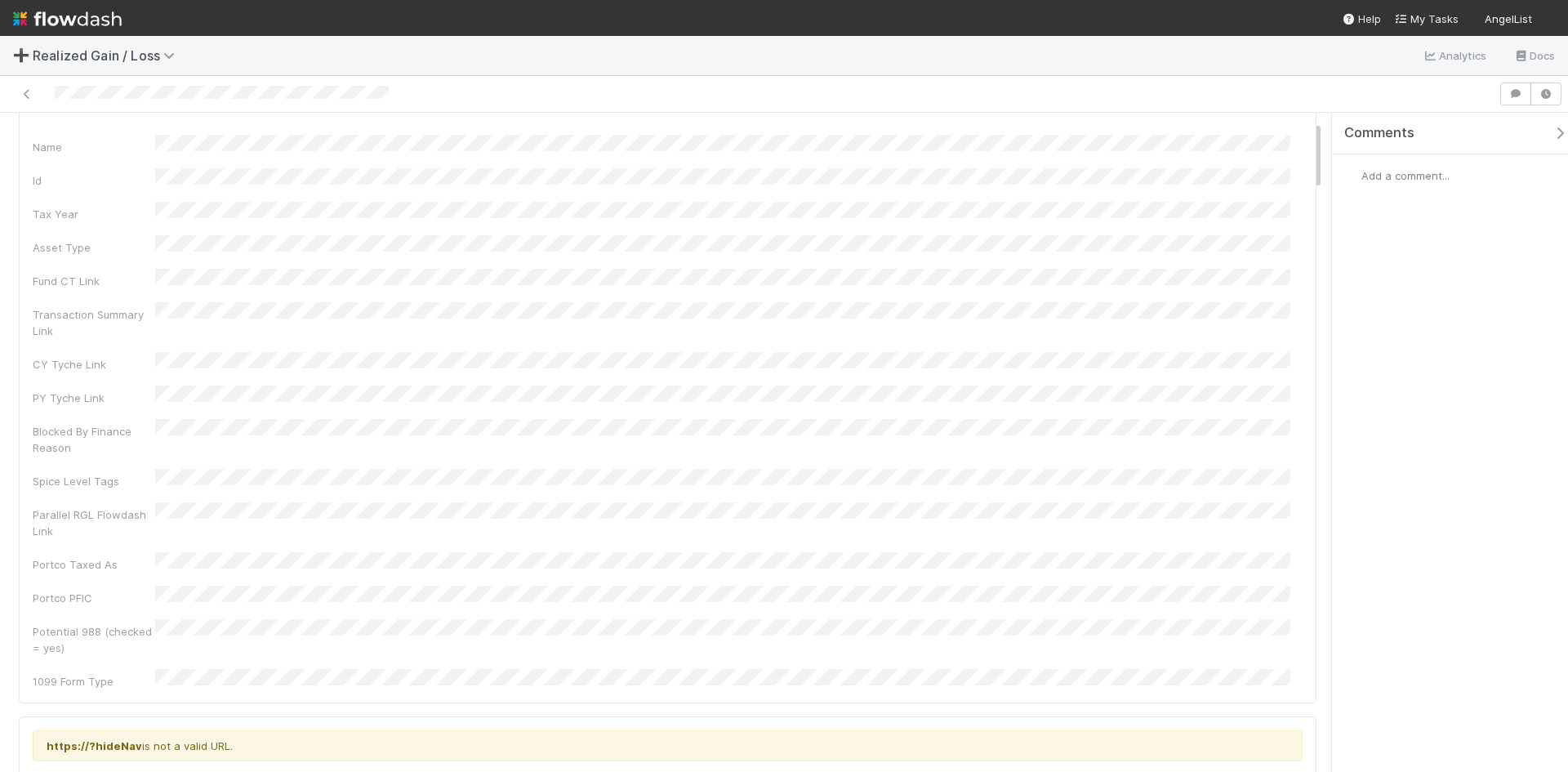 click on "Add a comment..." at bounding box center (1405, 176) 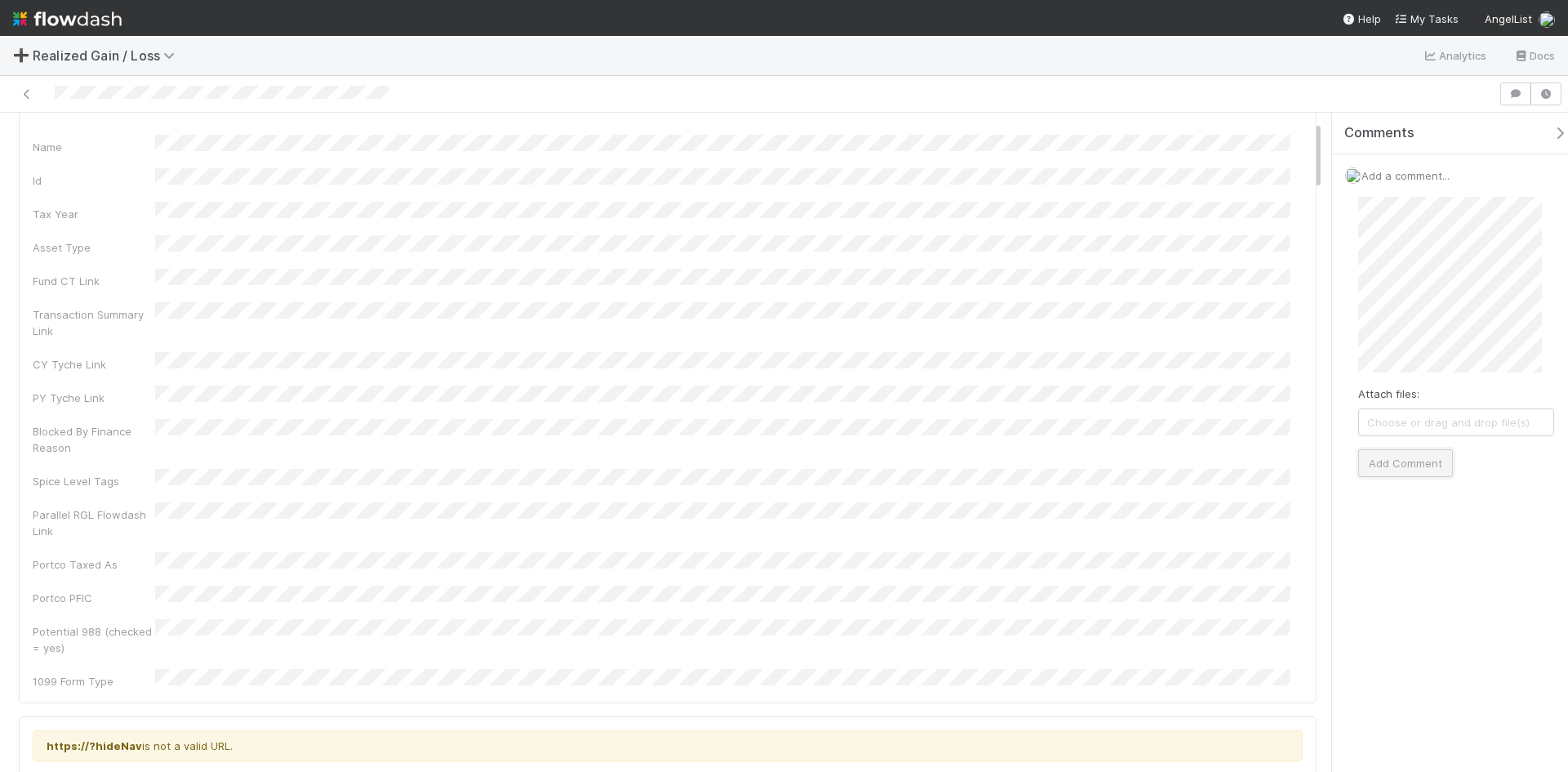 click on "Add Comment" at bounding box center (1405, 463) 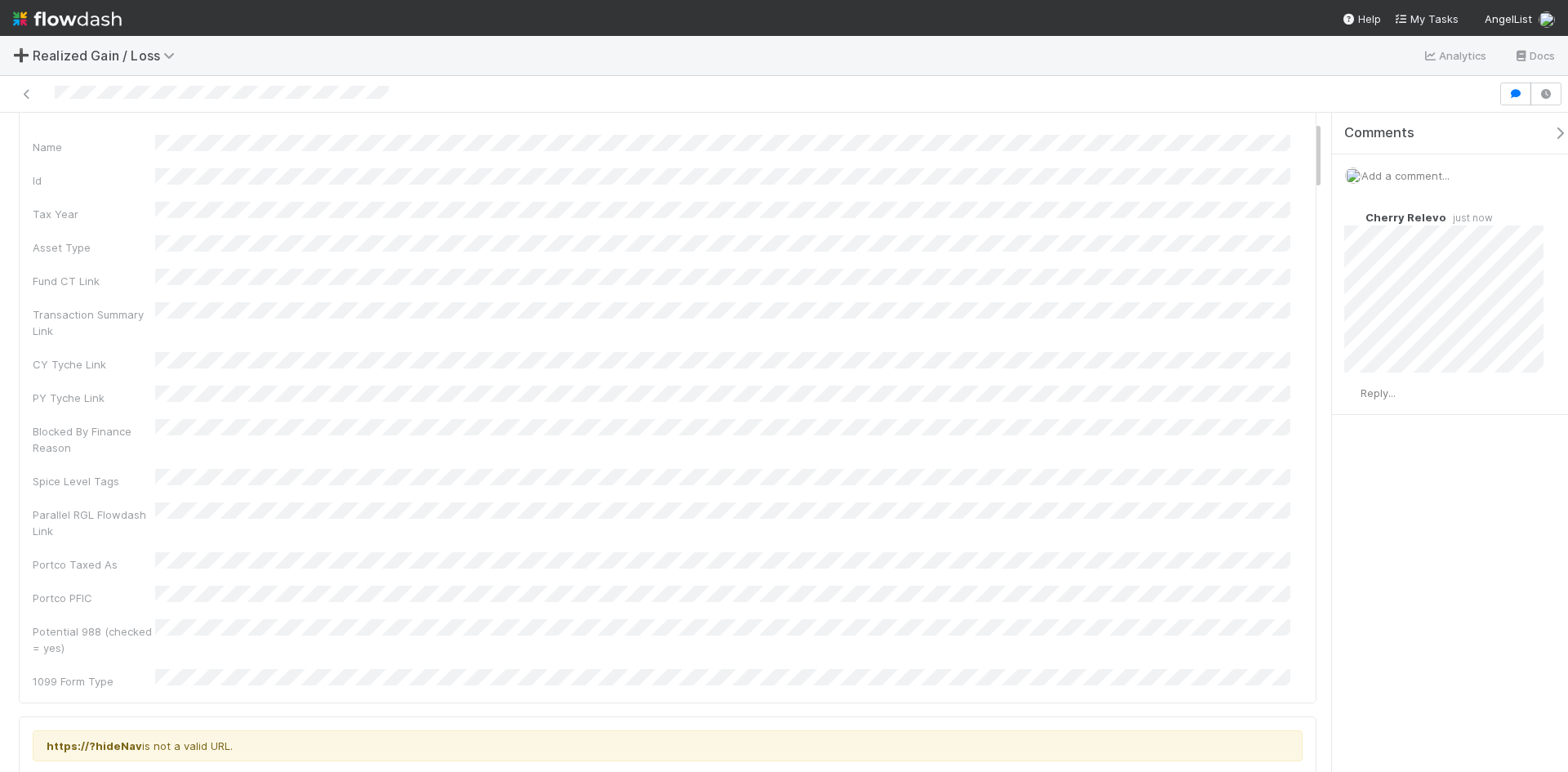 drag, startPoint x: 1432, startPoint y: 575, endPoint x: 1438, endPoint y: 432, distance: 143.12582 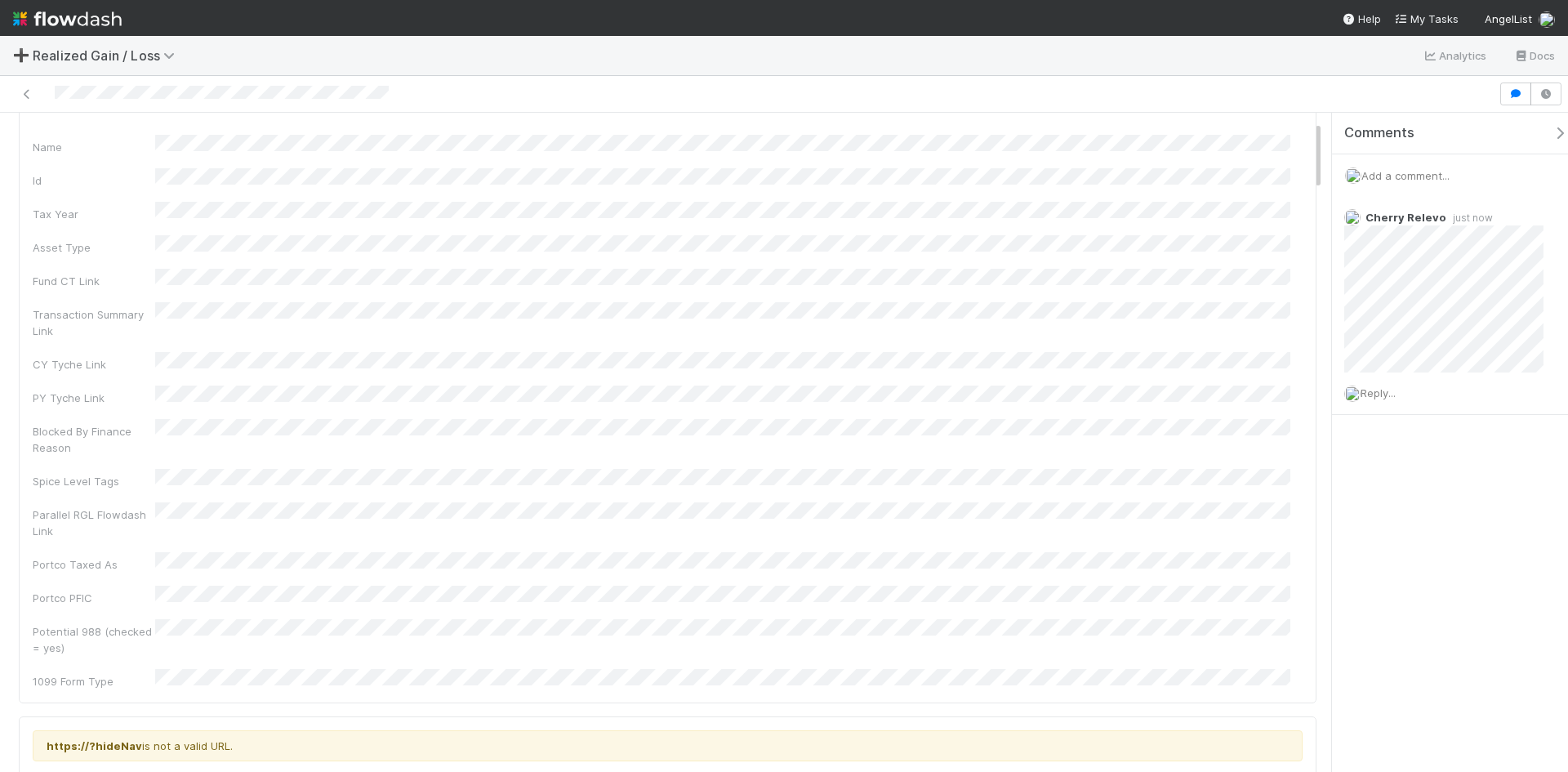 click on "Comments   Add a comment... Cherry Relevo just now       Reply..." at bounding box center [1450, 442] 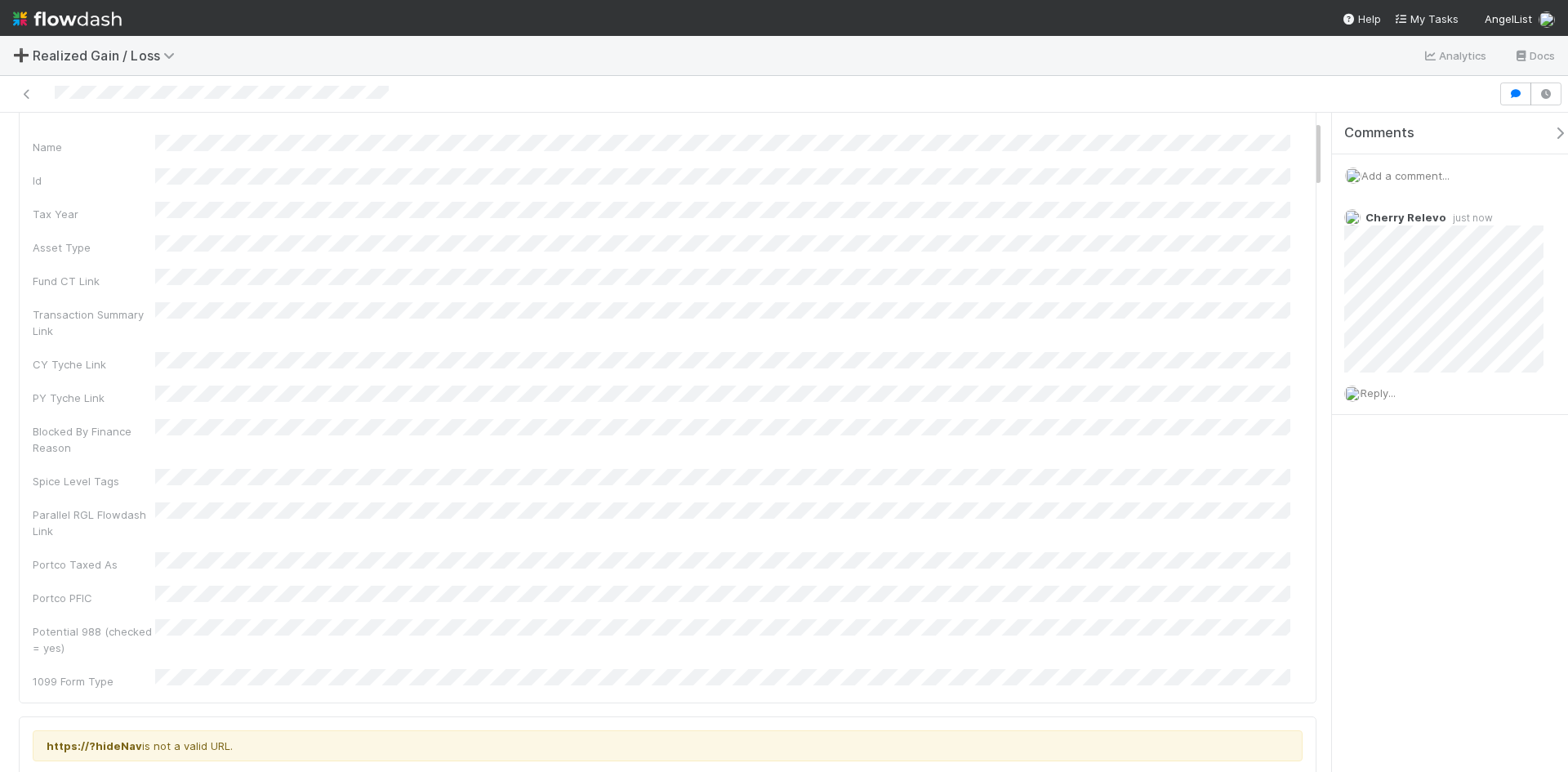 scroll, scrollTop: 0, scrollLeft: 0, axis: both 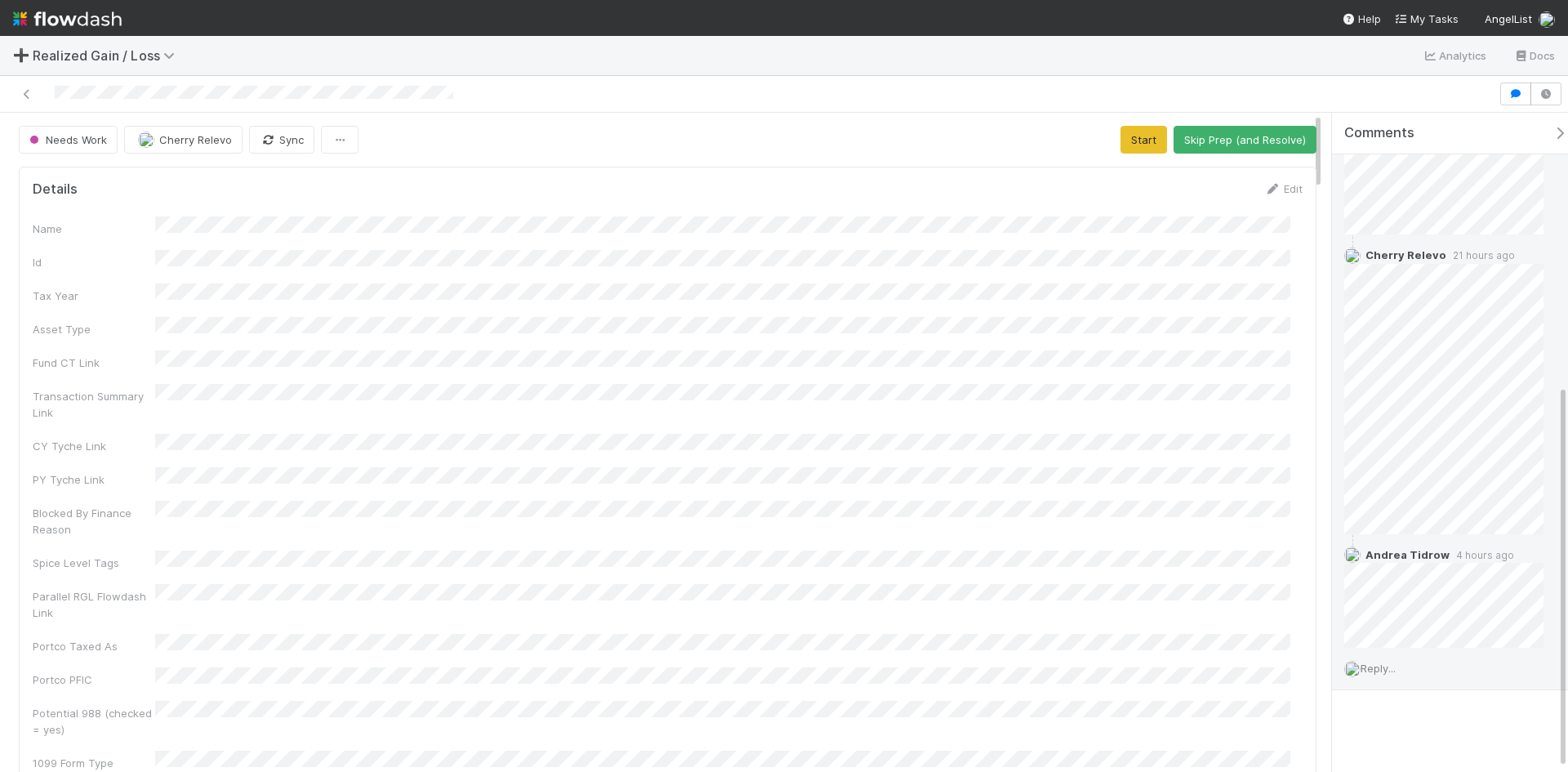 drag, startPoint x: 1382, startPoint y: 666, endPoint x: 1388, endPoint y: 683, distance: 18.027756 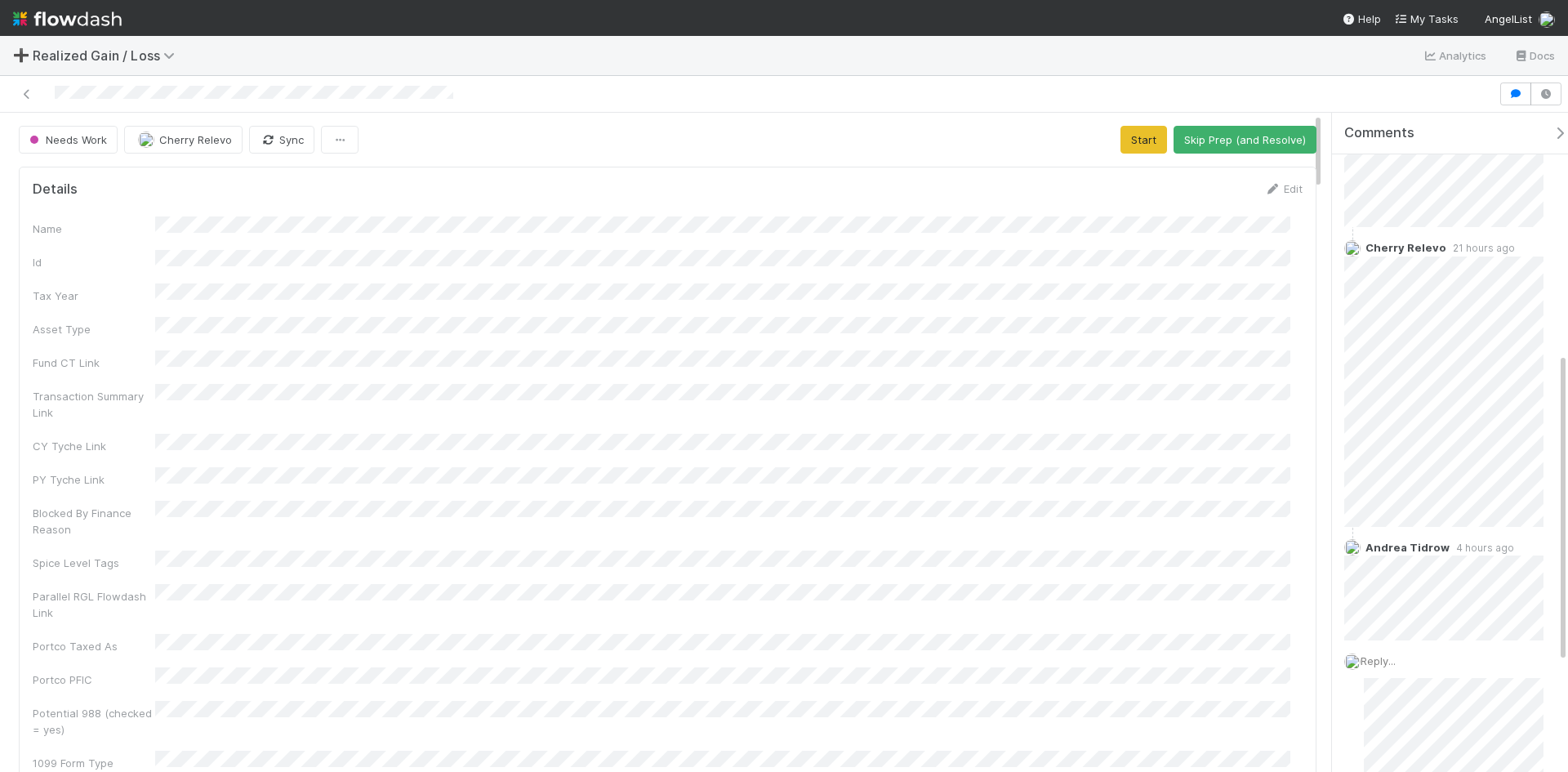 scroll, scrollTop: 743, scrollLeft: 0, axis: vertical 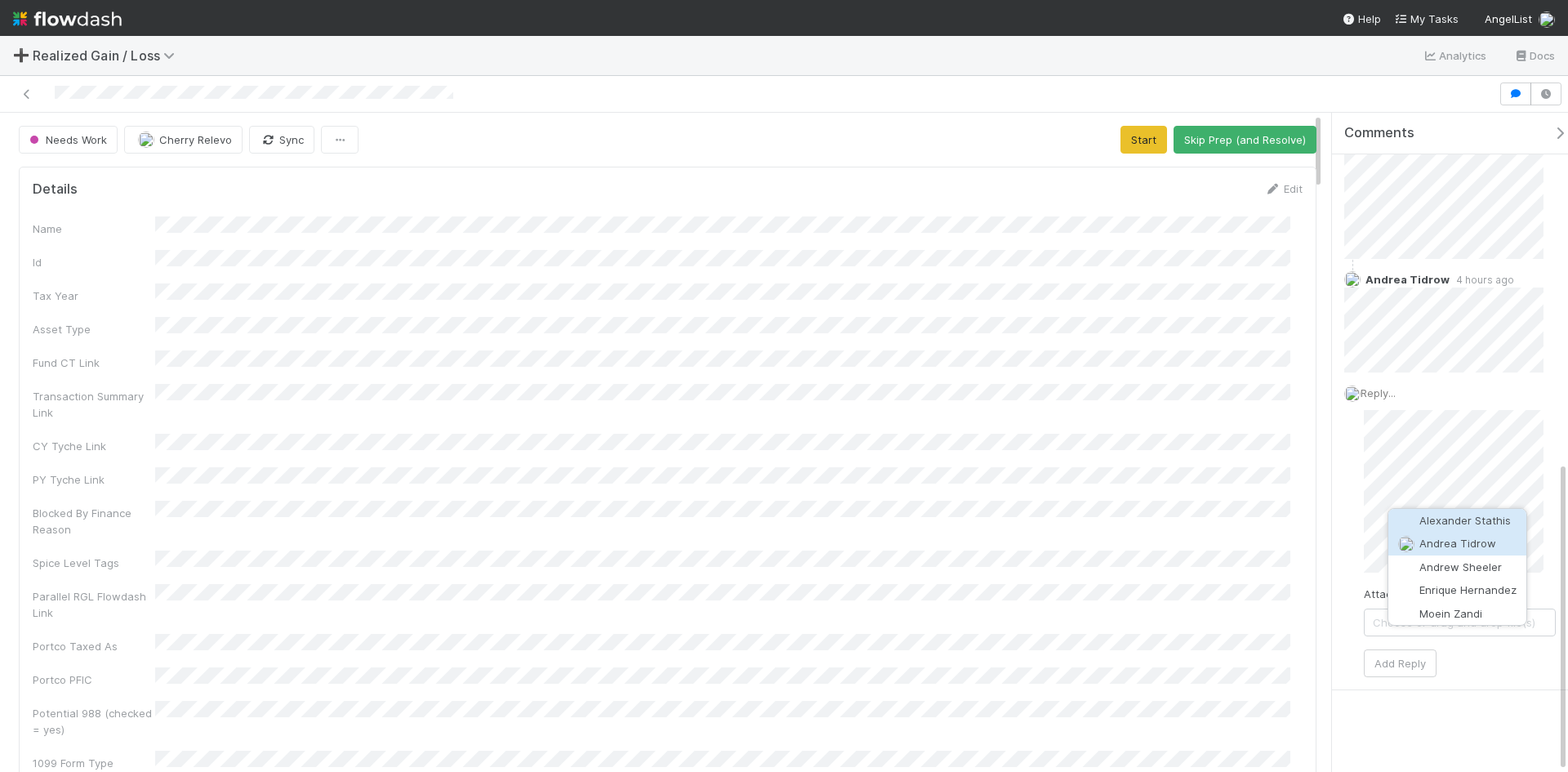 click on "Andrea Tidrow" at bounding box center (1458, 543) 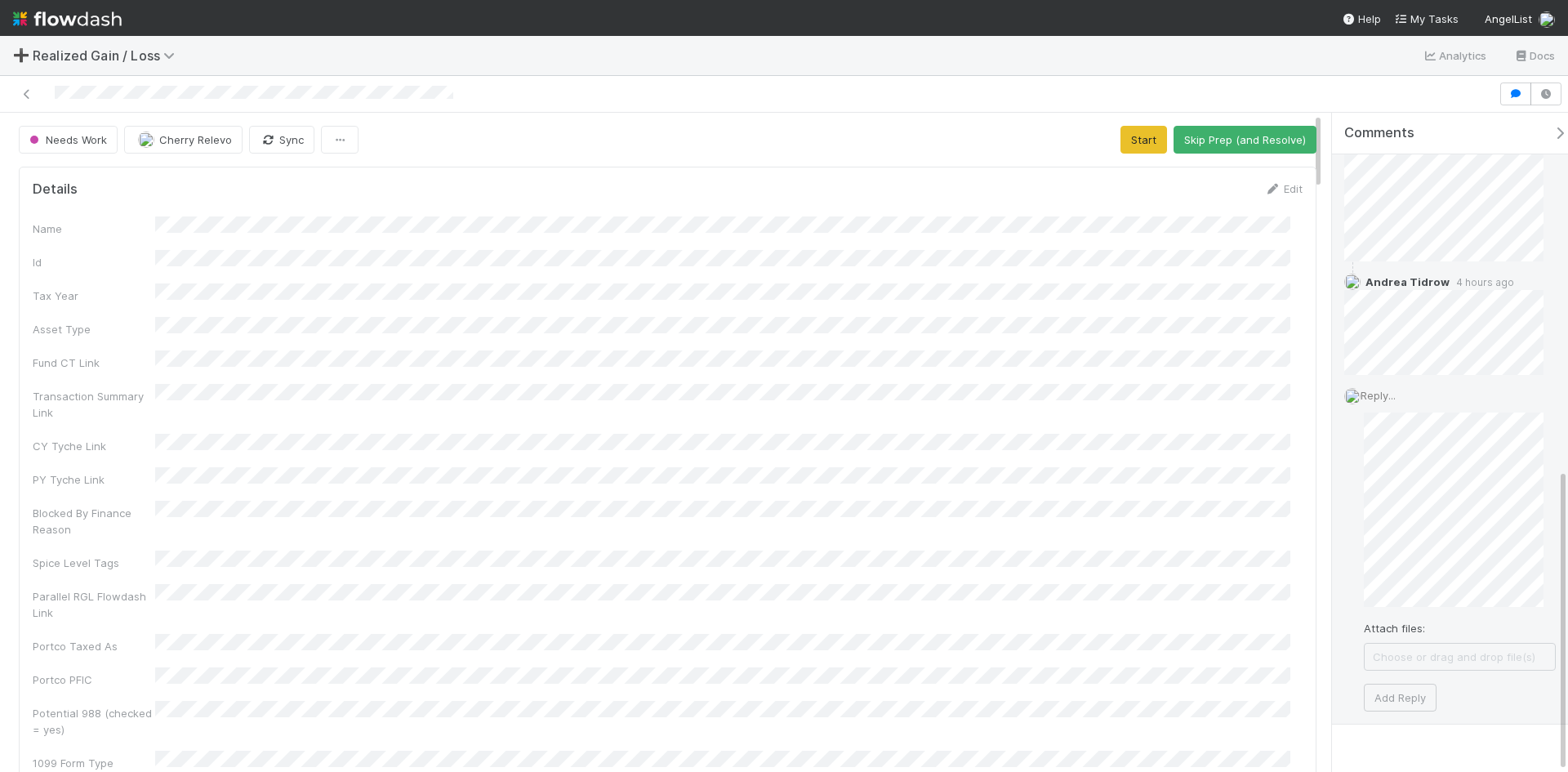 scroll, scrollTop: 774, scrollLeft: 0, axis: vertical 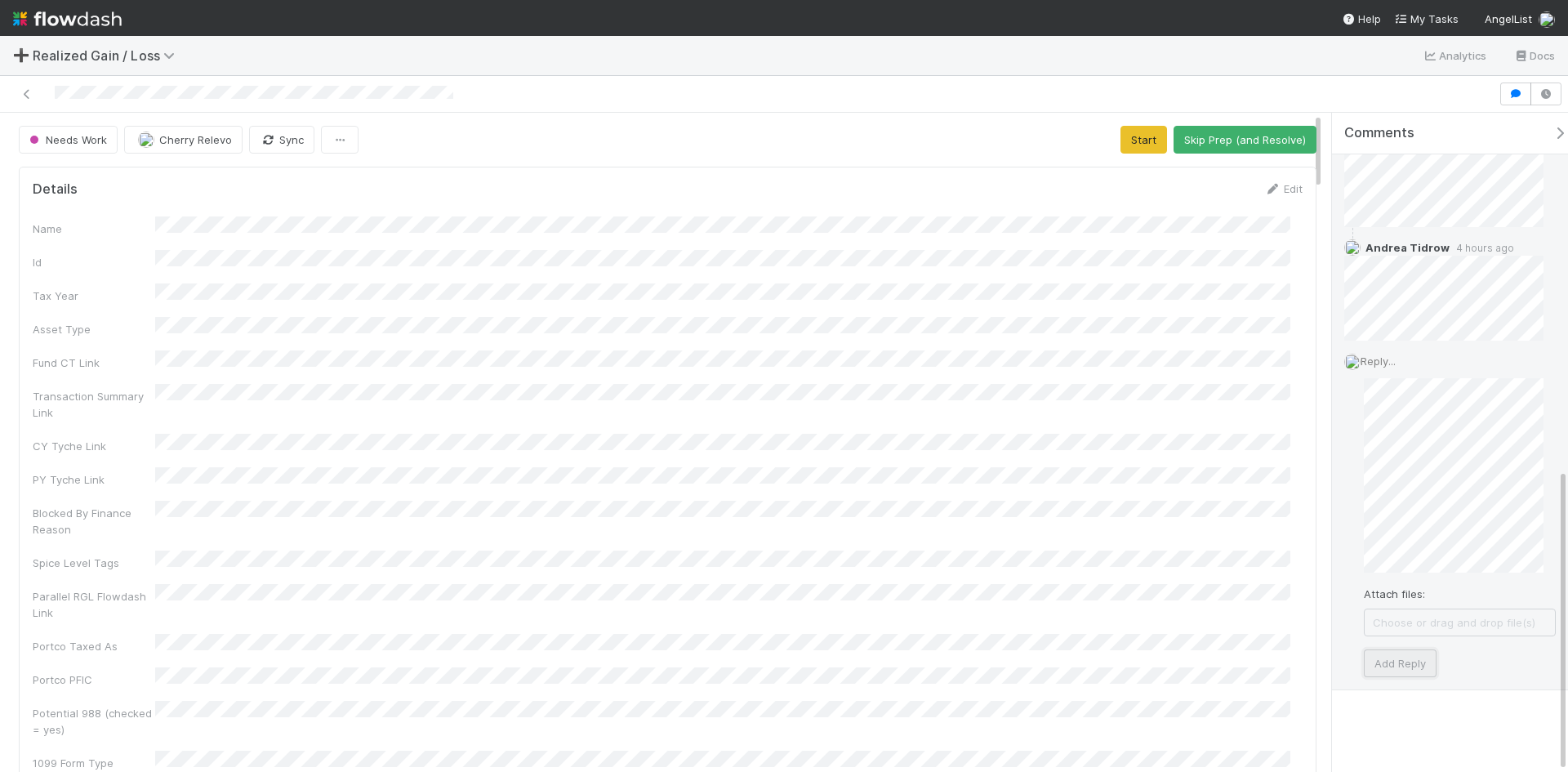 click on "Add Reply" at bounding box center [1400, 663] 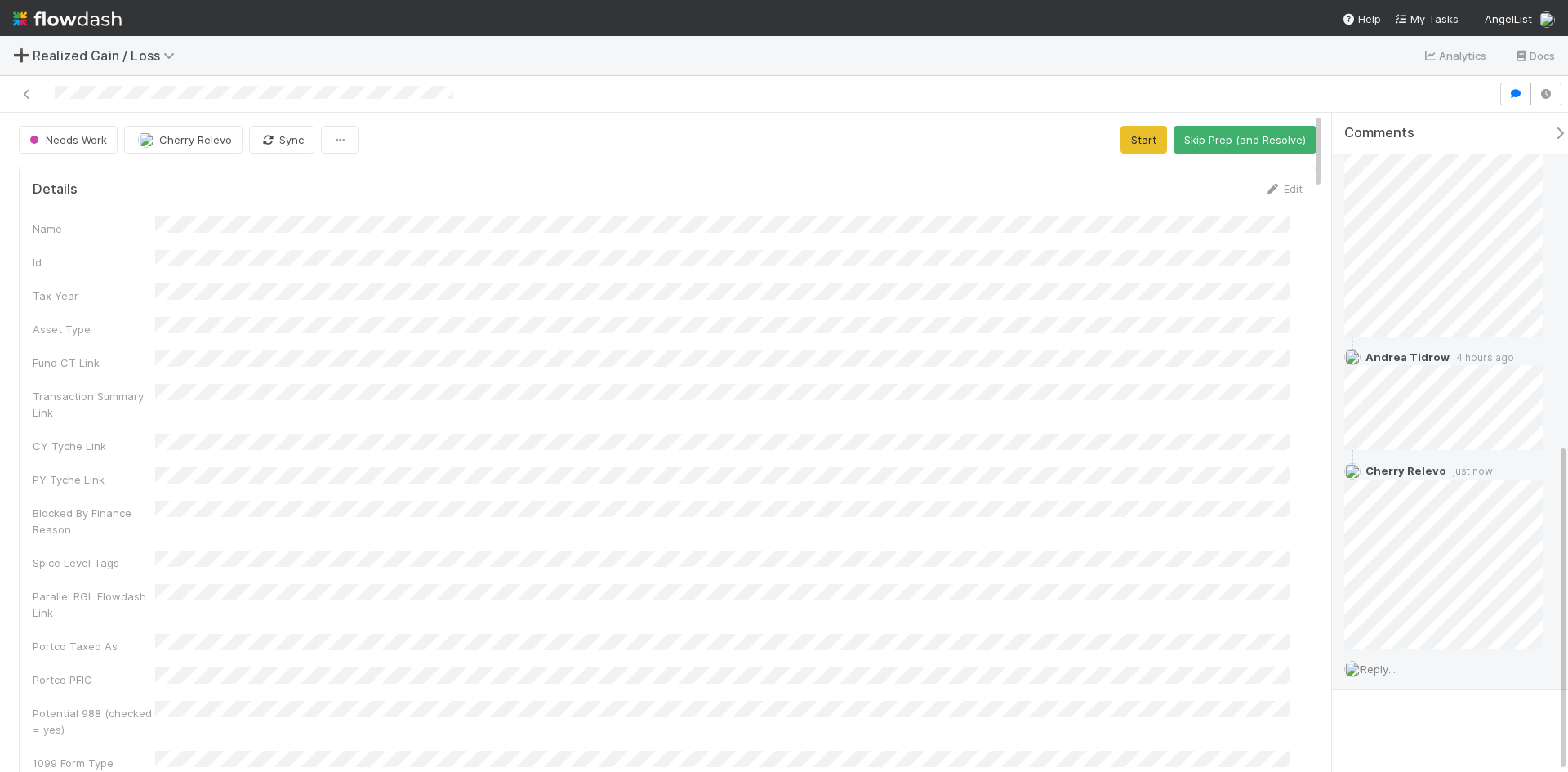 scroll, scrollTop: 670, scrollLeft: 0, axis: vertical 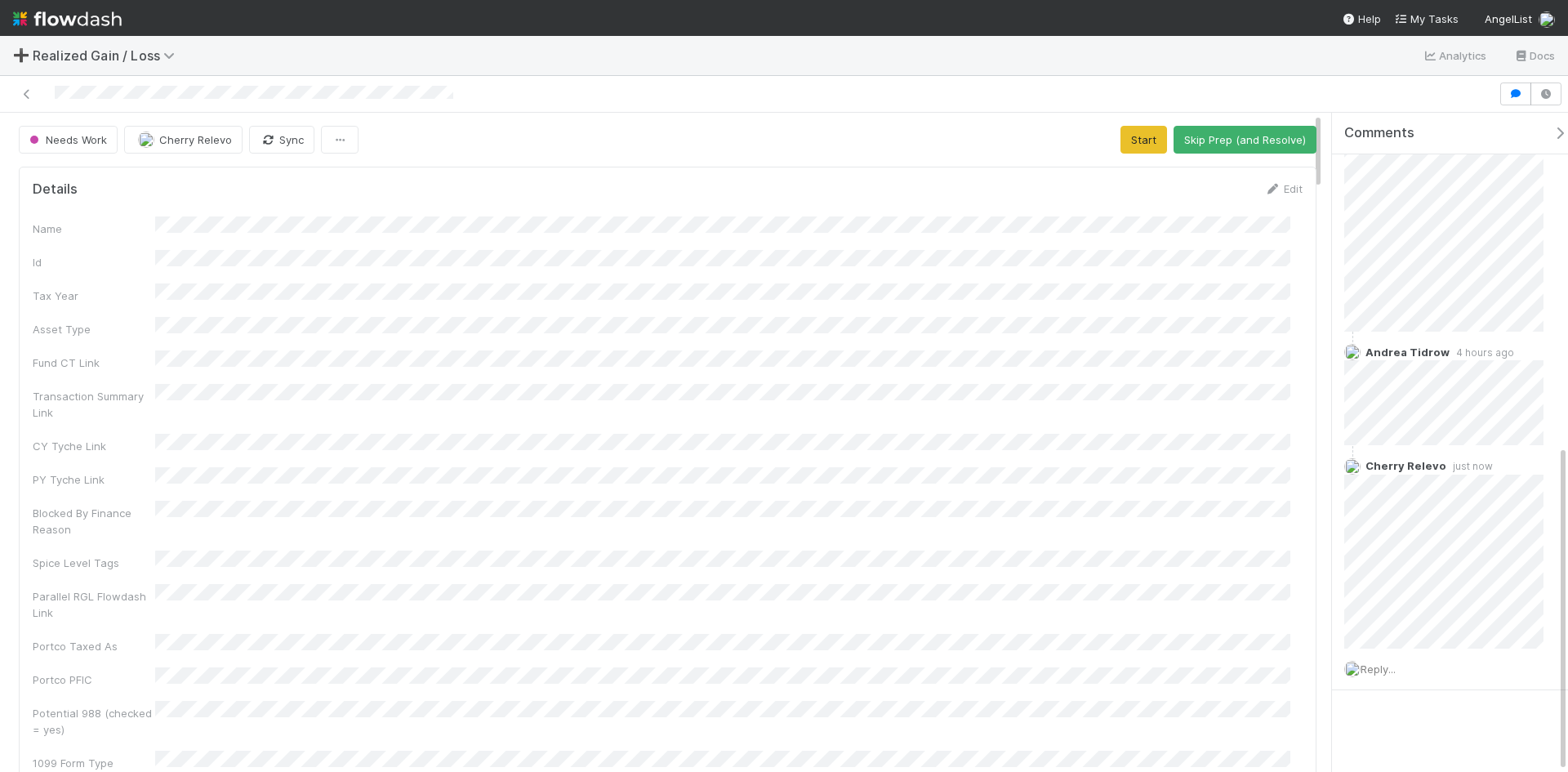 click on "Comments   Add a comment... Andrea Tidrow 1 week ago   Andrea Tidrow 1 week ago   Andrea Tidrow 1 week ago   Cherry Relevo 21 hours ago     Andrea Tidrow 4 hours ago   Cherry Relevo just now       Reply..." at bounding box center [1456, 107] 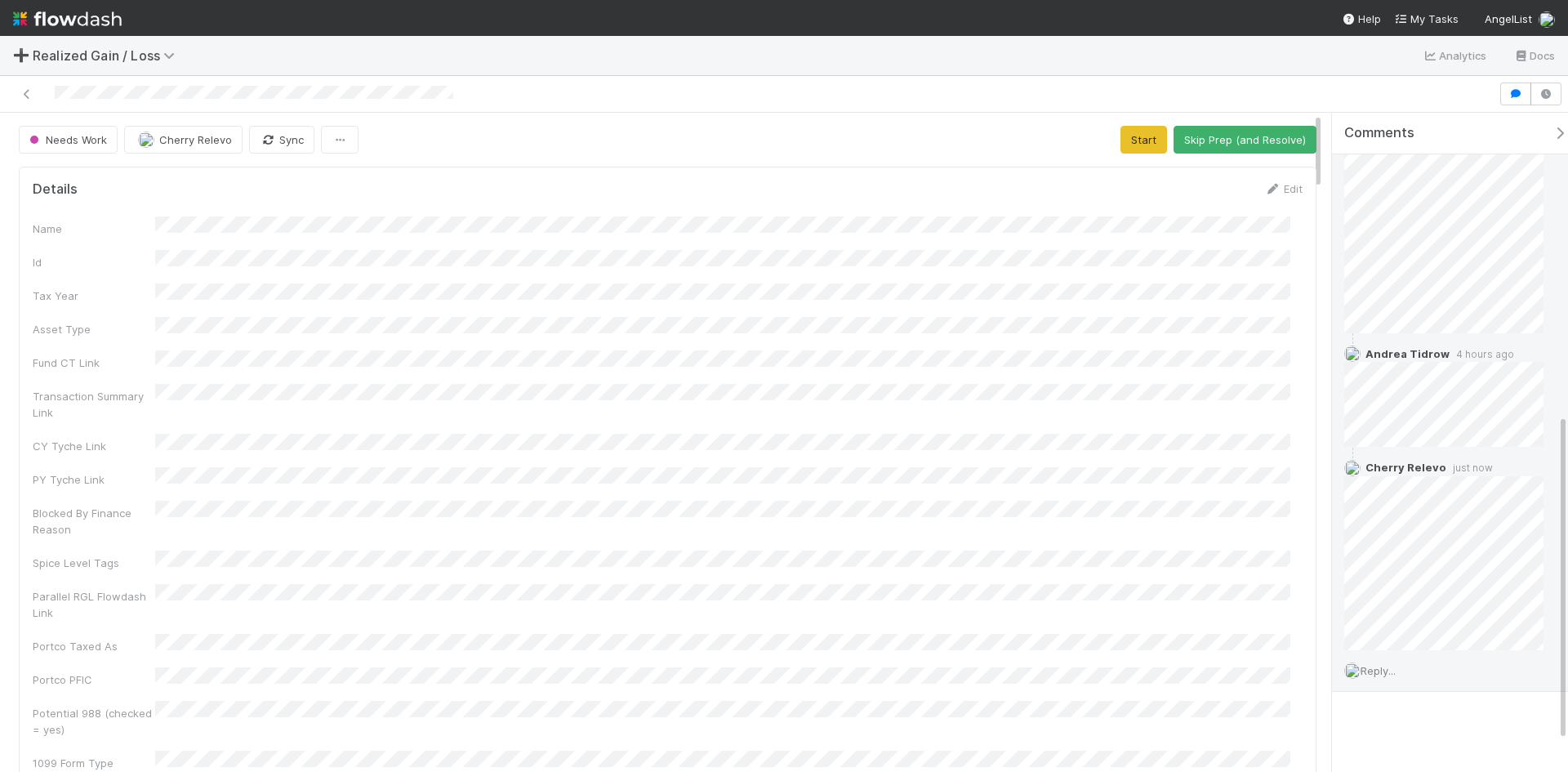 scroll, scrollTop: 670, scrollLeft: 0, axis: vertical 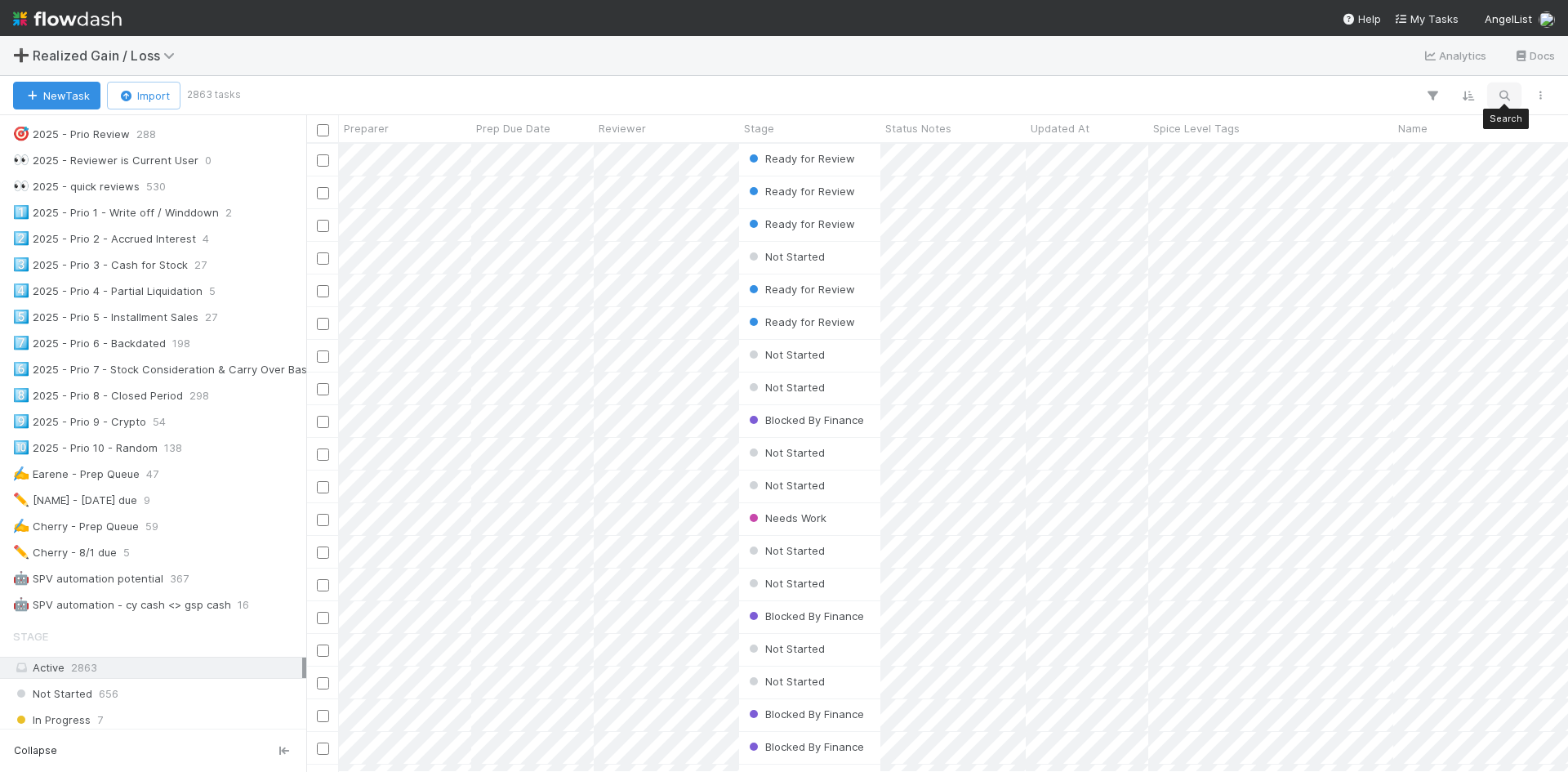 click at bounding box center (1504, 96) 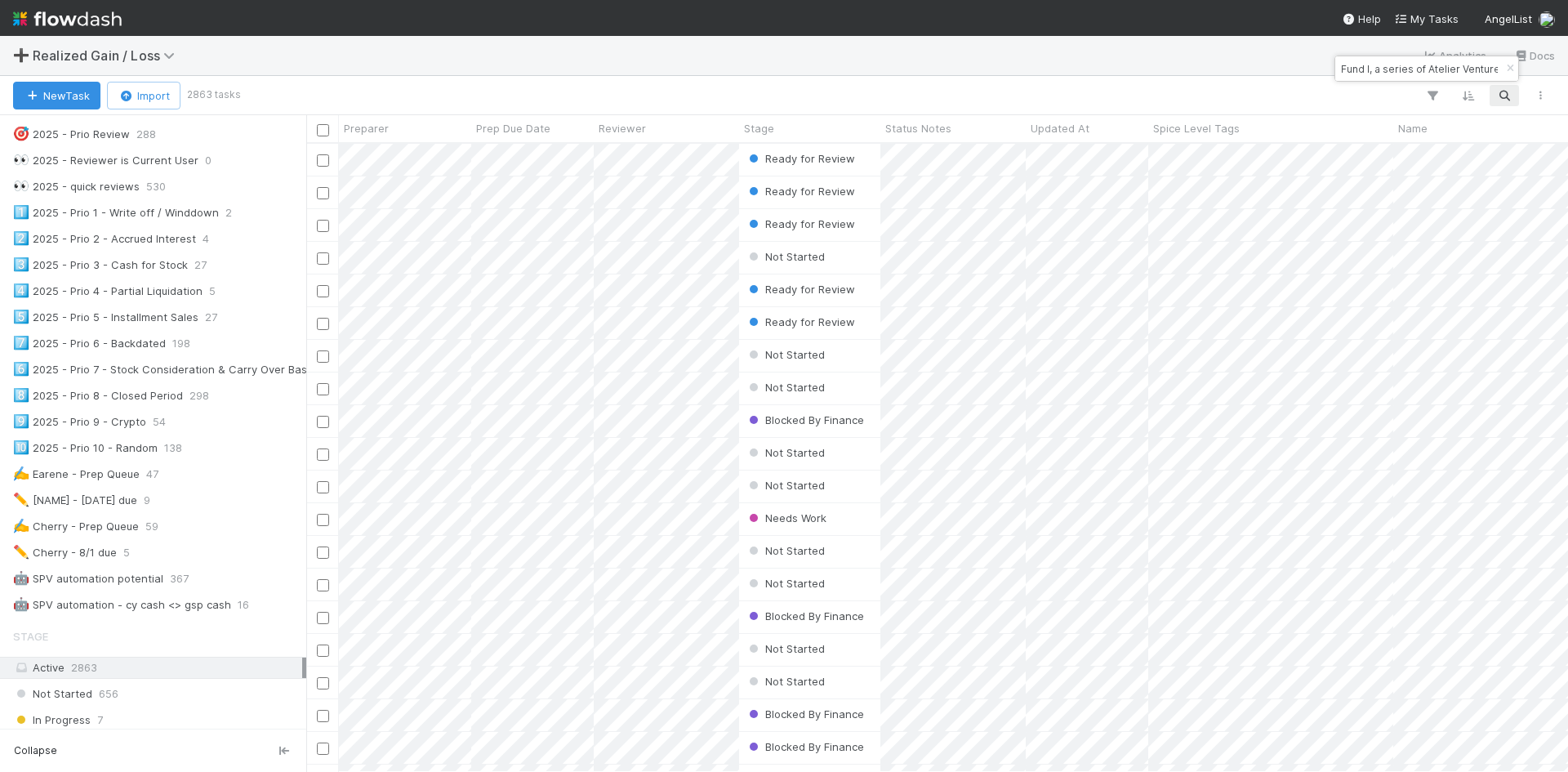 scroll, scrollTop: 0, scrollLeft: 41, axis: horizontal 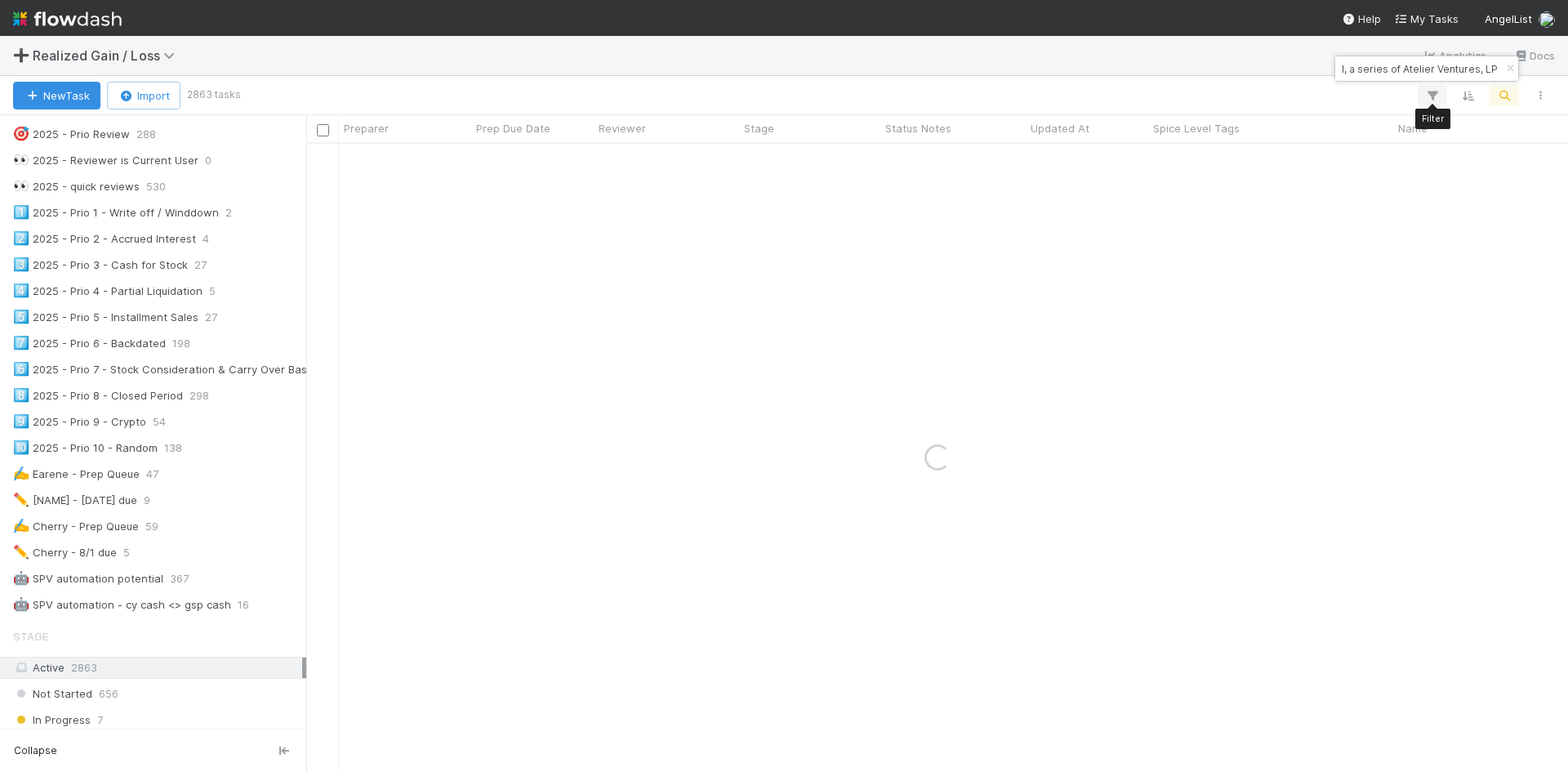 type on "Fund I, a series of Atelier Ventures, LP" 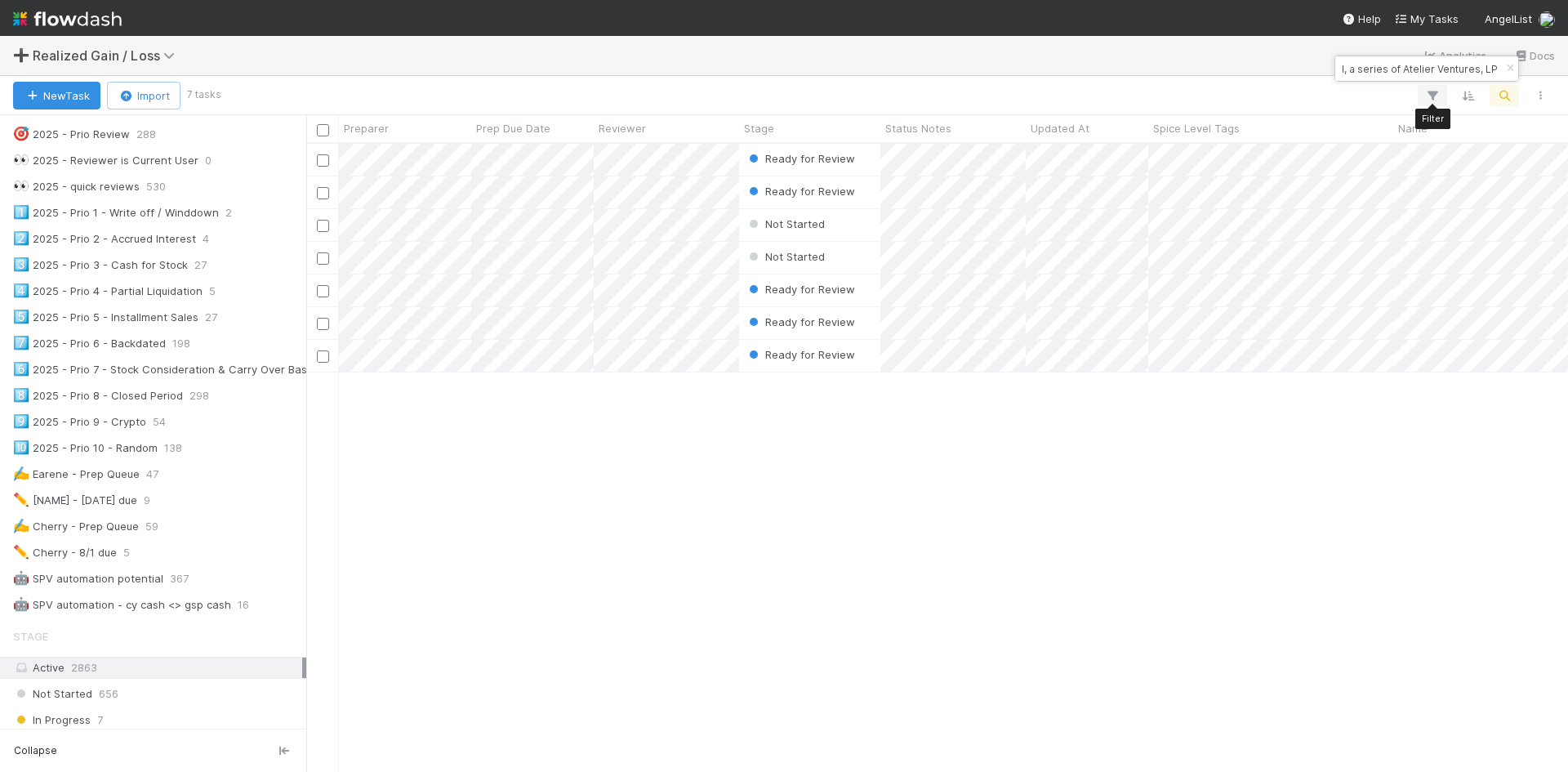 scroll, scrollTop: 13, scrollLeft: 13, axis: both 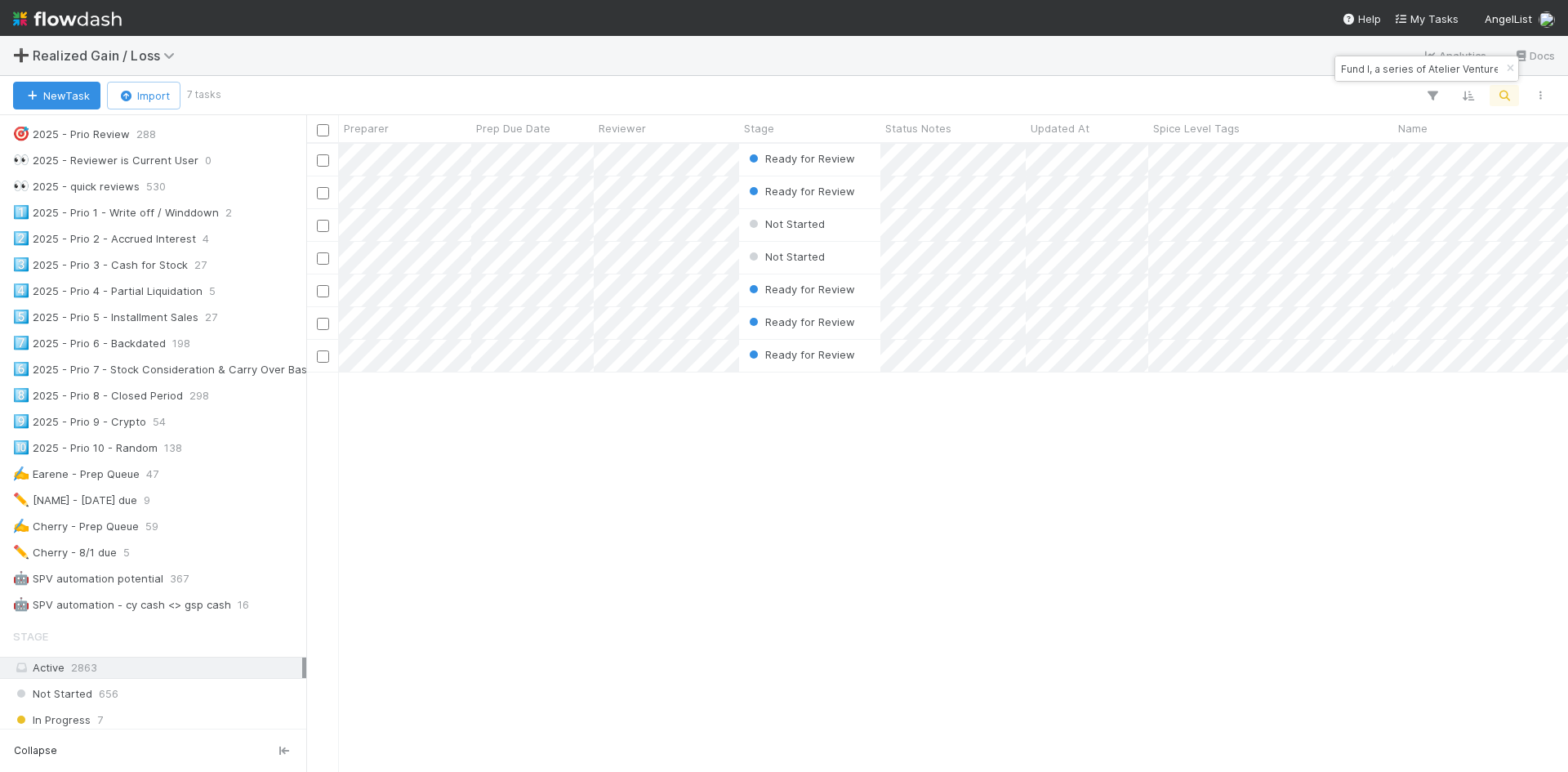 drag, startPoint x: 594, startPoint y: 143, endPoint x: 483, endPoint y: 461, distance: 336.81597 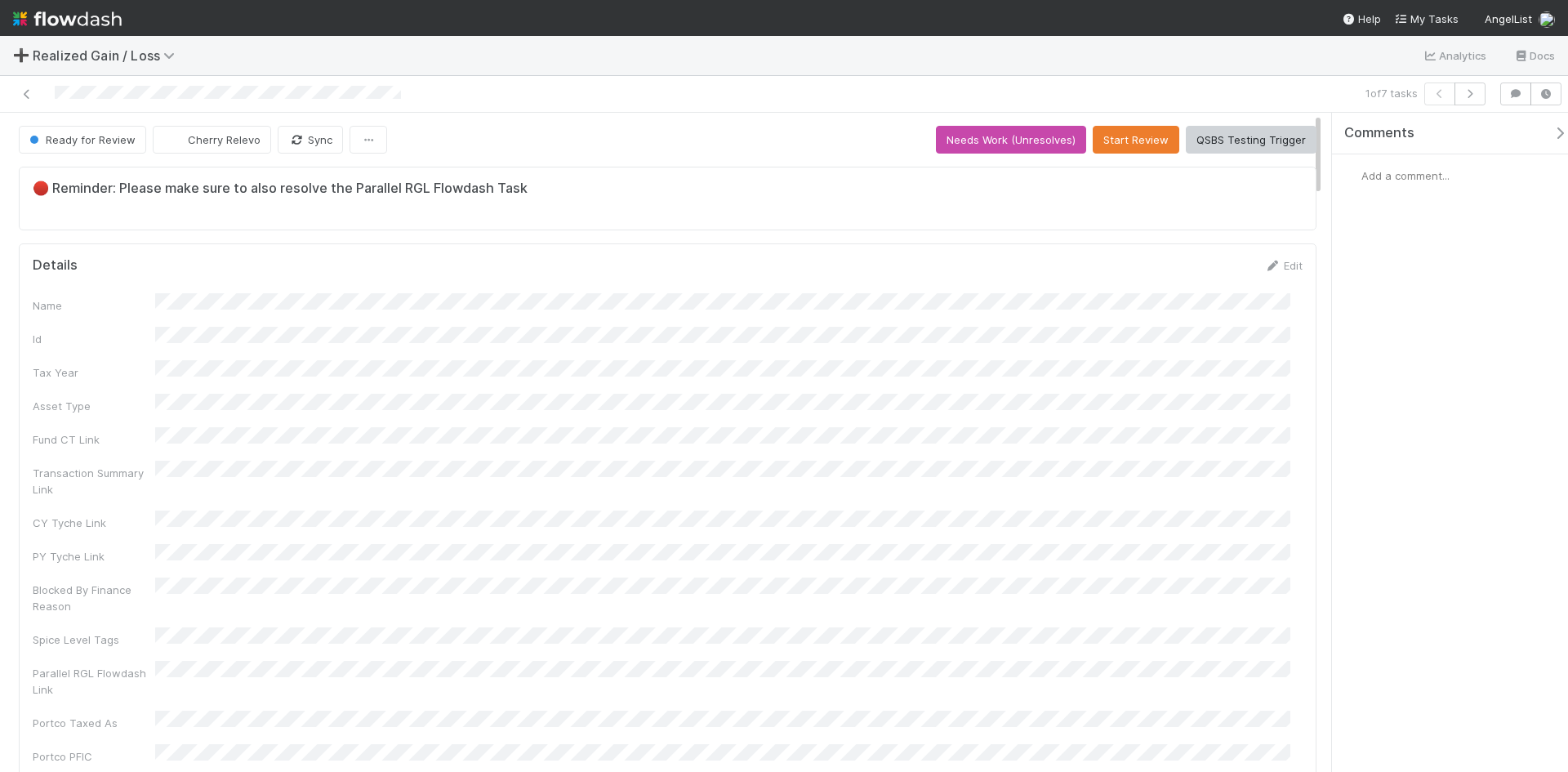 scroll, scrollTop: 13, scrollLeft: 13, axis: both 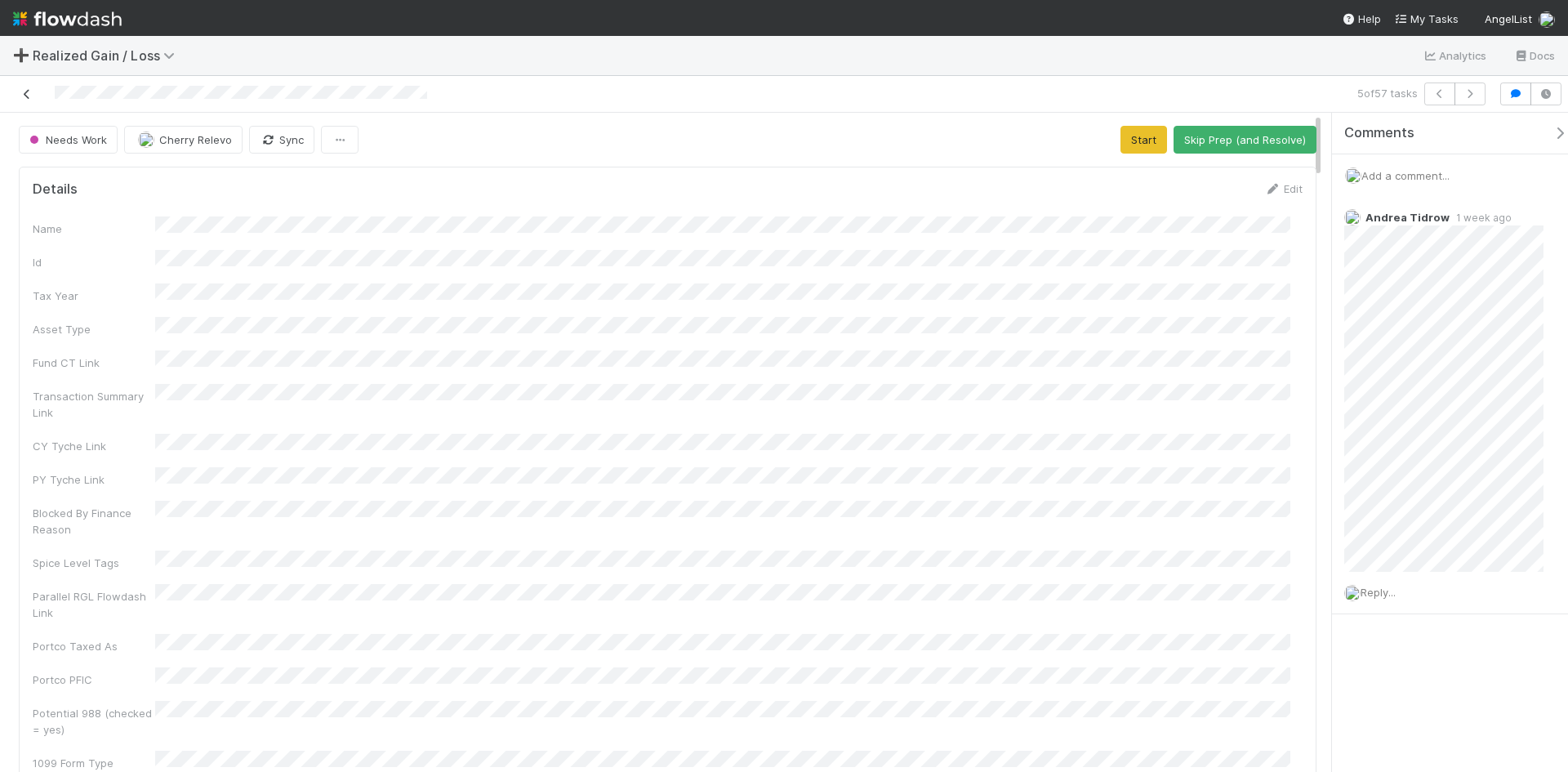 click at bounding box center [27, 94] 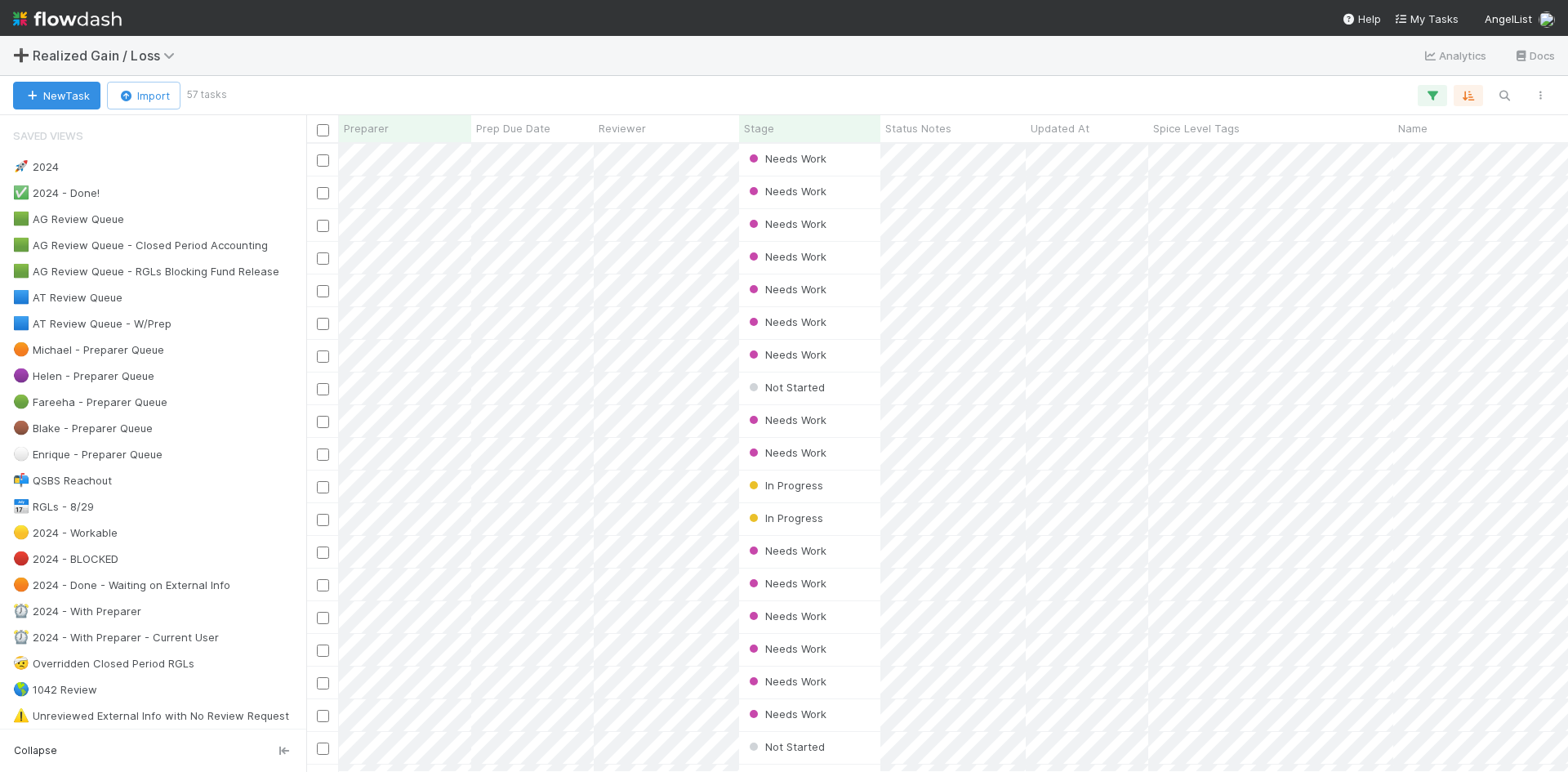 scroll, scrollTop: 13, scrollLeft: 13, axis: both 